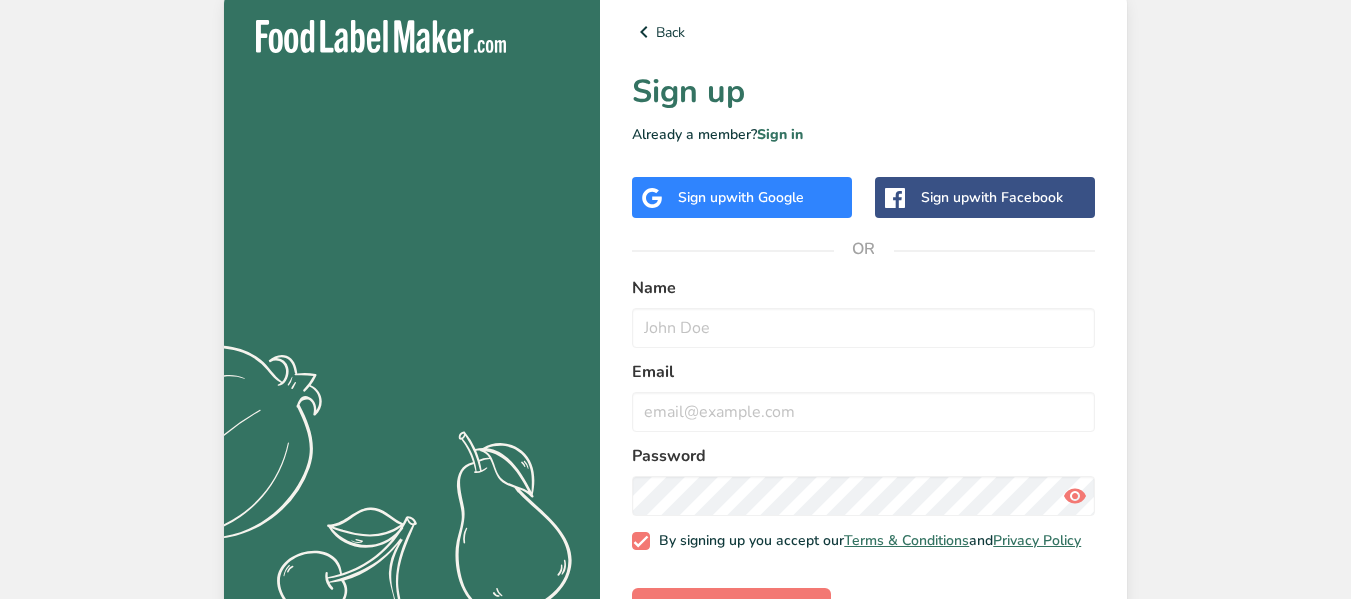scroll, scrollTop: 0, scrollLeft: 0, axis: both 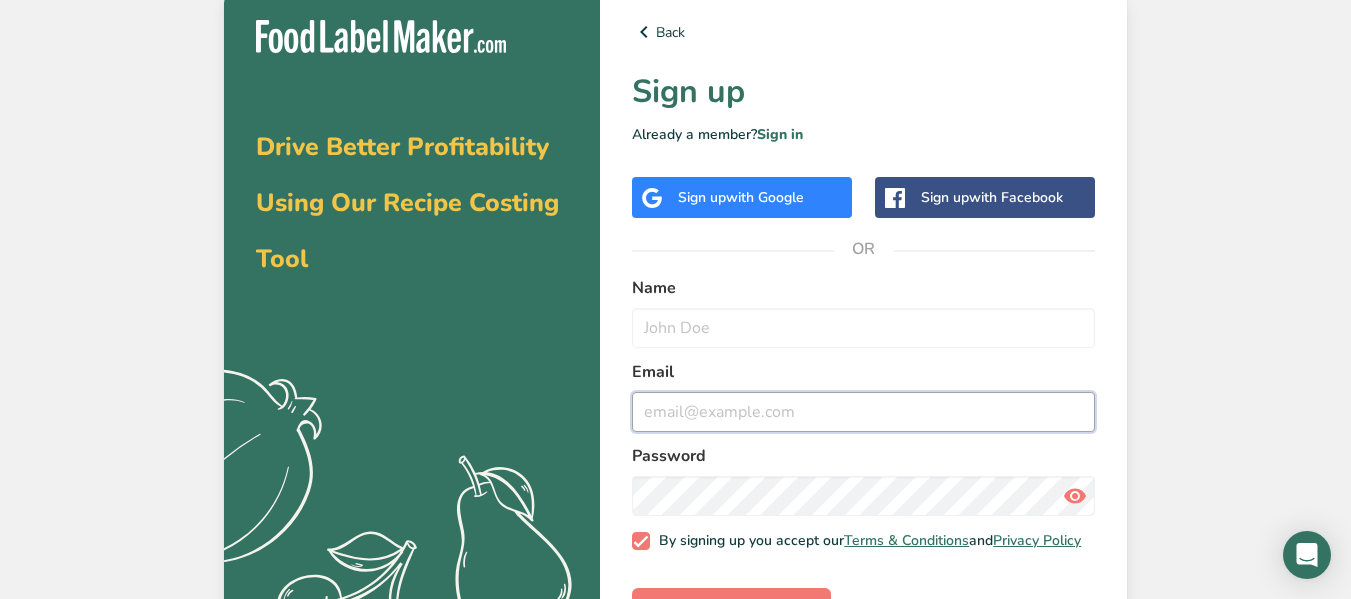 type on "[EMAIL_ADDRESS][DOMAIN_NAME]" 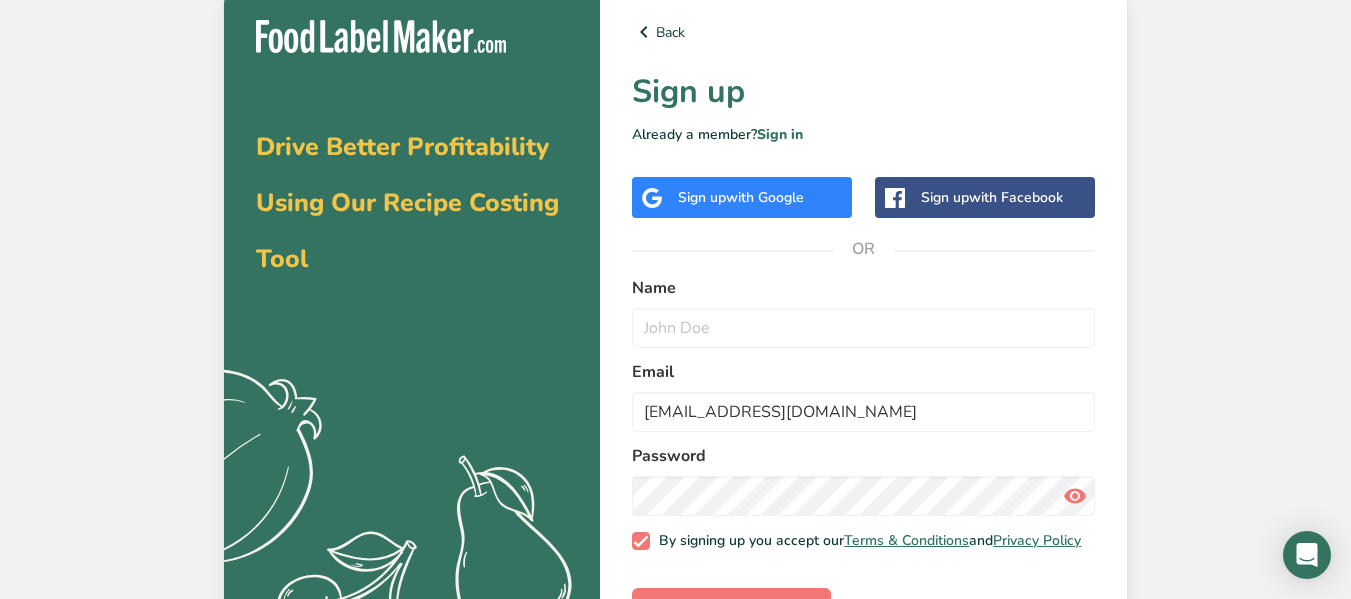 click on "with Google" at bounding box center [765, 197] 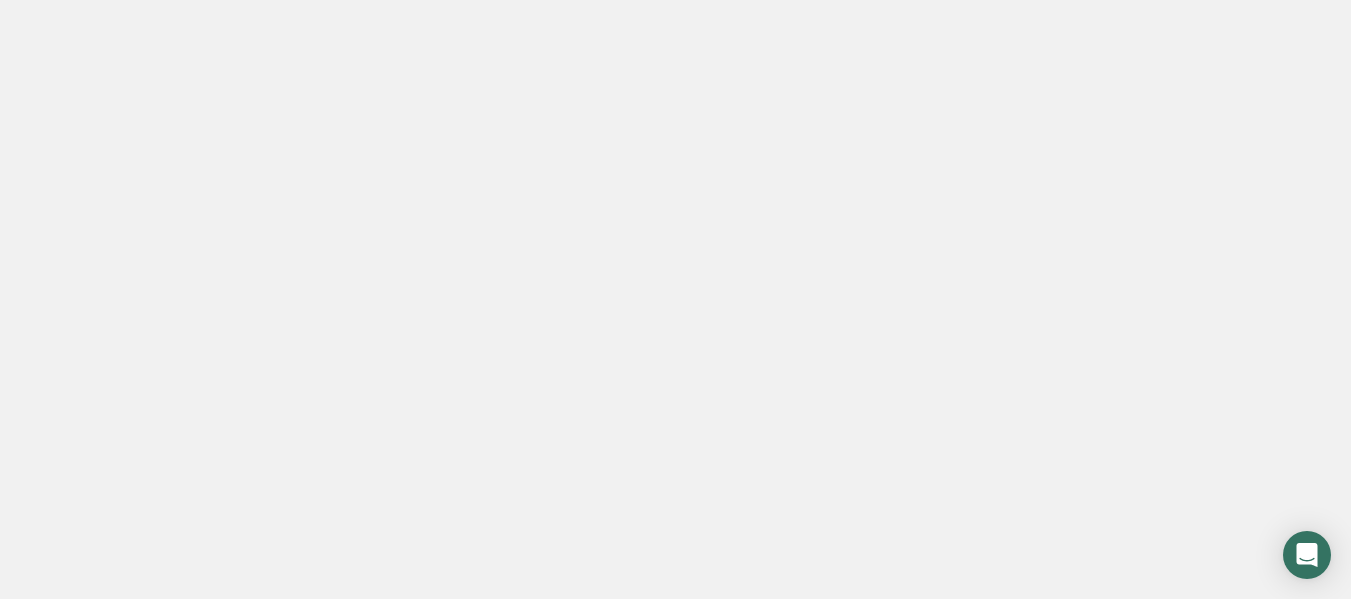 scroll, scrollTop: 0, scrollLeft: 0, axis: both 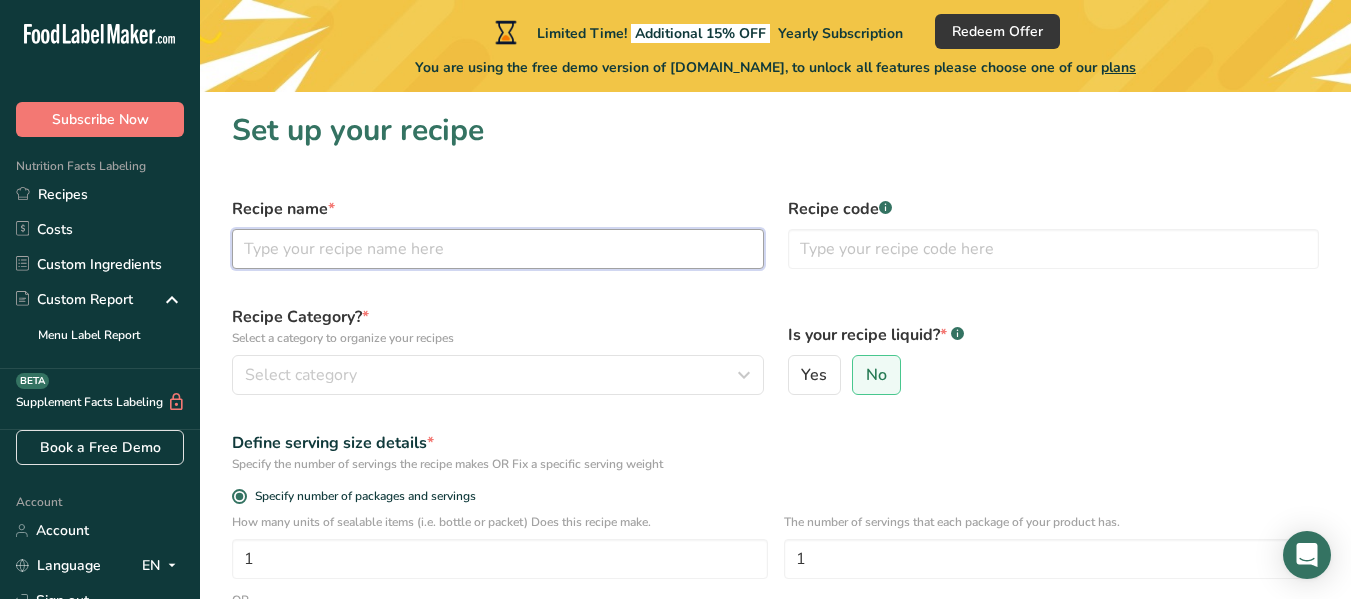 click at bounding box center [498, 249] 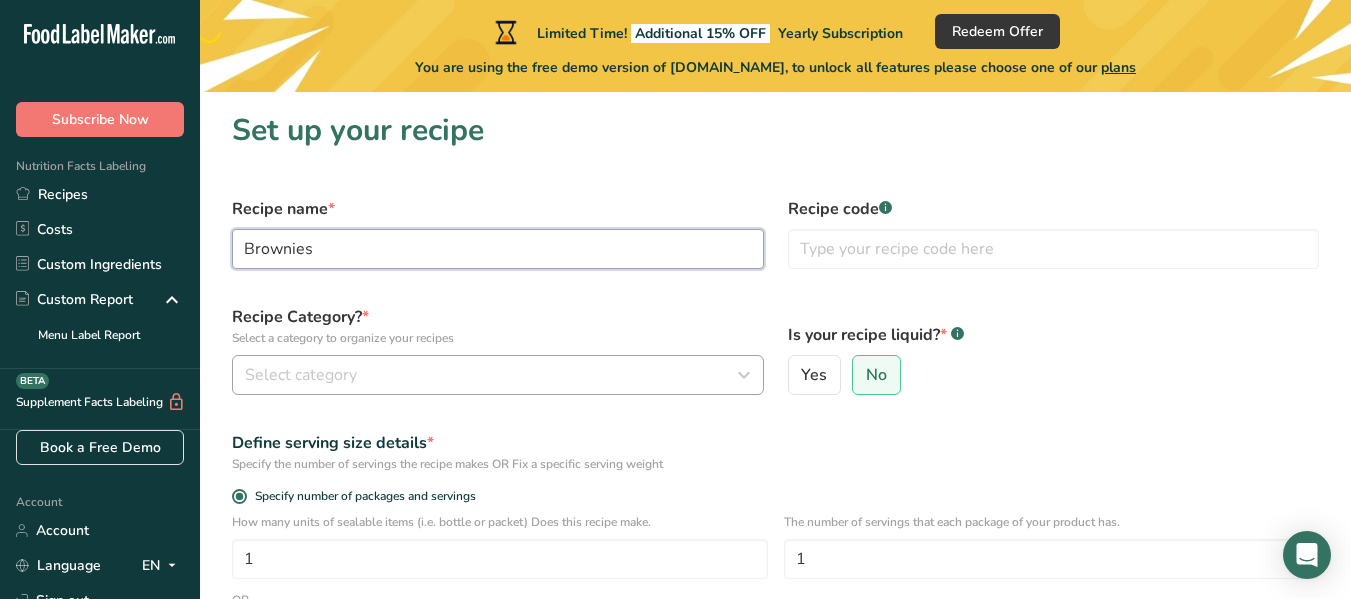 type on "Brownies" 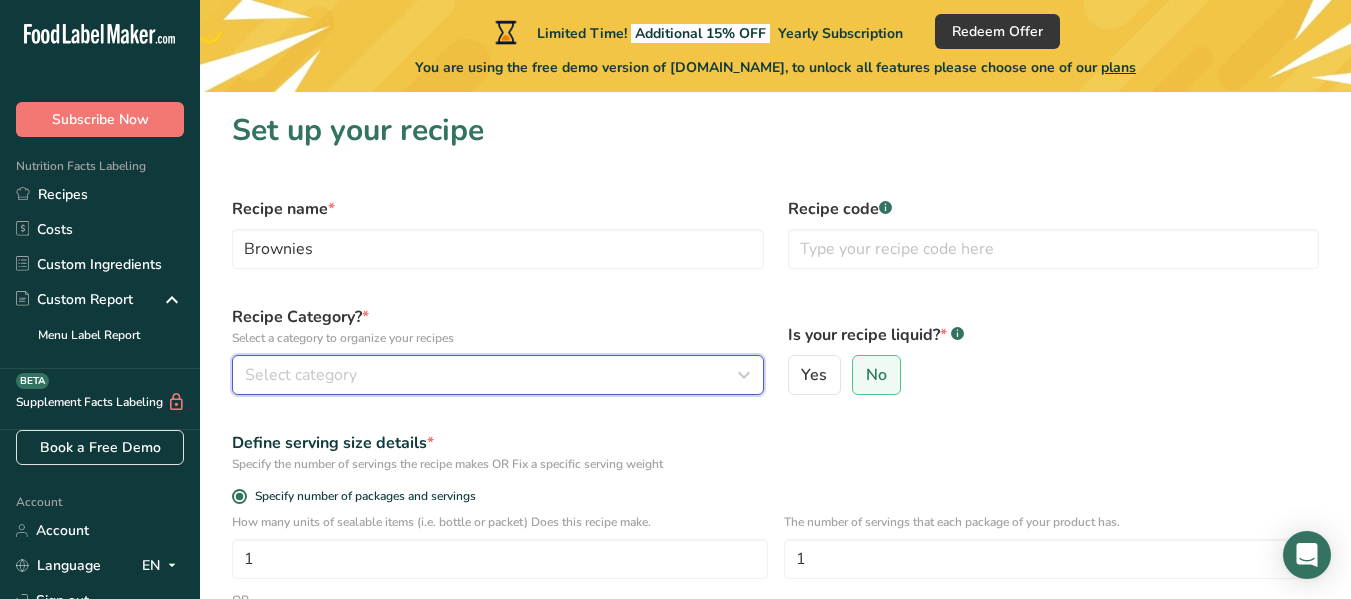 click on "Select category" at bounding box center (301, 375) 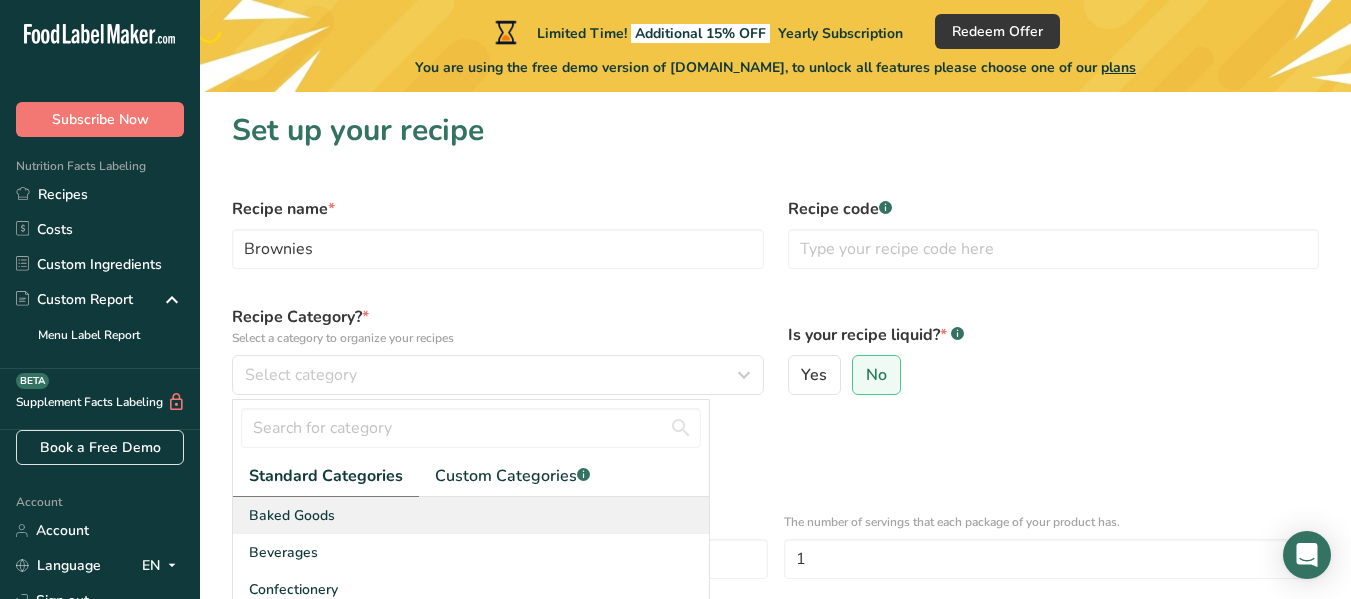 click on "Baked Goods" at bounding box center (292, 515) 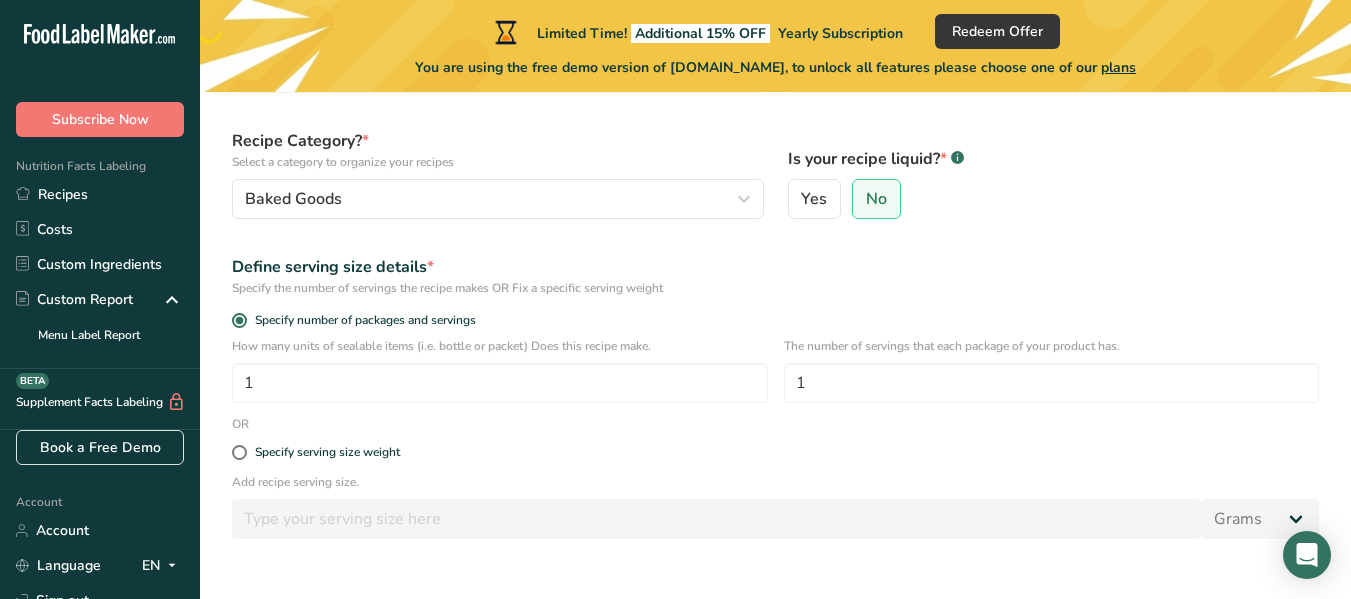 scroll, scrollTop: 184, scrollLeft: 0, axis: vertical 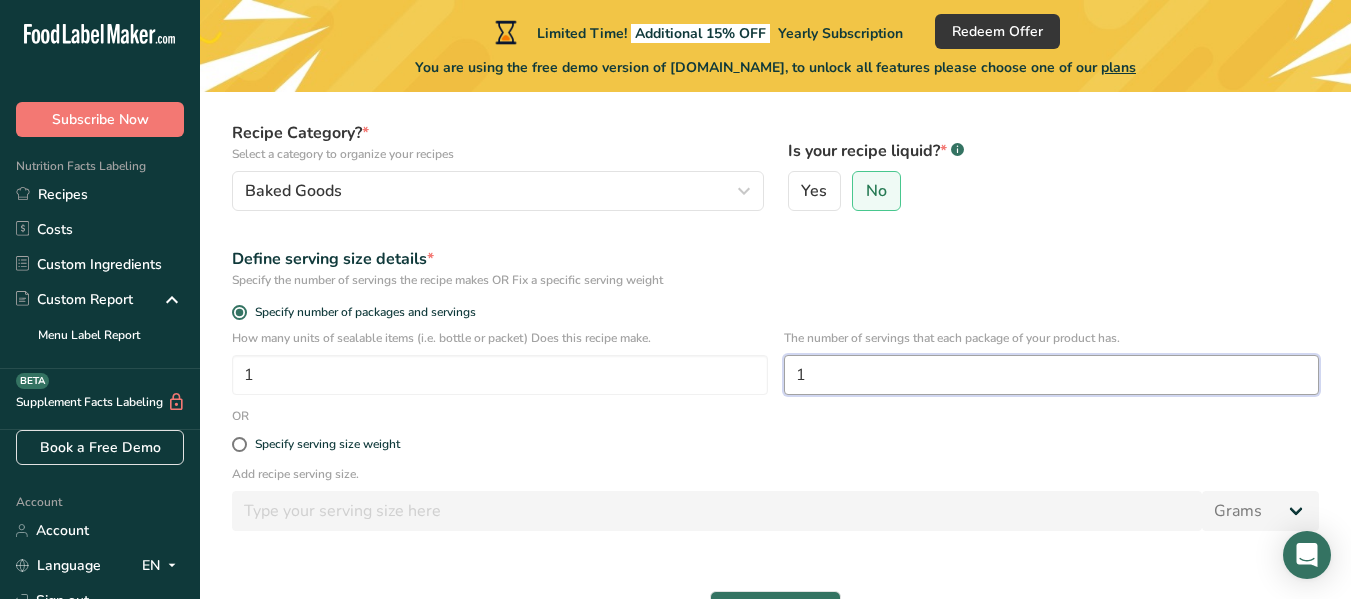click on "1" at bounding box center (1052, 375) 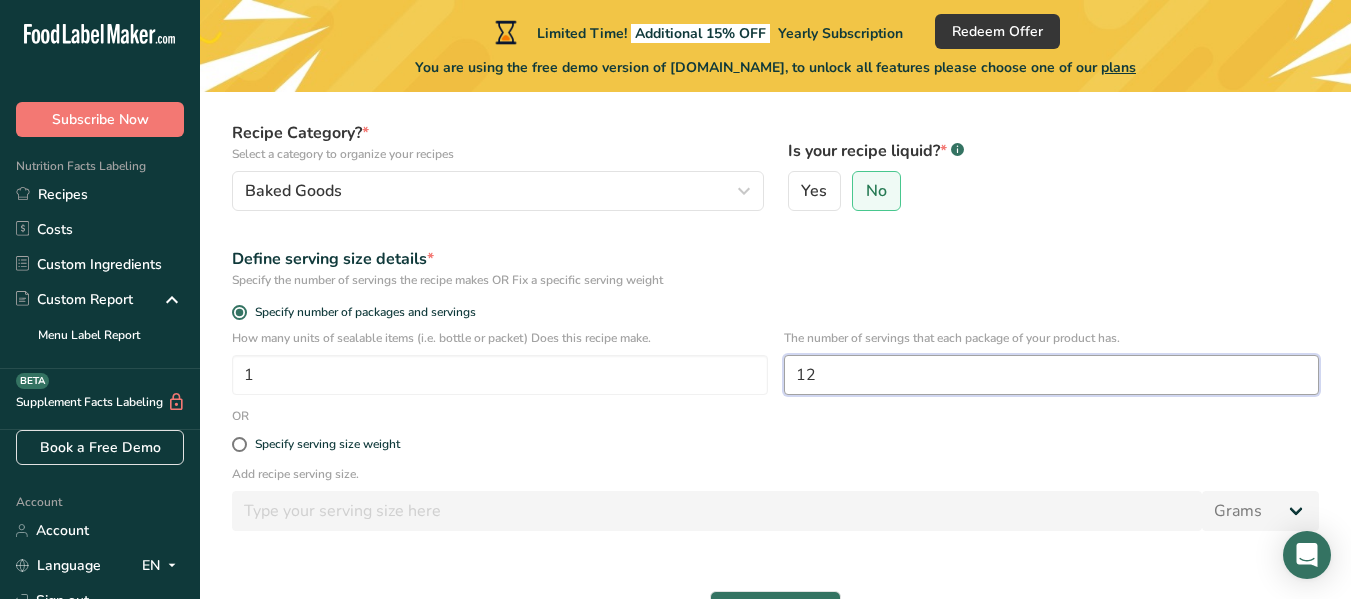 type on "1" 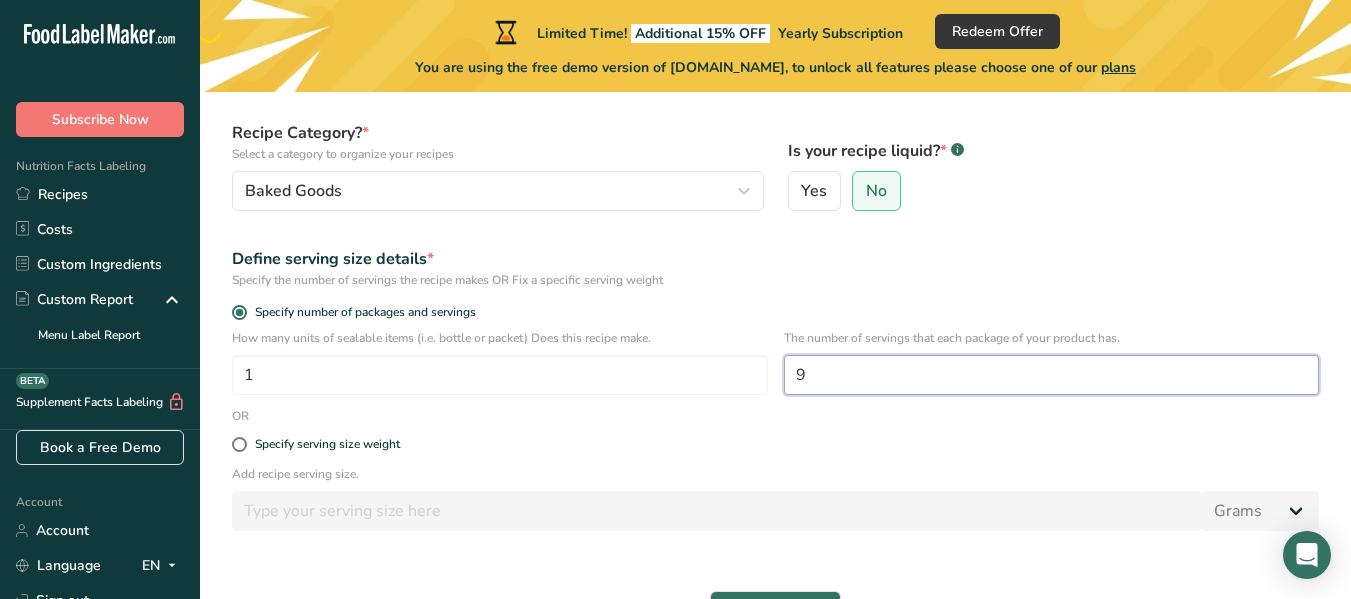 scroll, scrollTop: 312, scrollLeft: 0, axis: vertical 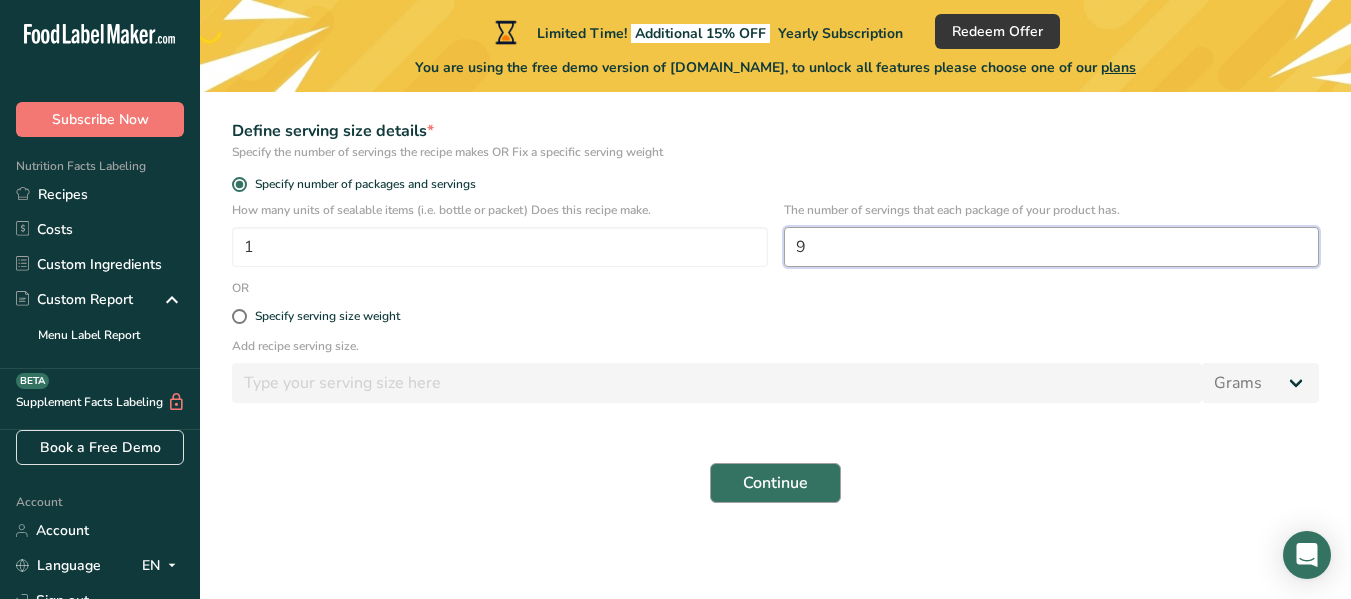 type on "9" 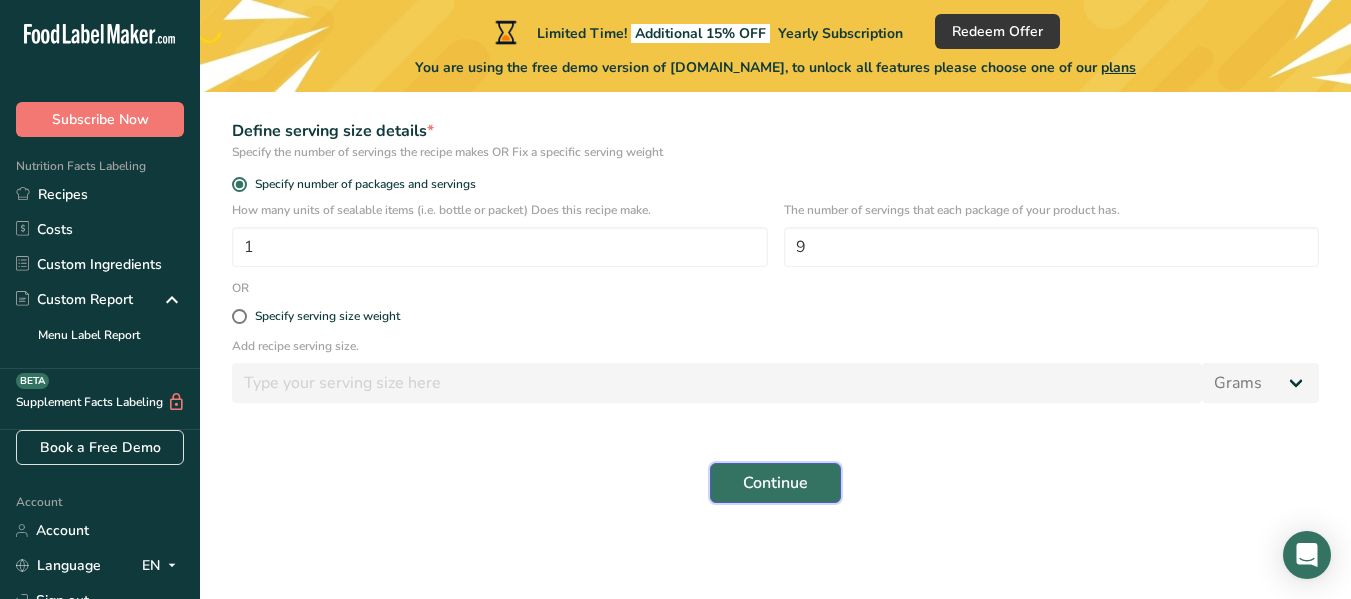 click on "Continue" at bounding box center [775, 483] 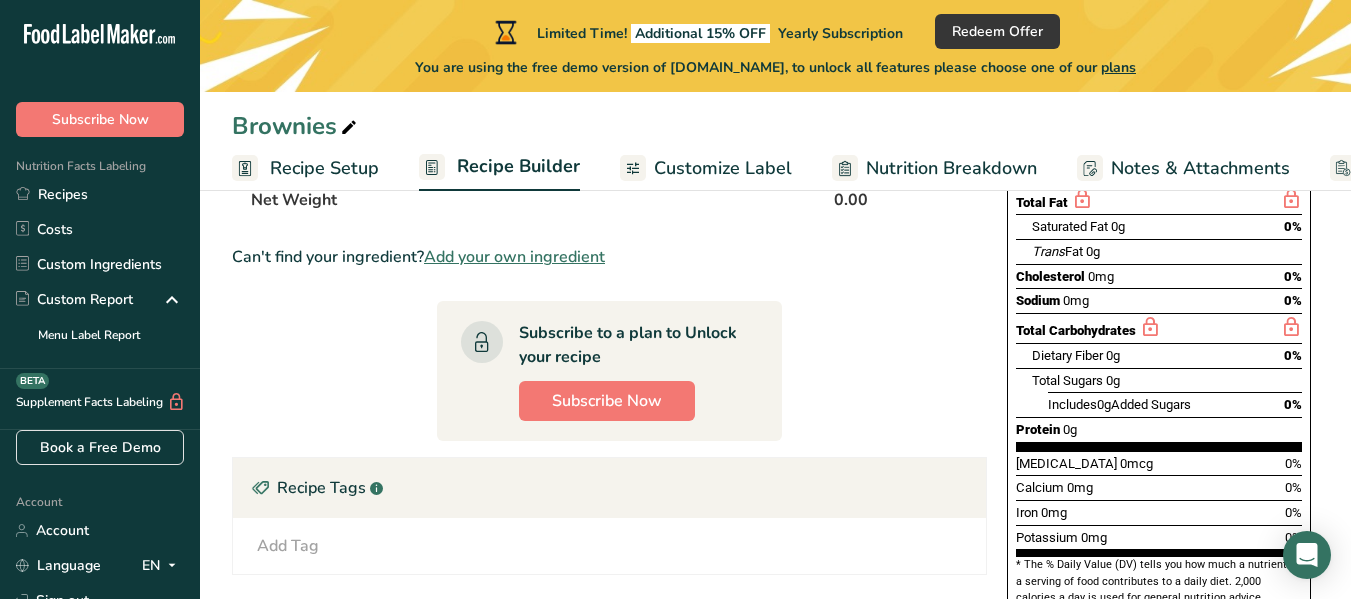 scroll, scrollTop: 0, scrollLeft: 0, axis: both 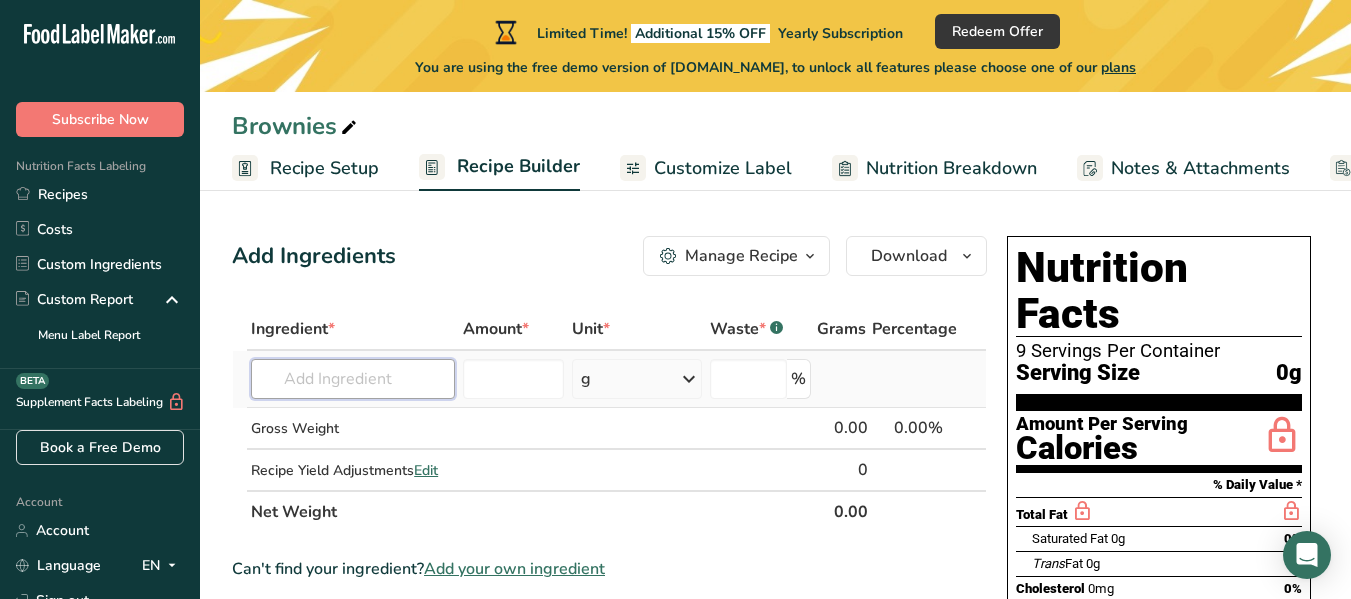 click at bounding box center [353, 379] 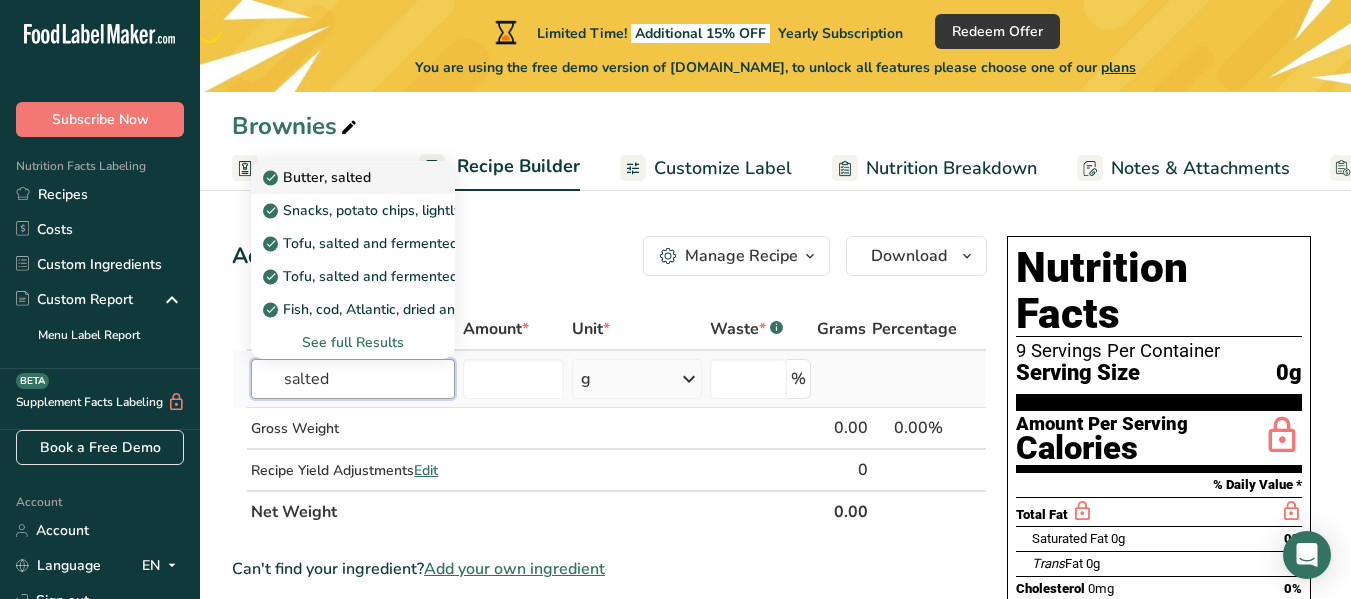 type on "salted" 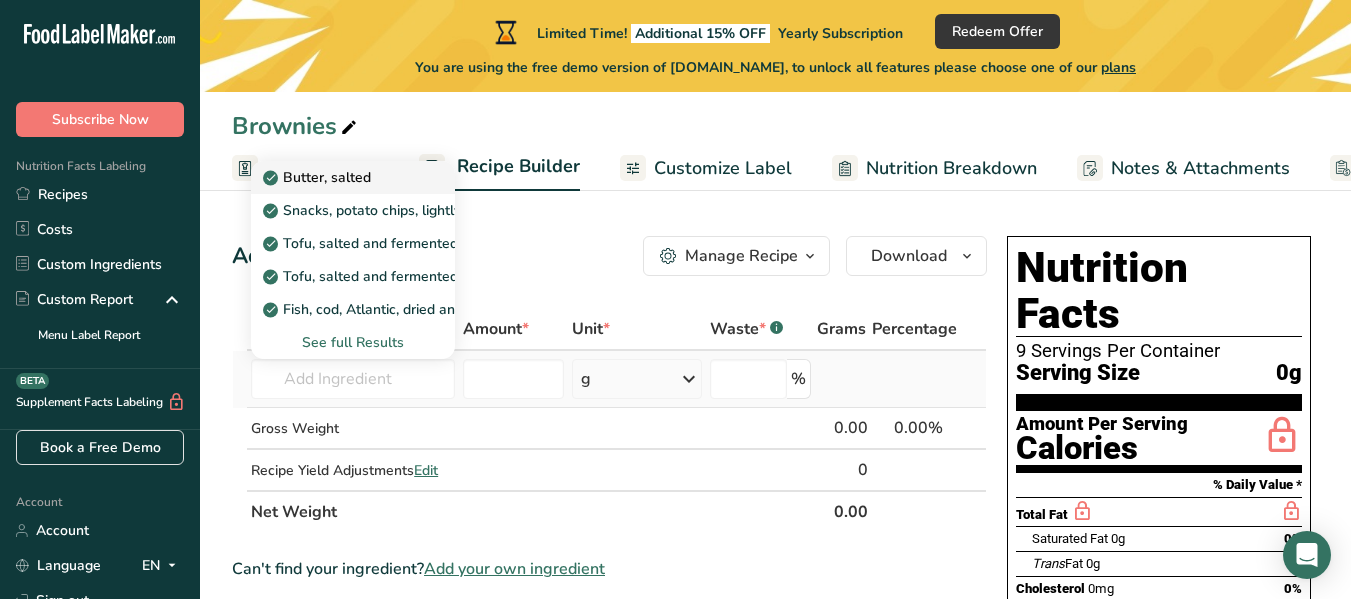 click on "Butter, salted" at bounding box center [353, 177] 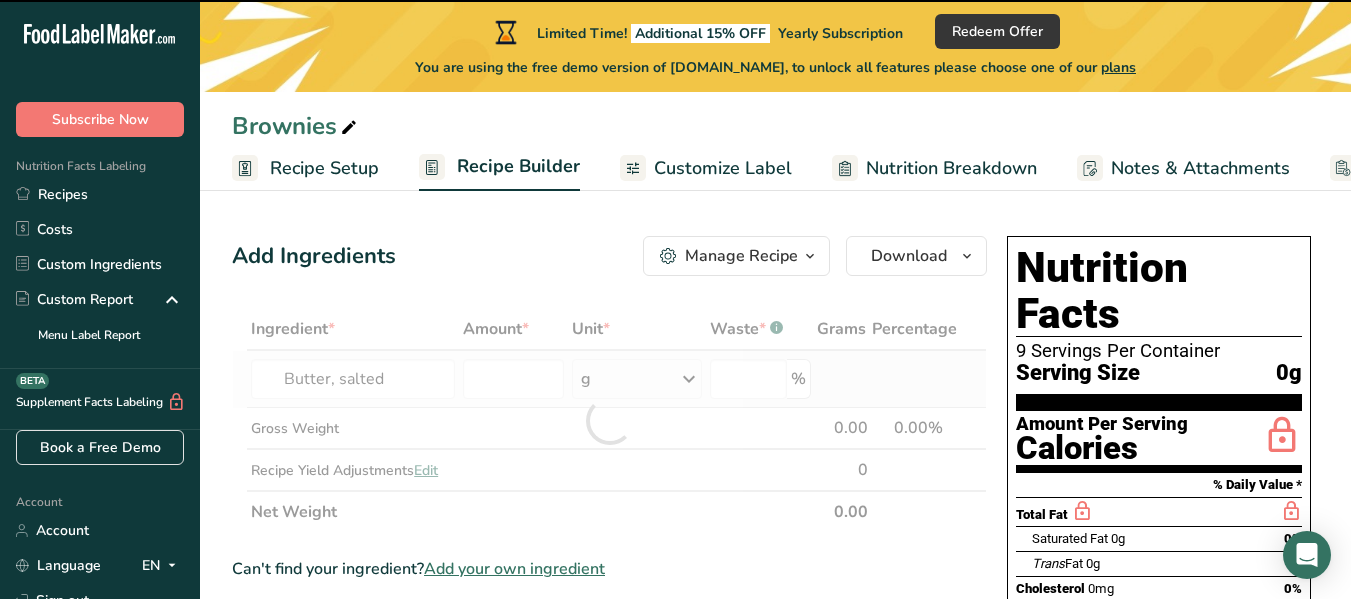 type on "0" 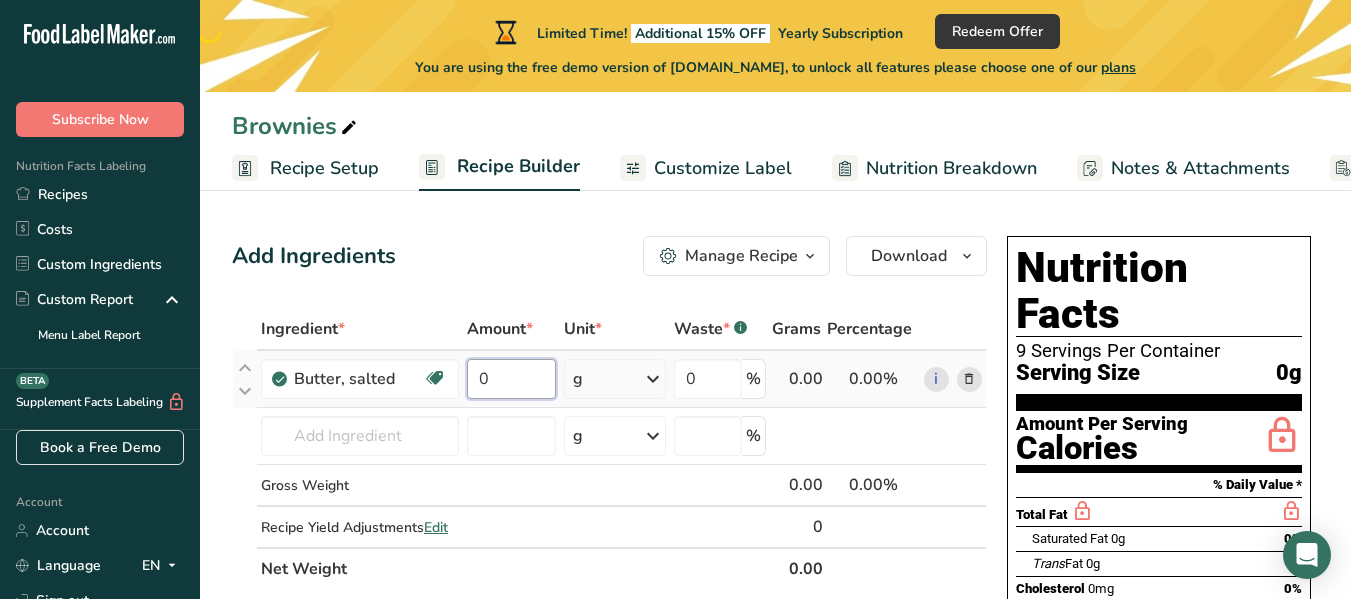 click on "0" at bounding box center [511, 379] 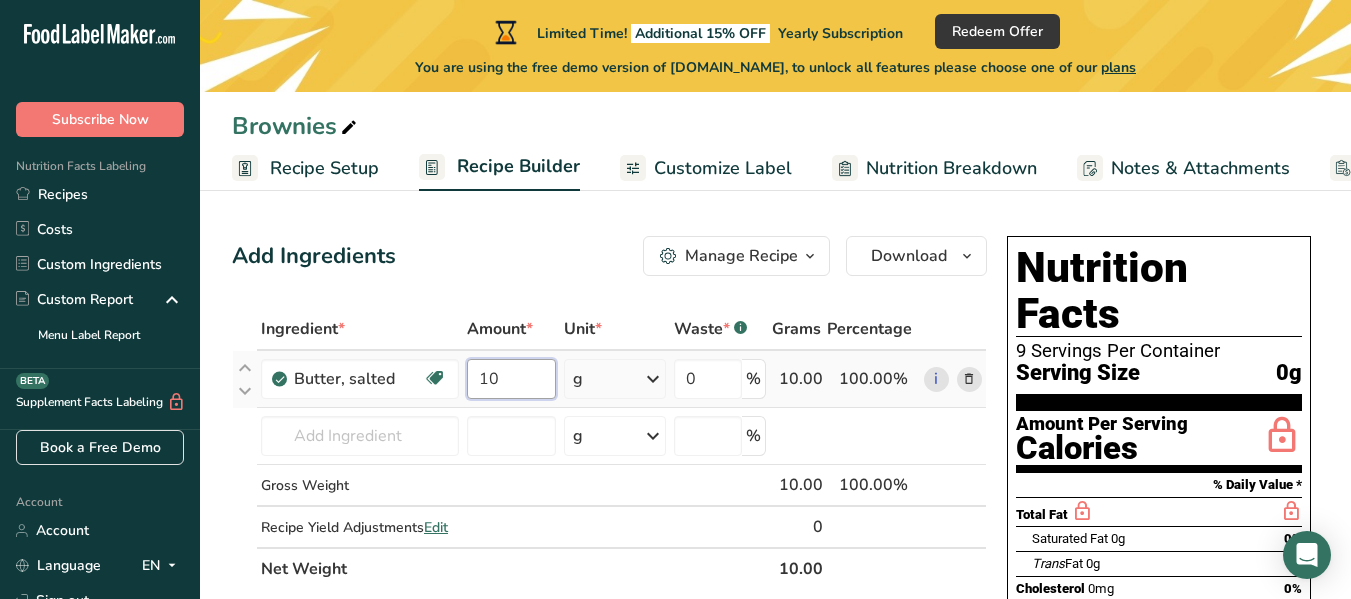 type on "10" 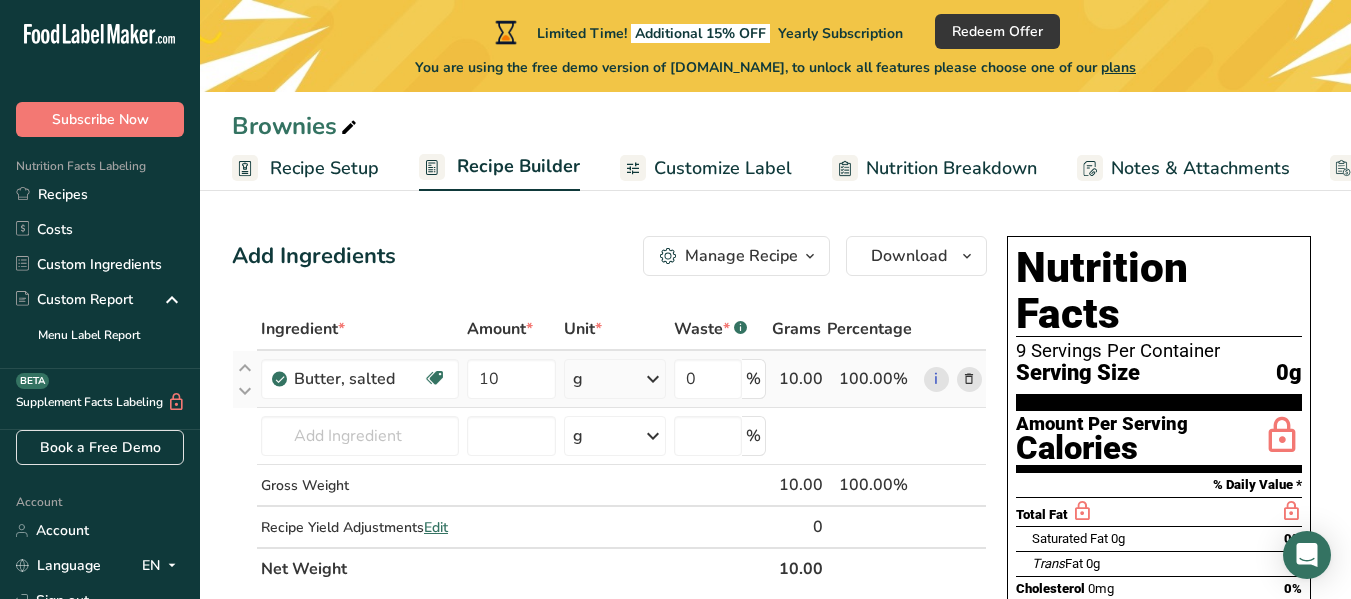 click on "Ingredient *
Amount *
Unit *
Waste *   .a-a{fill:#347362;}.b-a{fill:#fff;}          Grams
Percentage
Butter, salted
Gluten free
Vegetarian
Soy free
10
g
Portions
1 pat (1" sq, 1/3" high)
1 tbsp
1 cup
See more
Weight Units
g
kg
mg
See more
Volume Units
l
Volume units require a density conversion. If you know your ingredient's density enter it below. Otherwise, click on "RIA" our AI Regulatory bot - she will be able to help you
lb/ft3
g/cm3
Confirm
mL
lb/ft3" at bounding box center [609, 449] 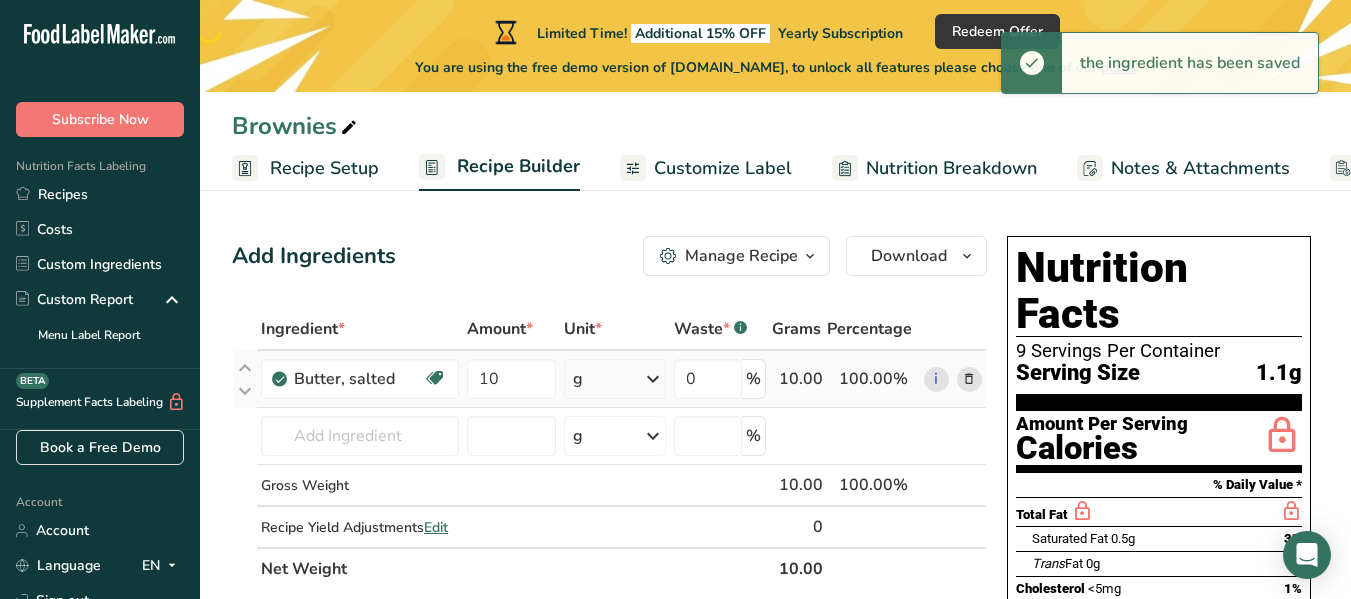 click at bounding box center [653, 379] 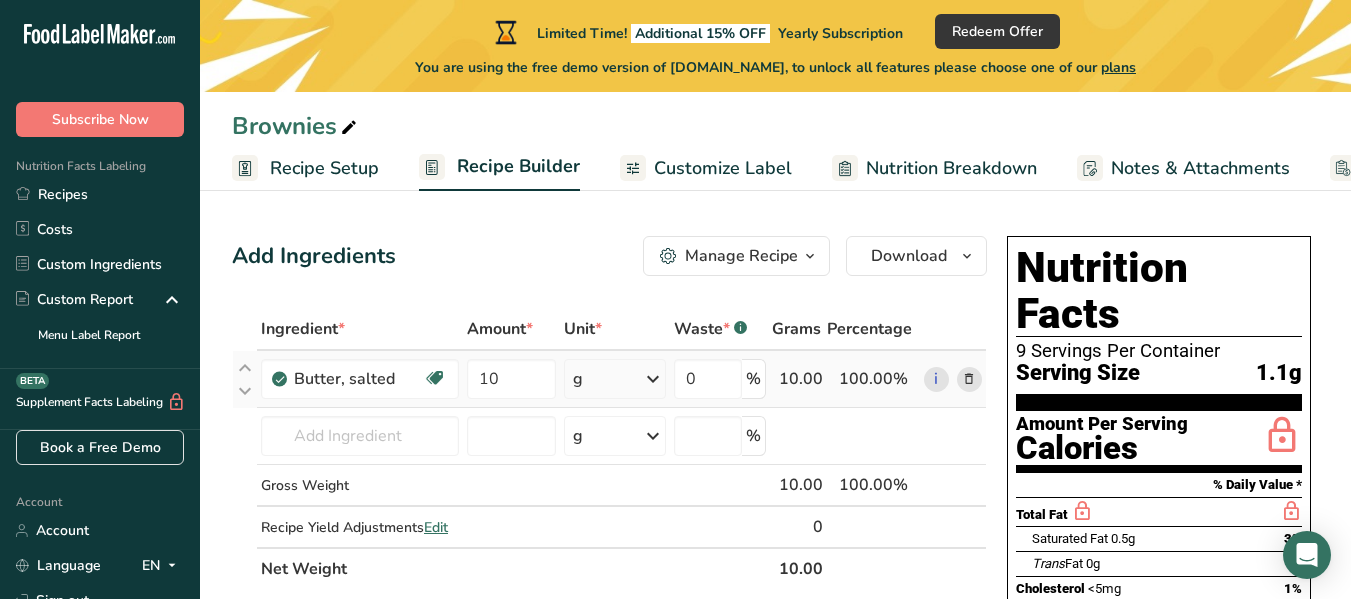 click at bounding box center [653, 379] 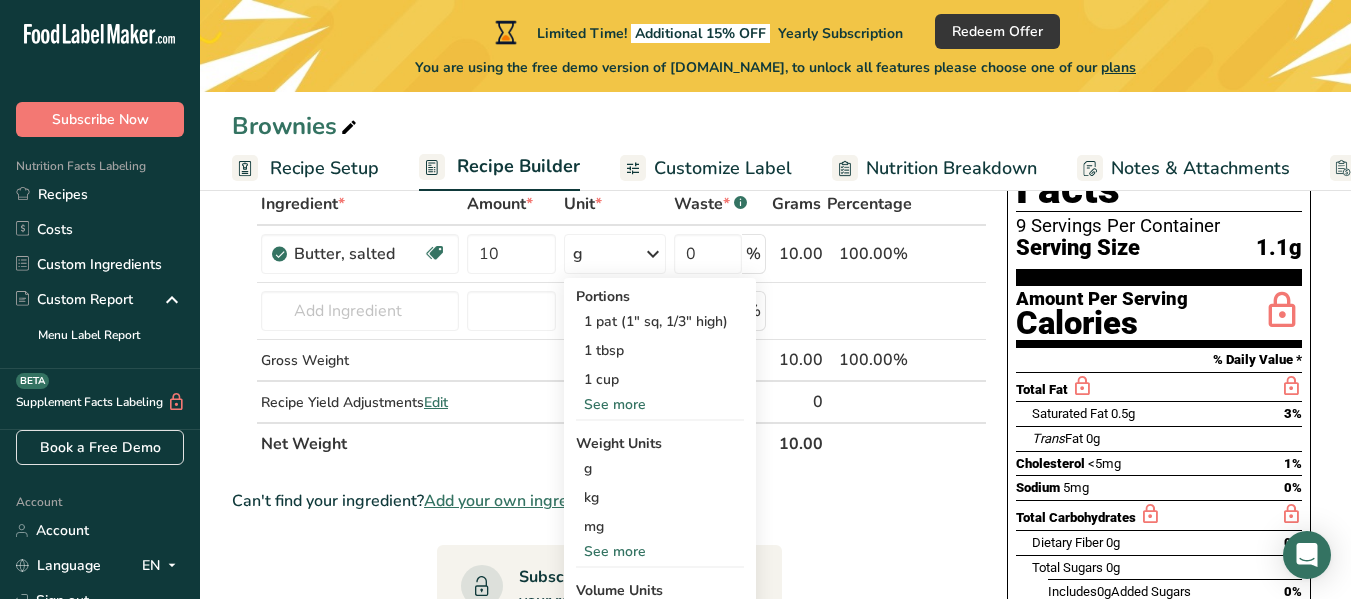 scroll, scrollTop: 186, scrollLeft: 0, axis: vertical 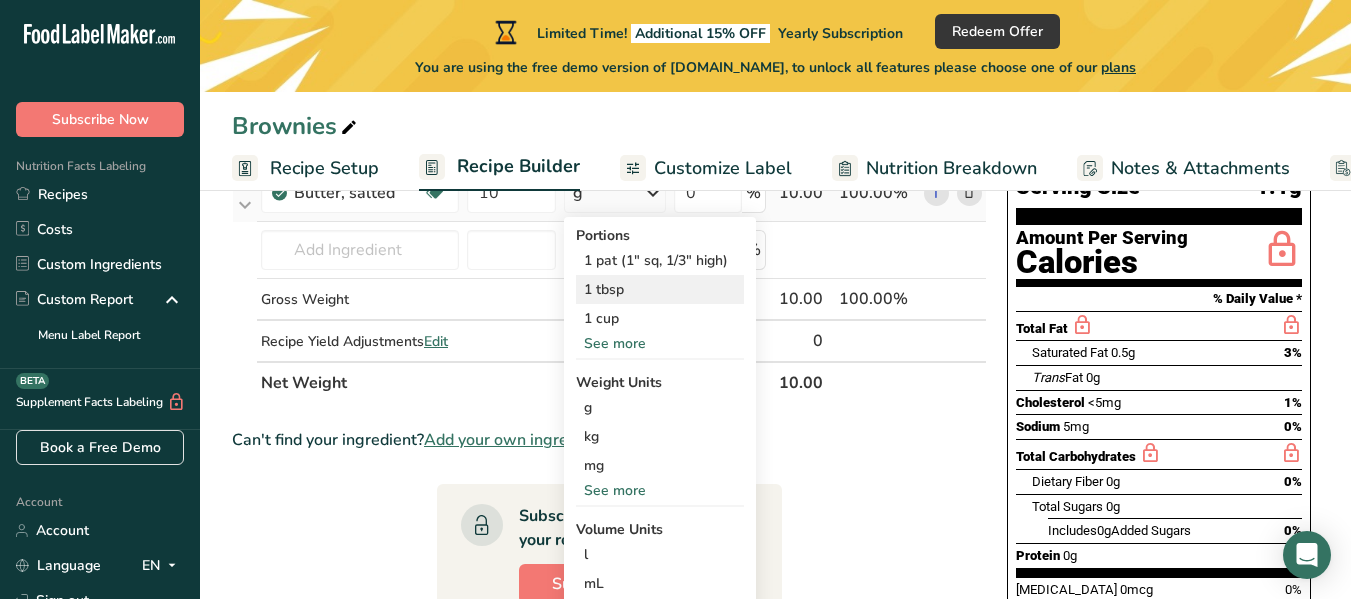 click on "1 tbsp" at bounding box center [660, 289] 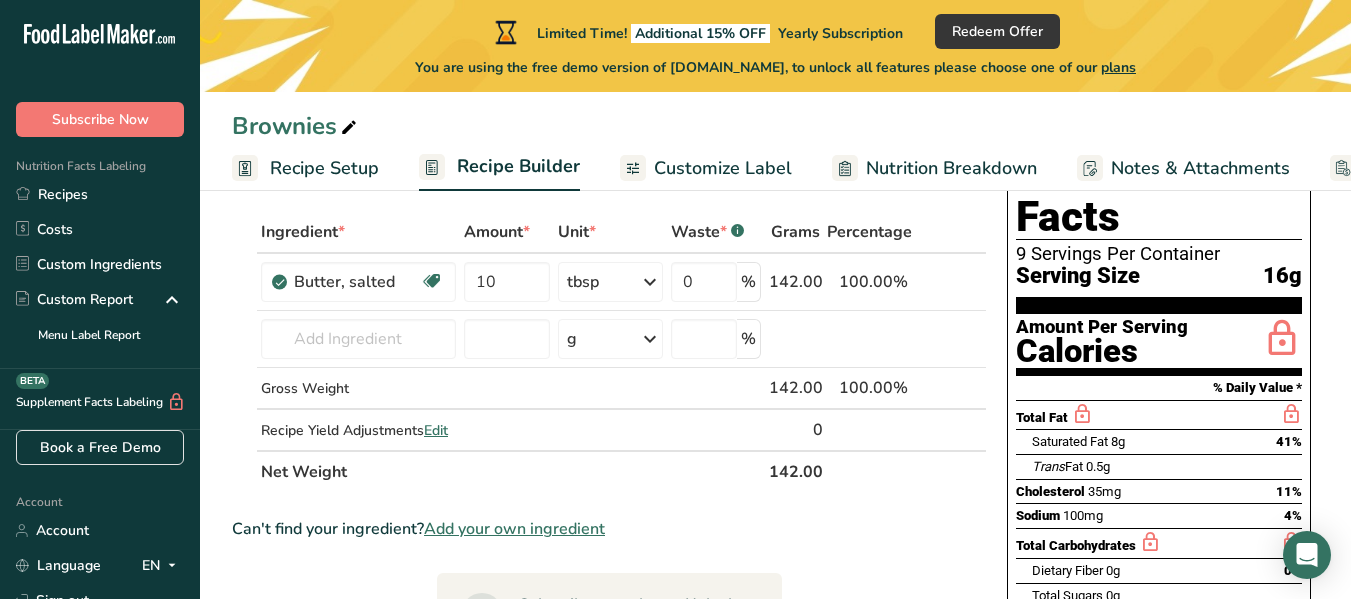 scroll, scrollTop: 69, scrollLeft: 0, axis: vertical 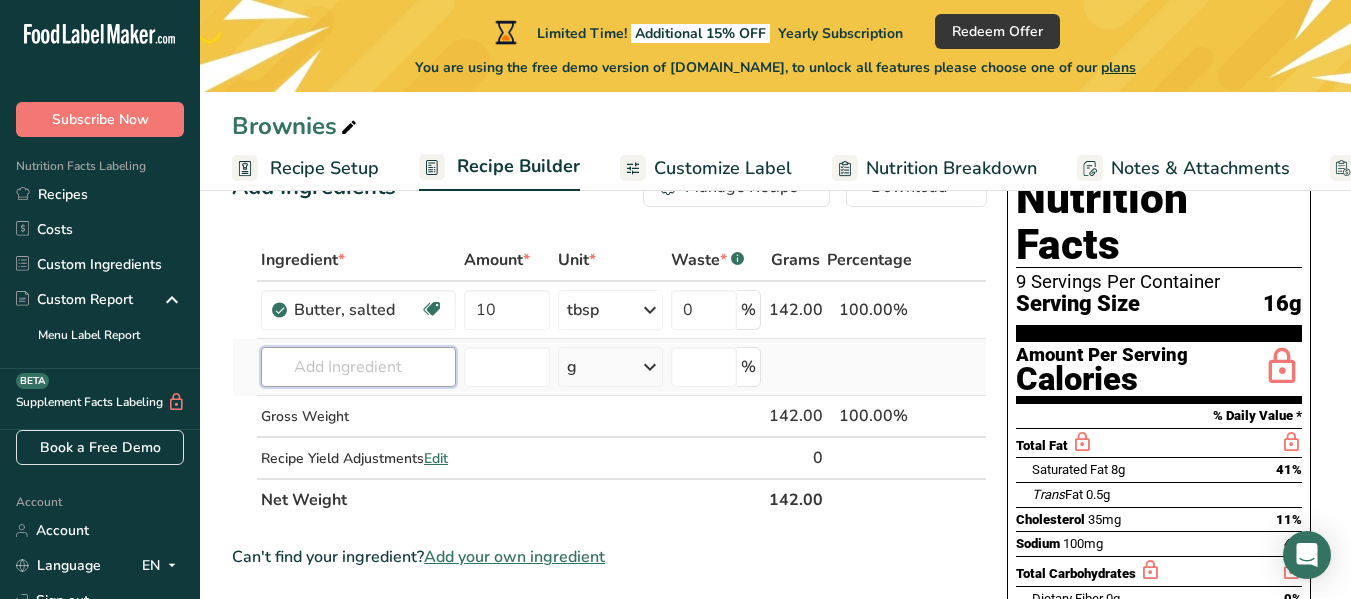 click at bounding box center [358, 367] 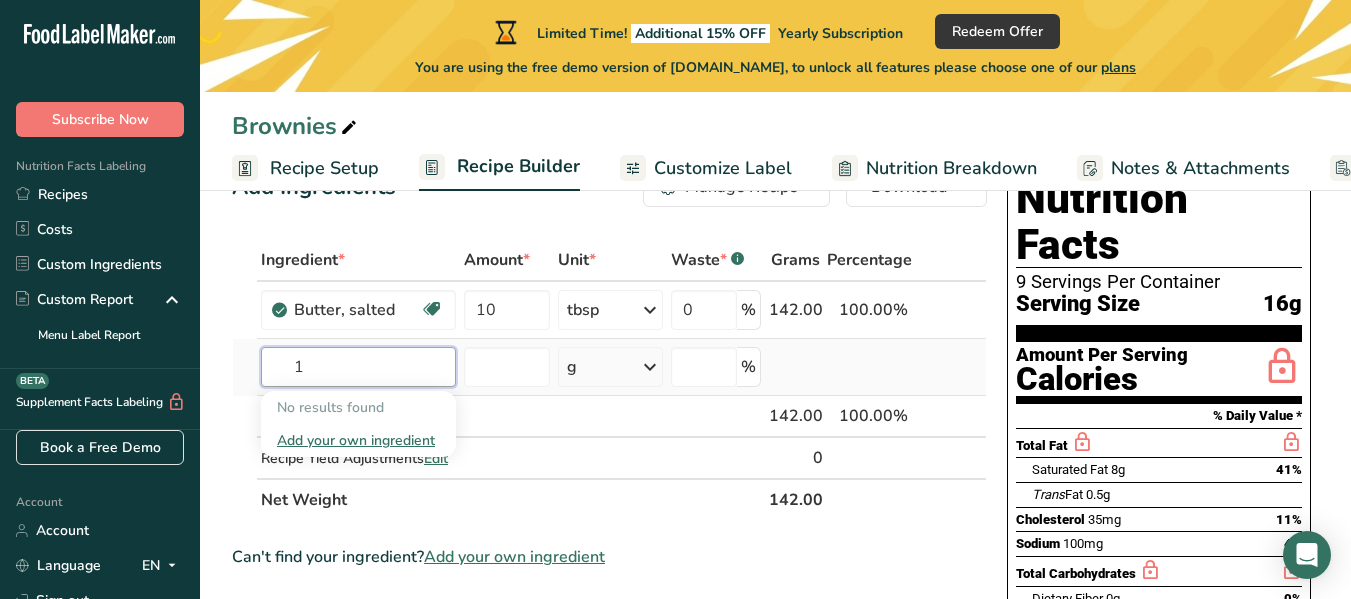 type on "1" 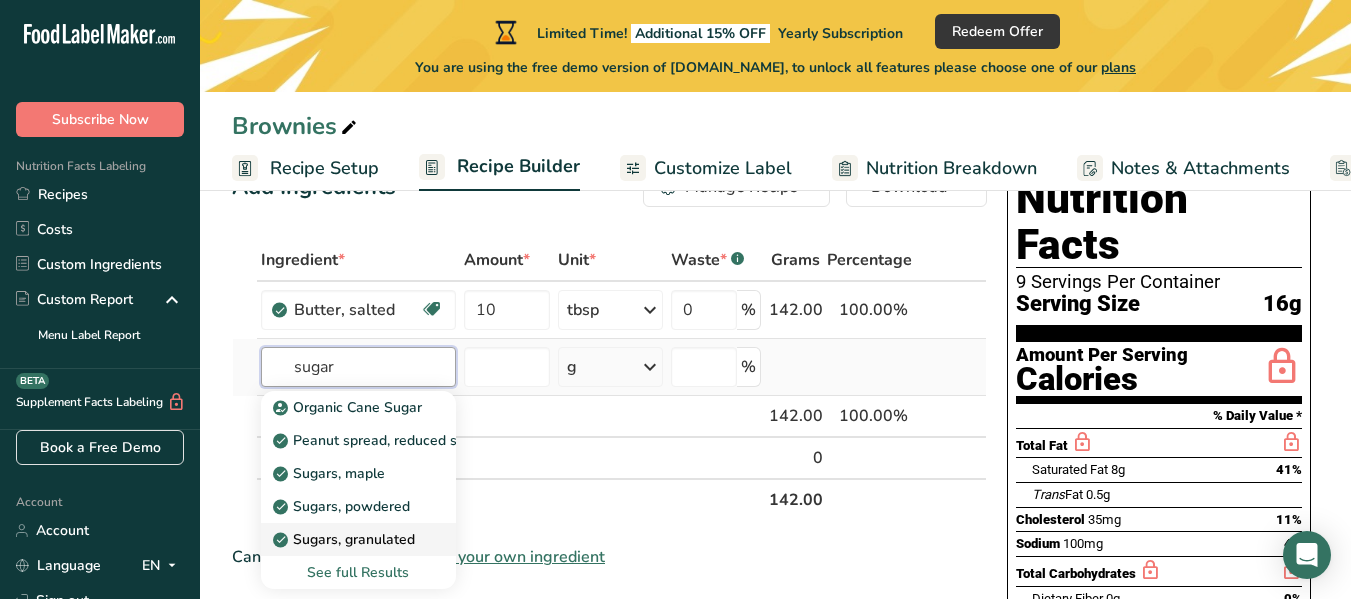 type on "sugar" 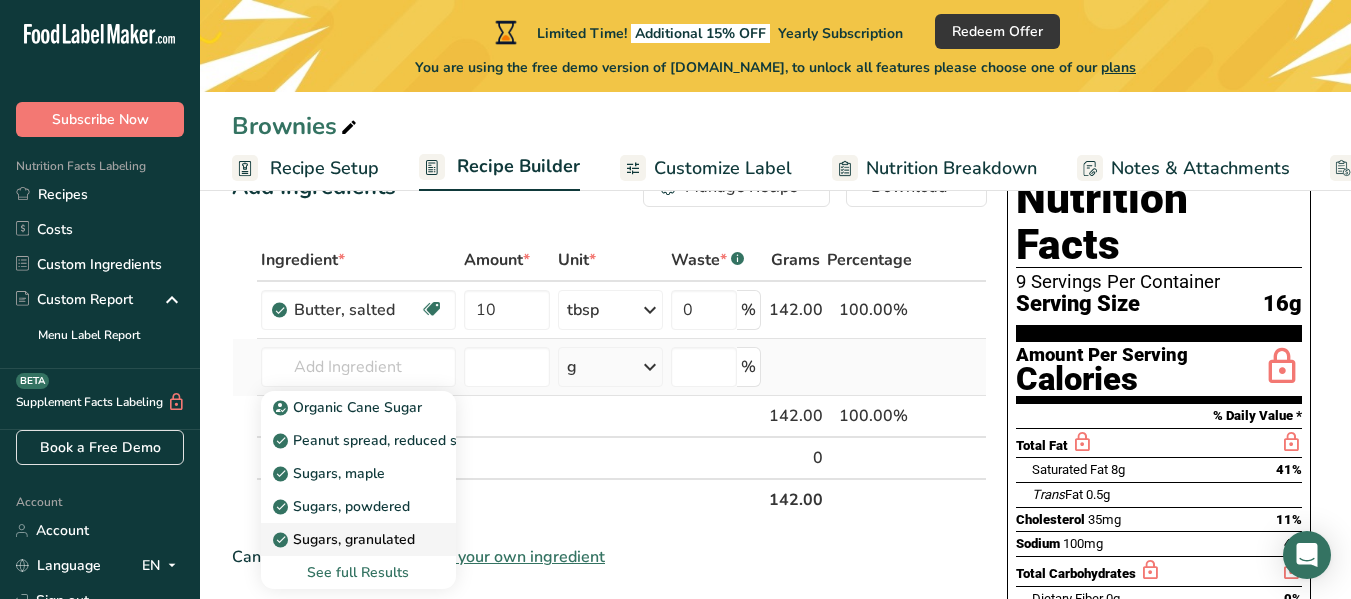 click on "Sugars, granulated" at bounding box center (346, 539) 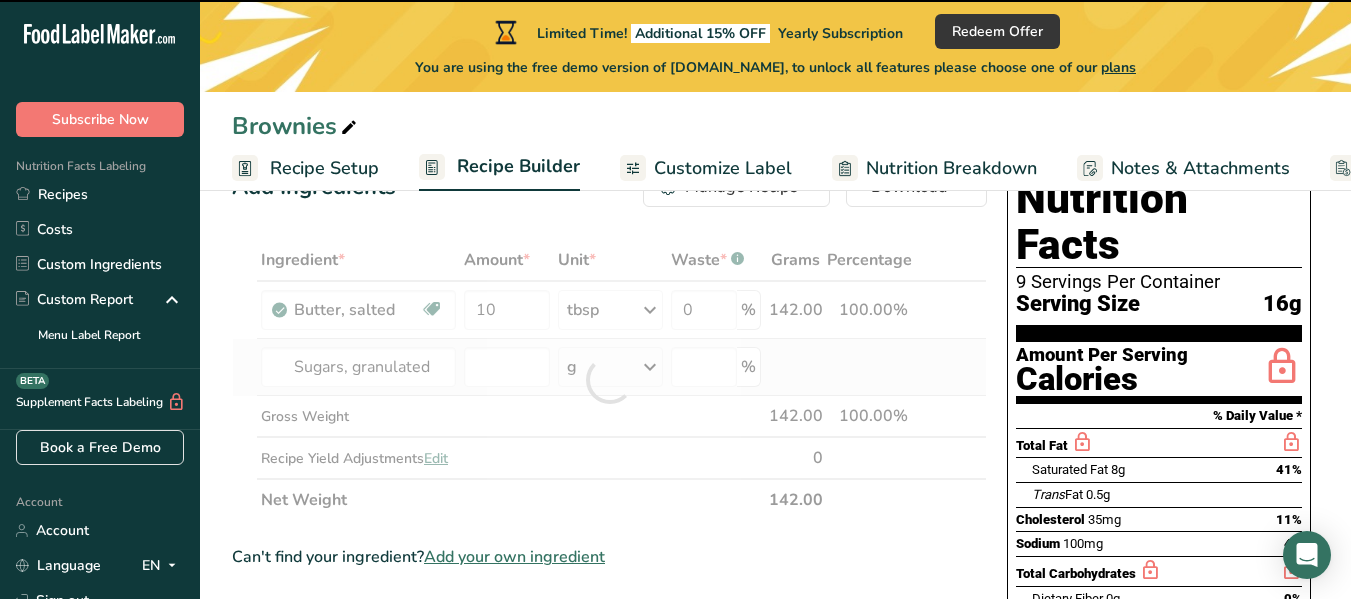 type on "0" 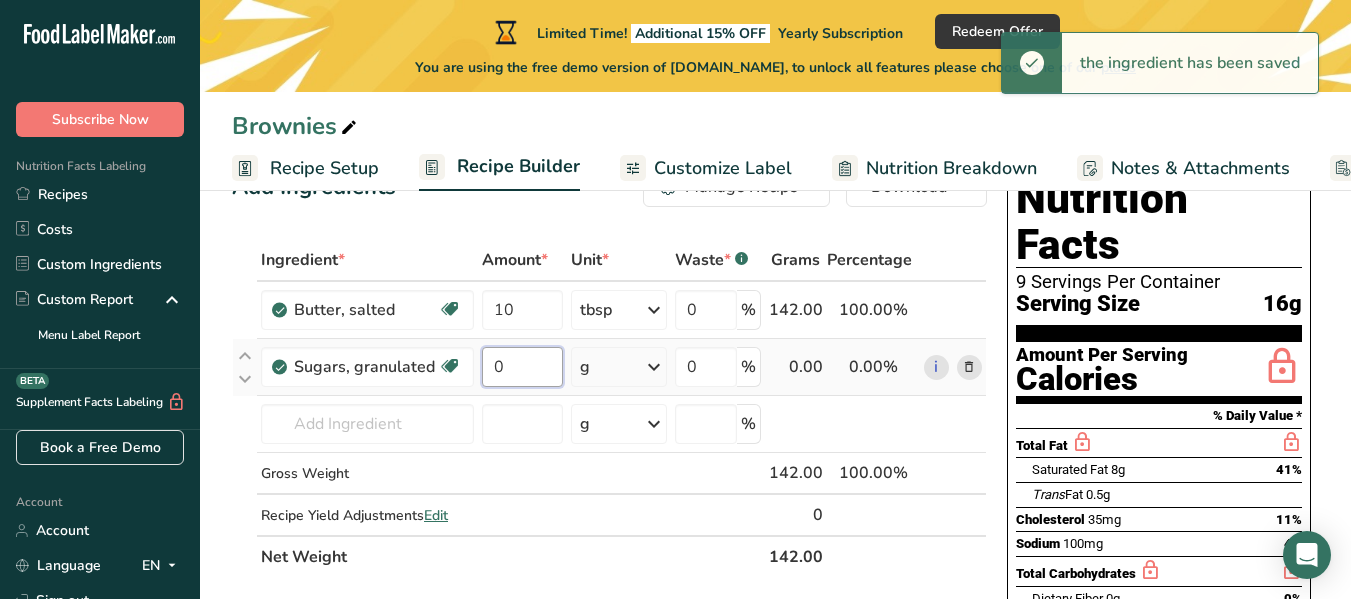 click on "0" at bounding box center (522, 367) 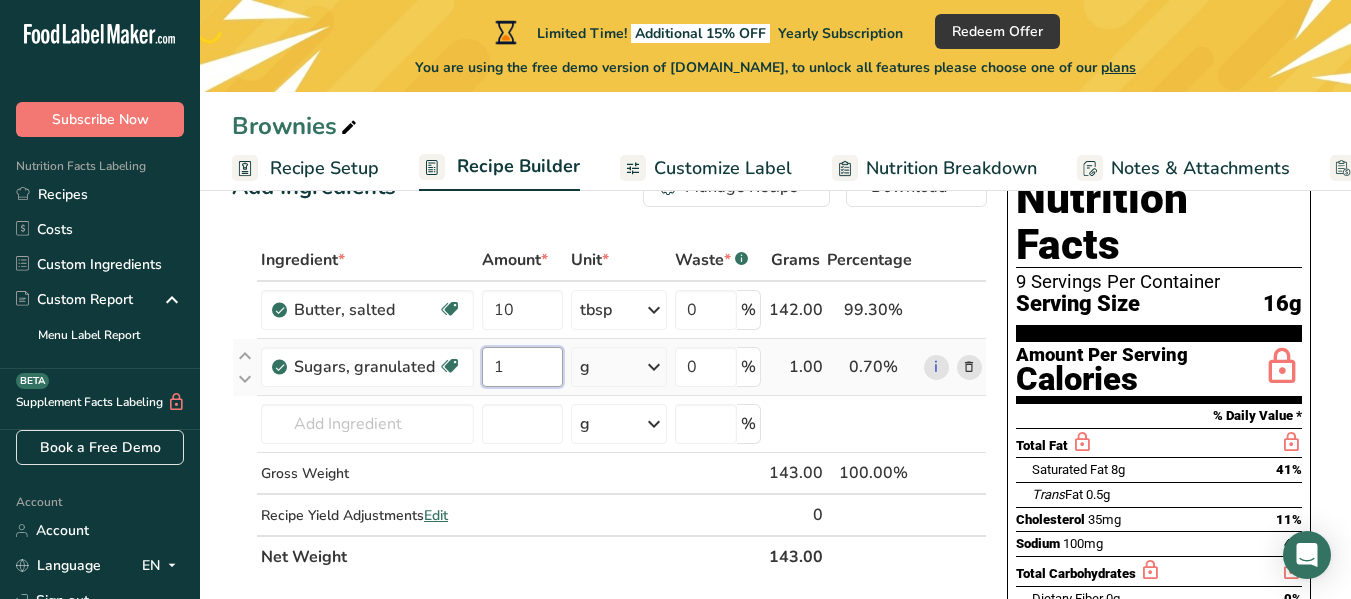type on "1" 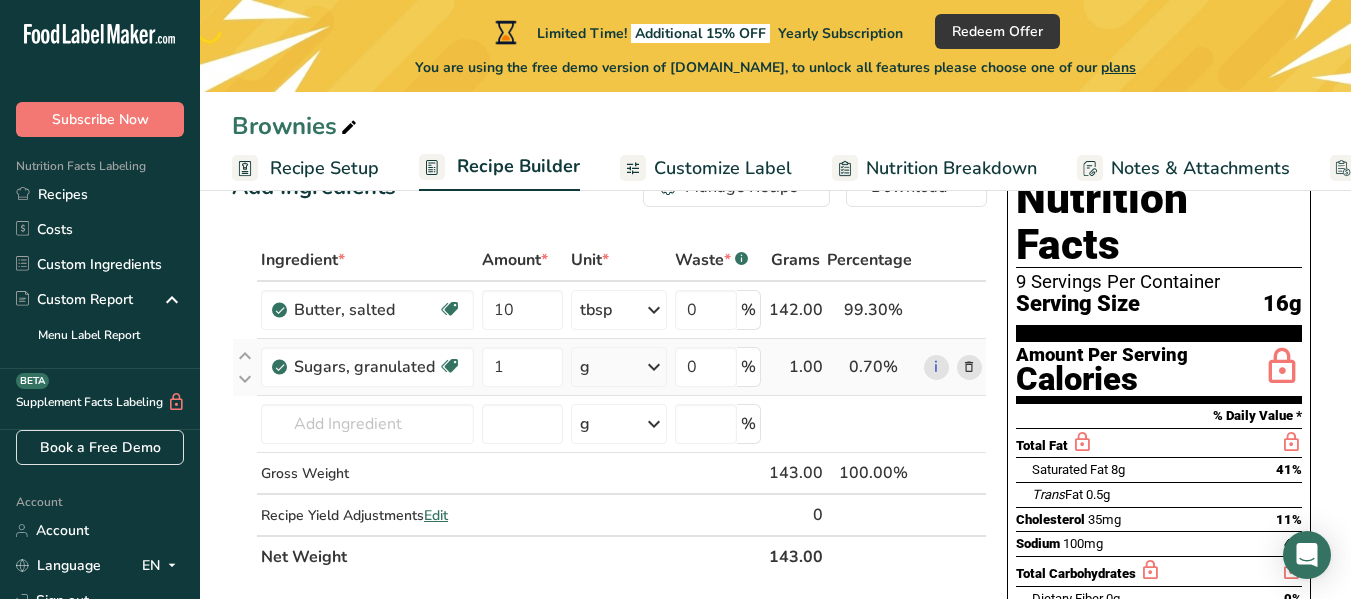 click on "Ingredient *
Amount *
Unit *
Waste *   .a-a{fill:#347362;}.b-a{fill:#fff;}          Grams
Percentage
Butter, salted
Gluten free
Vegetarian
Soy free
10
tbsp
Portions
1 pat (1" sq, 1/3" high)
1 tbsp
1 cup
See more
Weight Units
g
kg
mg
See more
Volume Units
l
Volume units require a density conversion. If you know your ingredient's density enter it below. Otherwise, click on "RIA" our AI Regulatory bot - she will be able to help you
lb/ft3
g/cm3
Confirm
mL
lb/ft3" at bounding box center [609, 408] 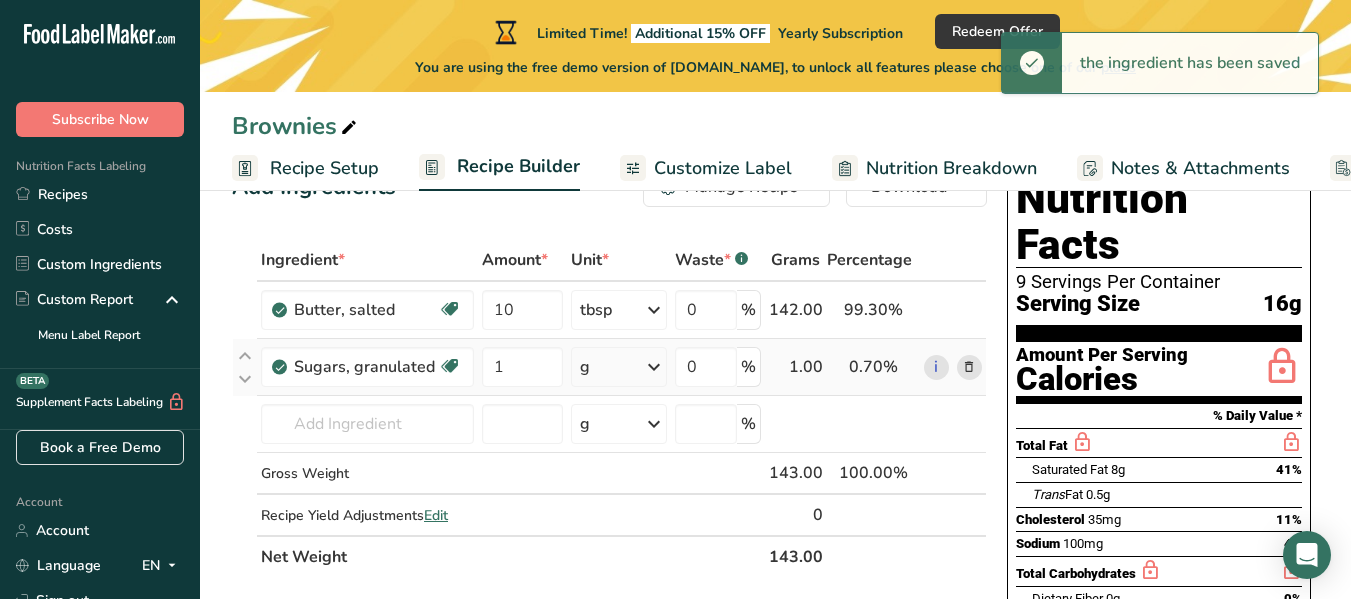 click at bounding box center (654, 367) 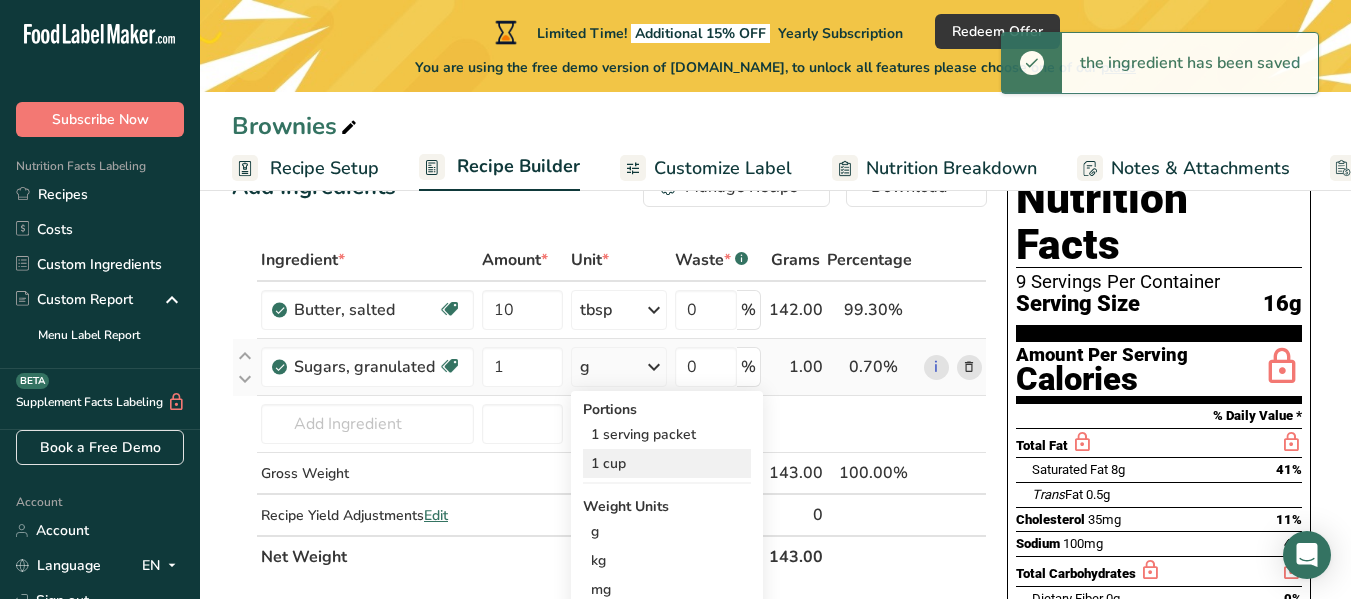 click on "1 cup" at bounding box center (667, 463) 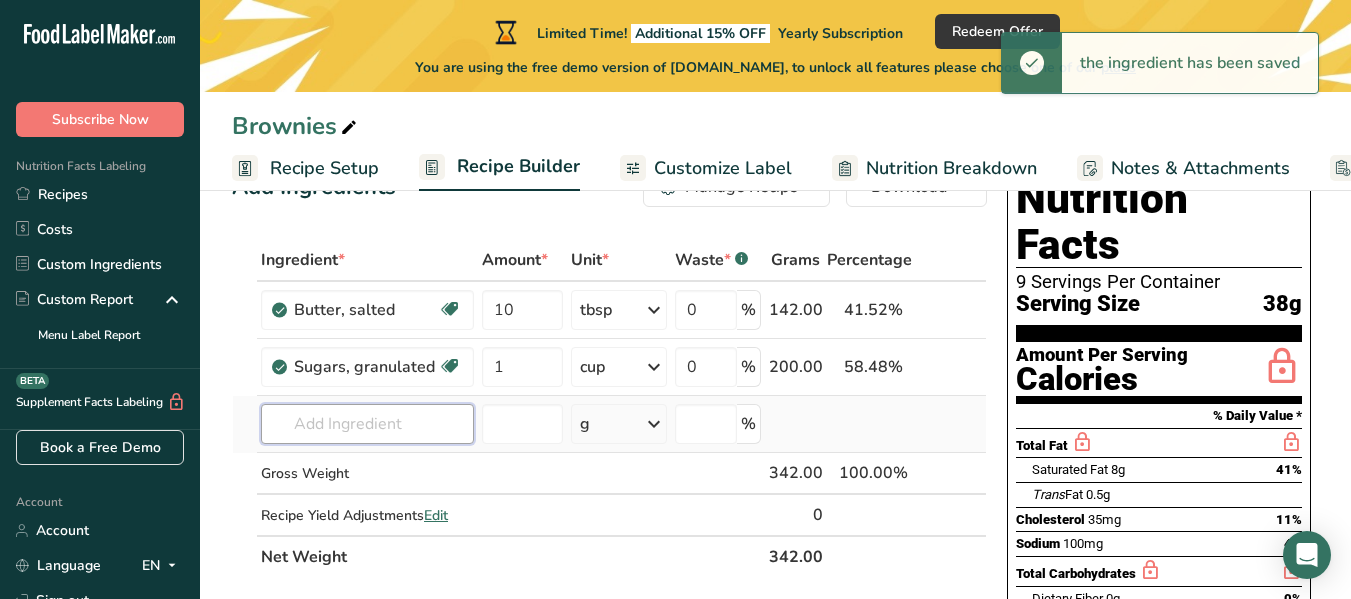 click at bounding box center (367, 424) 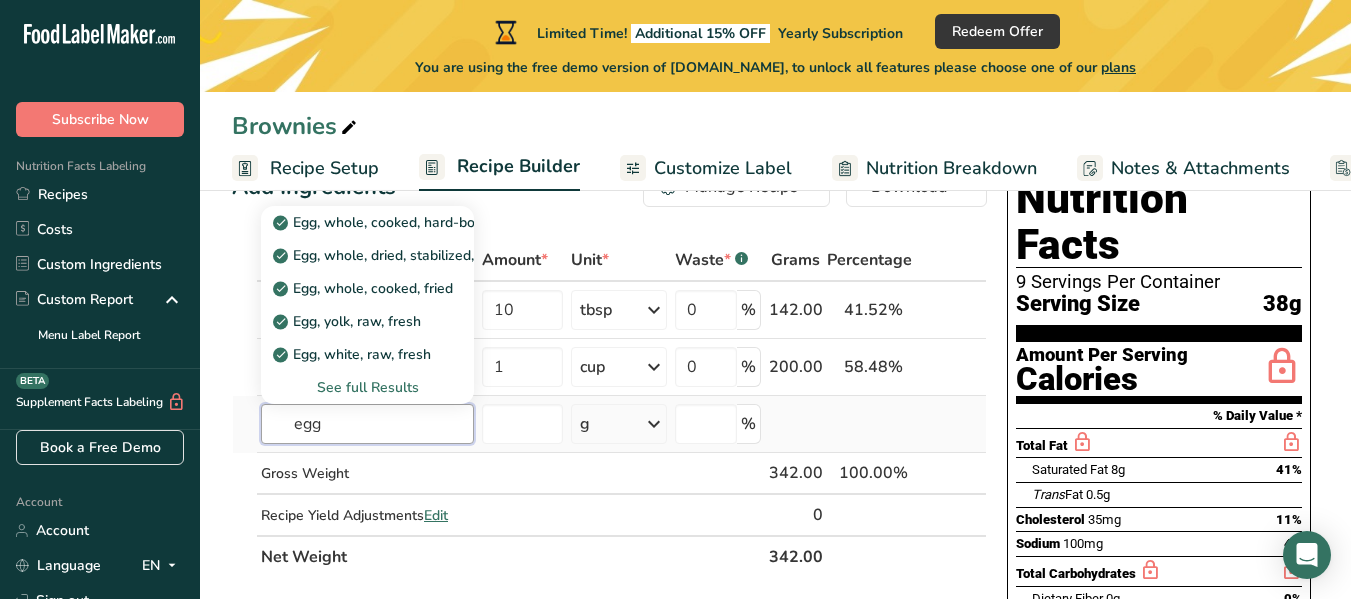 type on "egg" 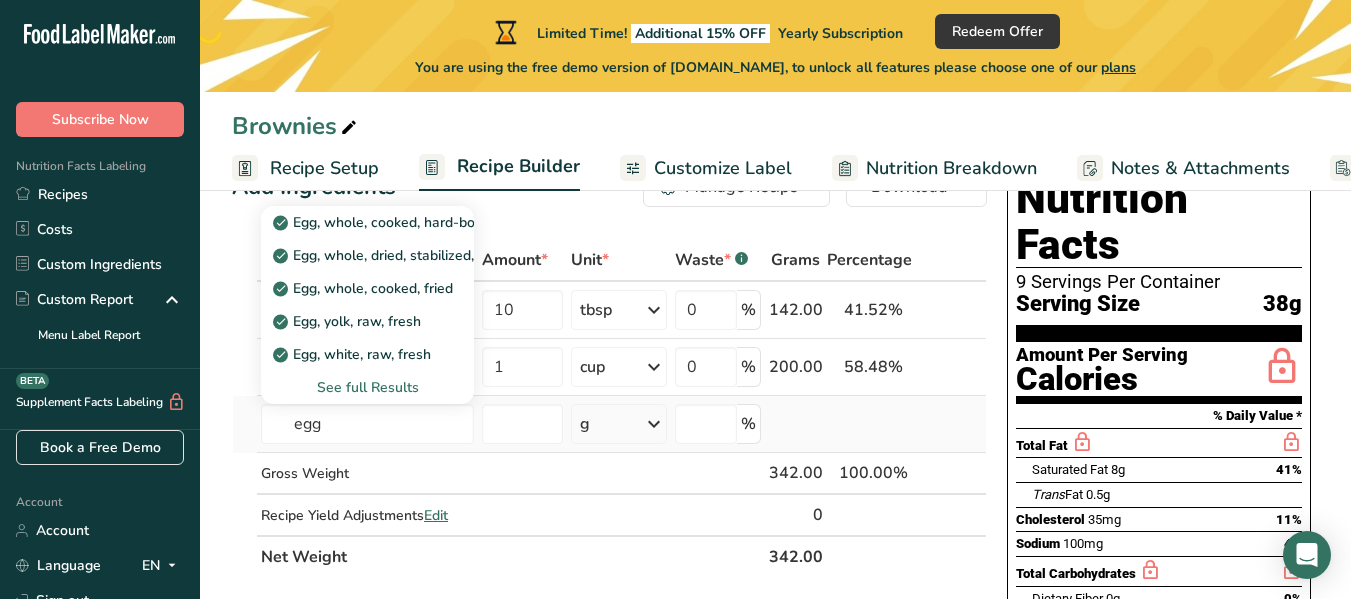type 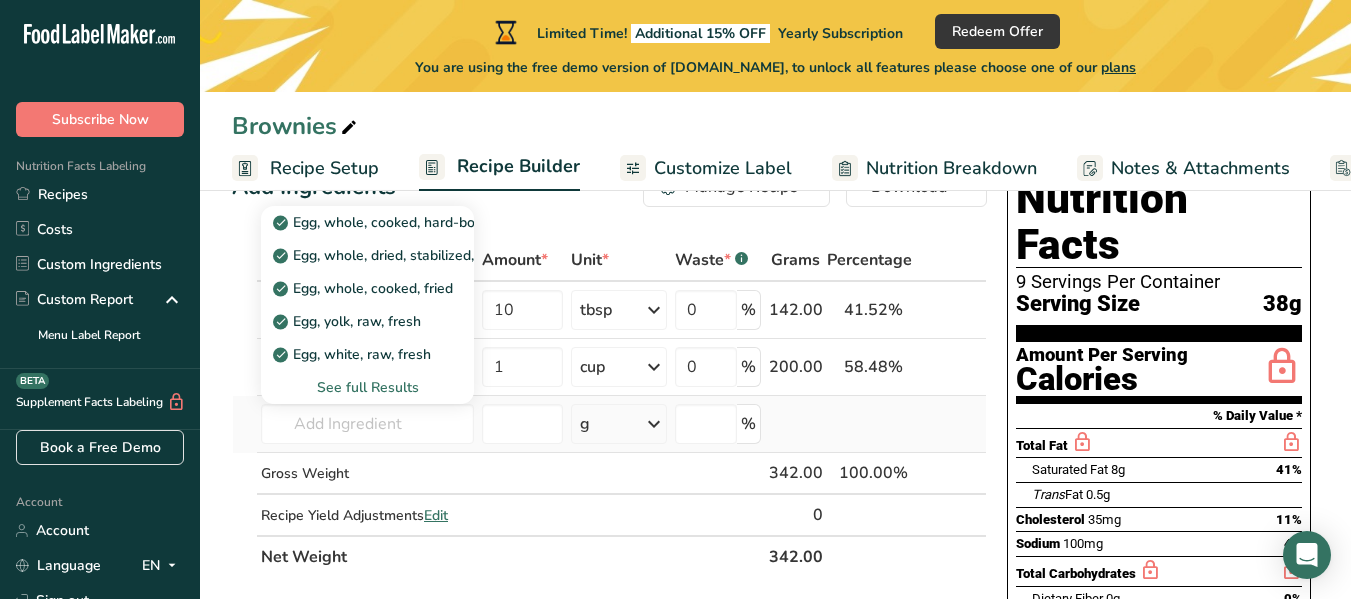click on "See full Results" at bounding box center [367, 387] 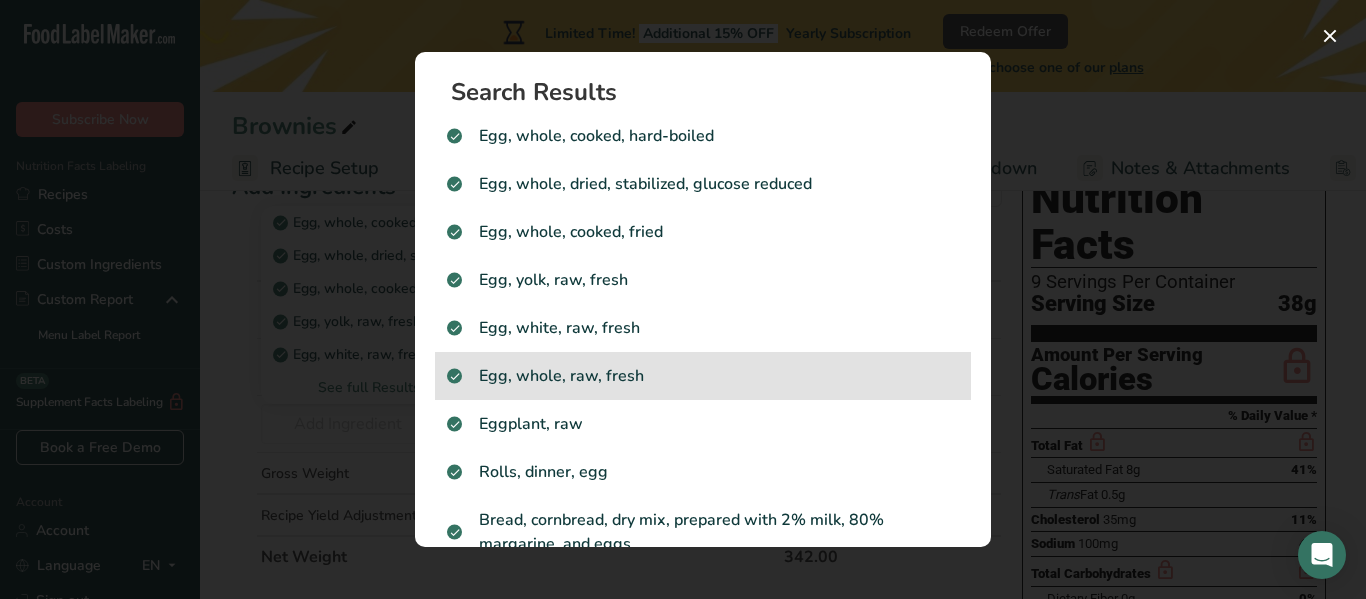 click on "Egg, whole, raw, fresh" at bounding box center [703, 376] 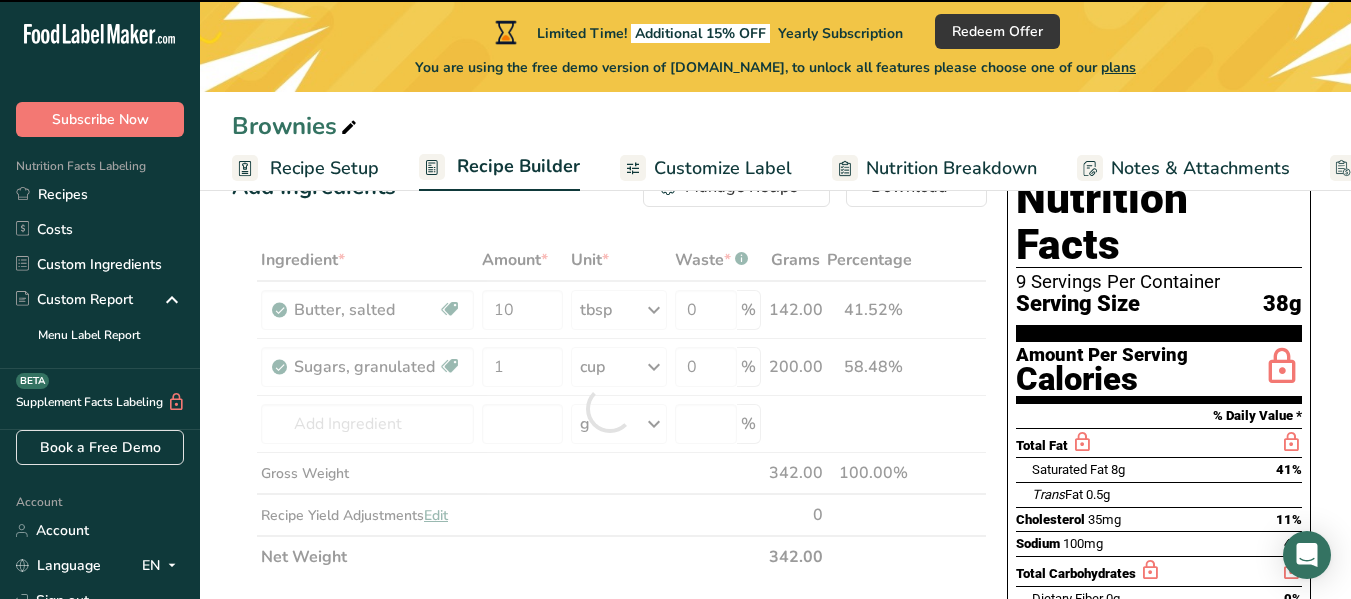 type on "0" 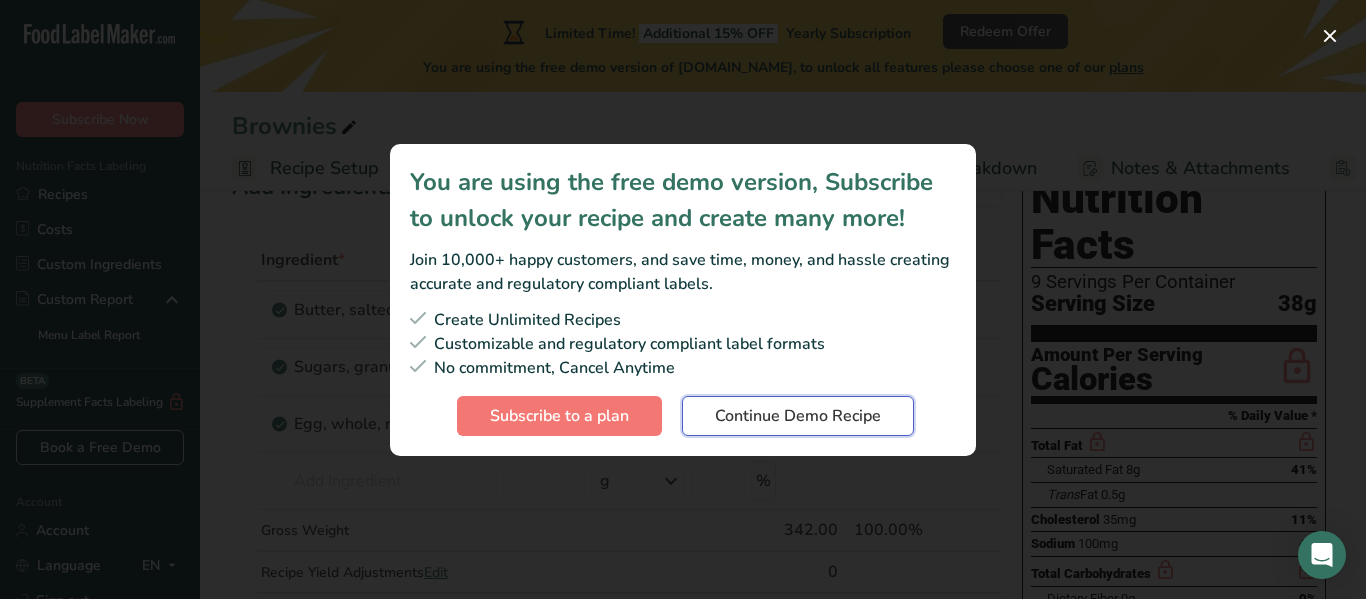 click on "Continue Demo Recipe" at bounding box center (798, 416) 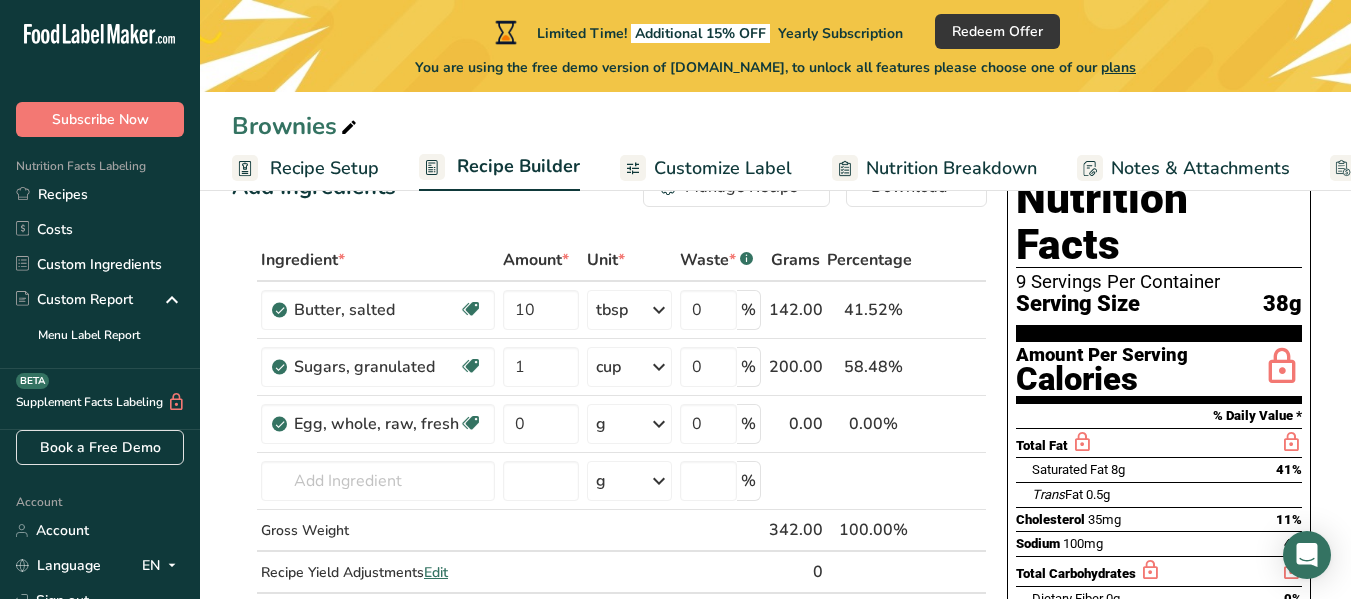 drag, startPoint x: 1187, startPoint y: 275, endPoint x: 1025, endPoint y: 280, distance: 162.07715 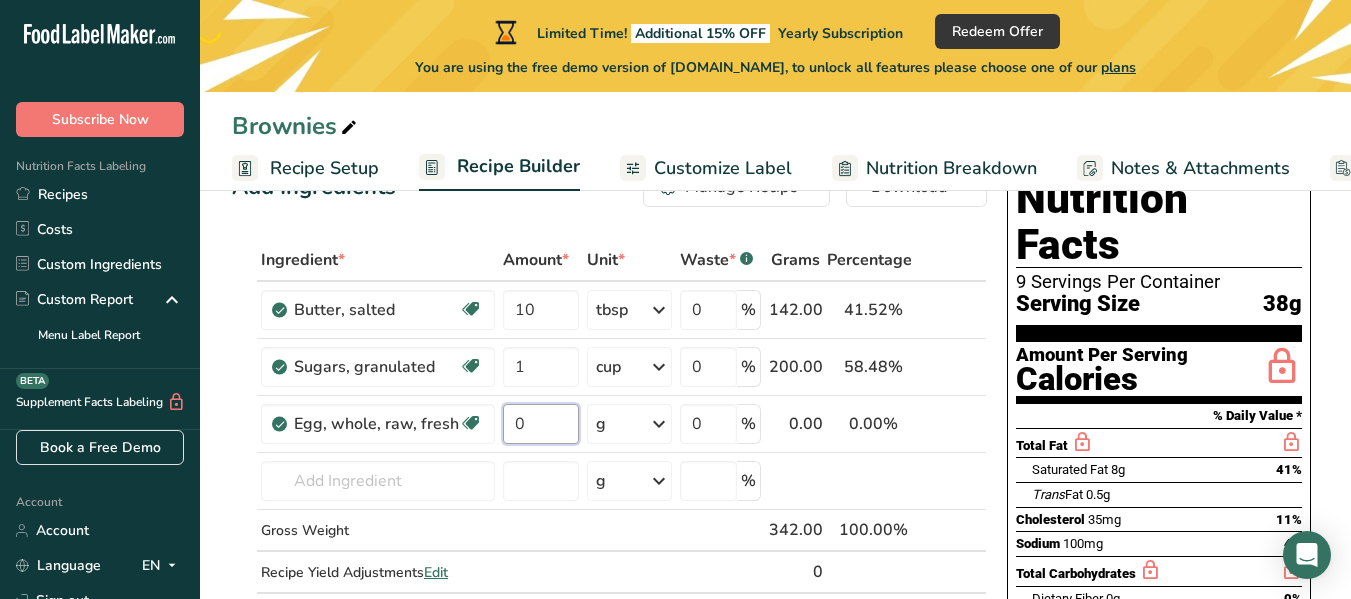 click on "0" at bounding box center (541, 424) 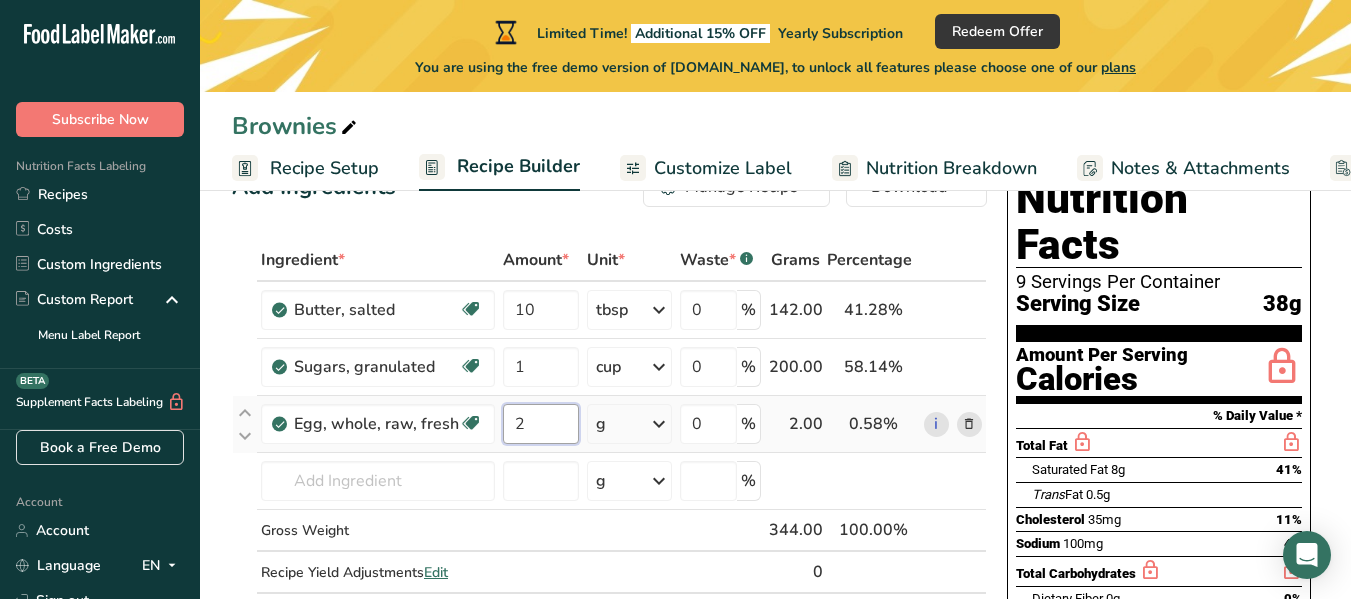 type on "2" 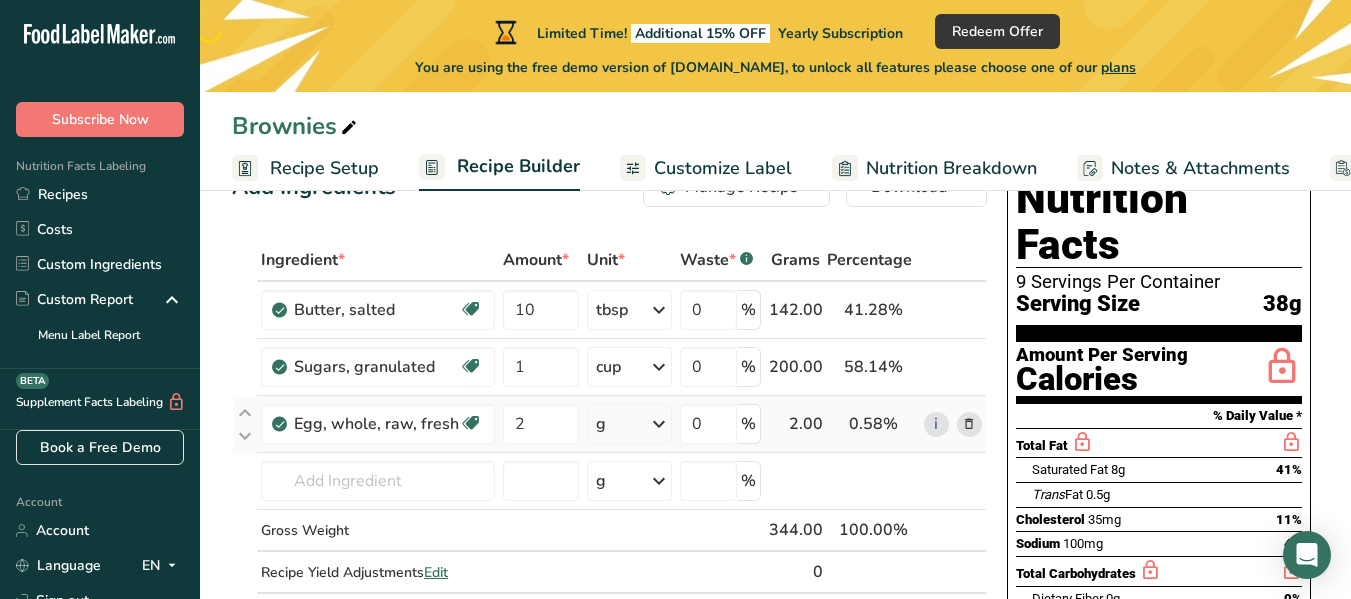 click on "Ingredient *
Amount *
Unit *
Waste *   .a-a{fill:#347362;}.b-a{fill:#fff;}          Grams
Percentage
Butter, salted
Gluten free
Vegetarian
Soy free
10
tbsp
Portions
1 pat (1" sq, 1/3" high)
1 tbsp
1 cup
See more
Weight Units
g
kg
mg
See more
Volume Units
l
Volume units require a density conversion. If you know your ingredient's density enter it below. Otherwise, click on "RIA" our AI Regulatory bot - she will be able to help you
lb/ft3
g/cm3
Confirm
mL
lb/ft3" at bounding box center (609, 437) 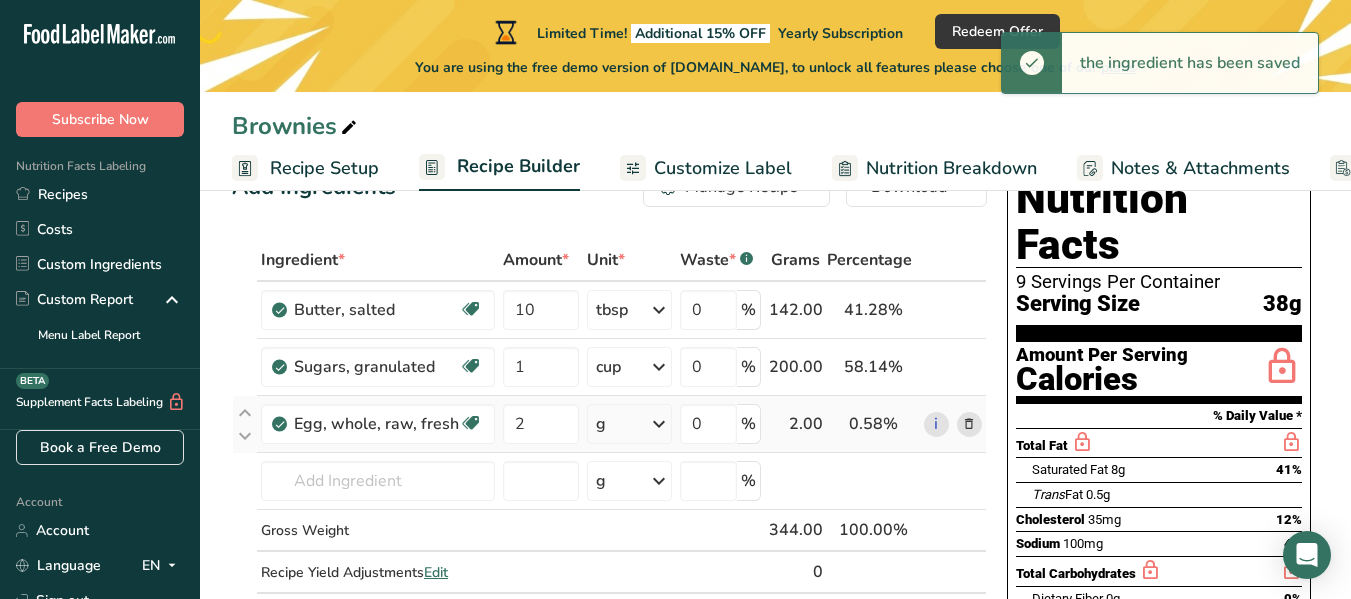 click at bounding box center [659, 424] 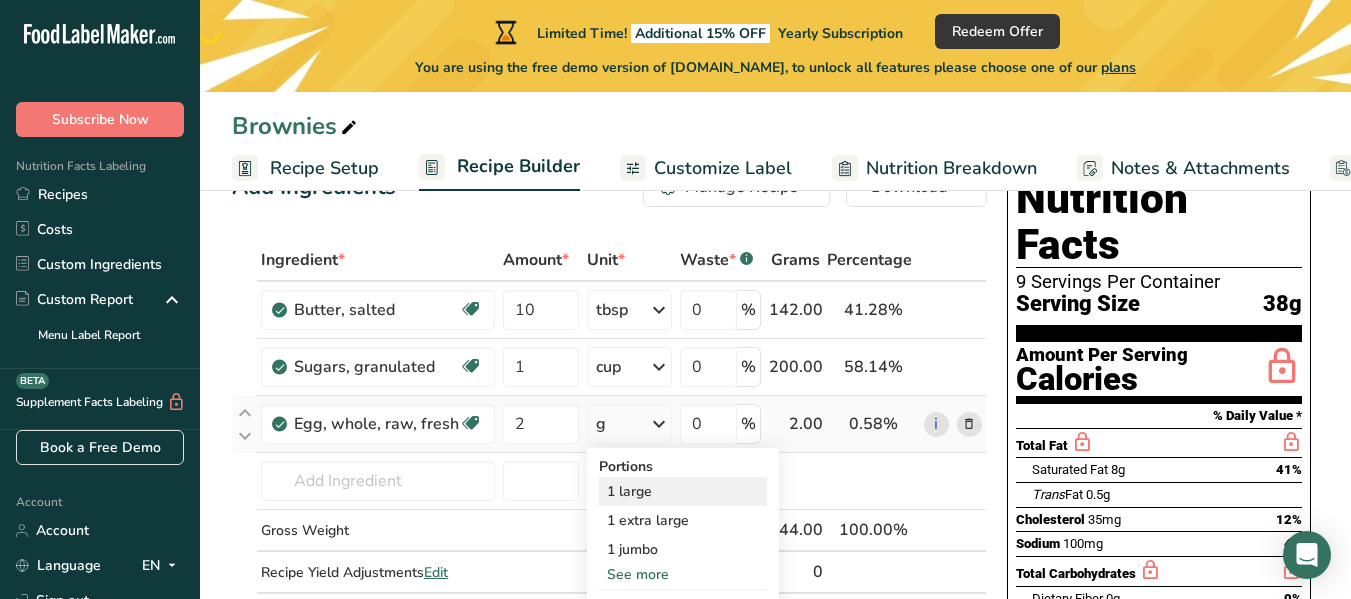 click on "1 large" at bounding box center [683, 491] 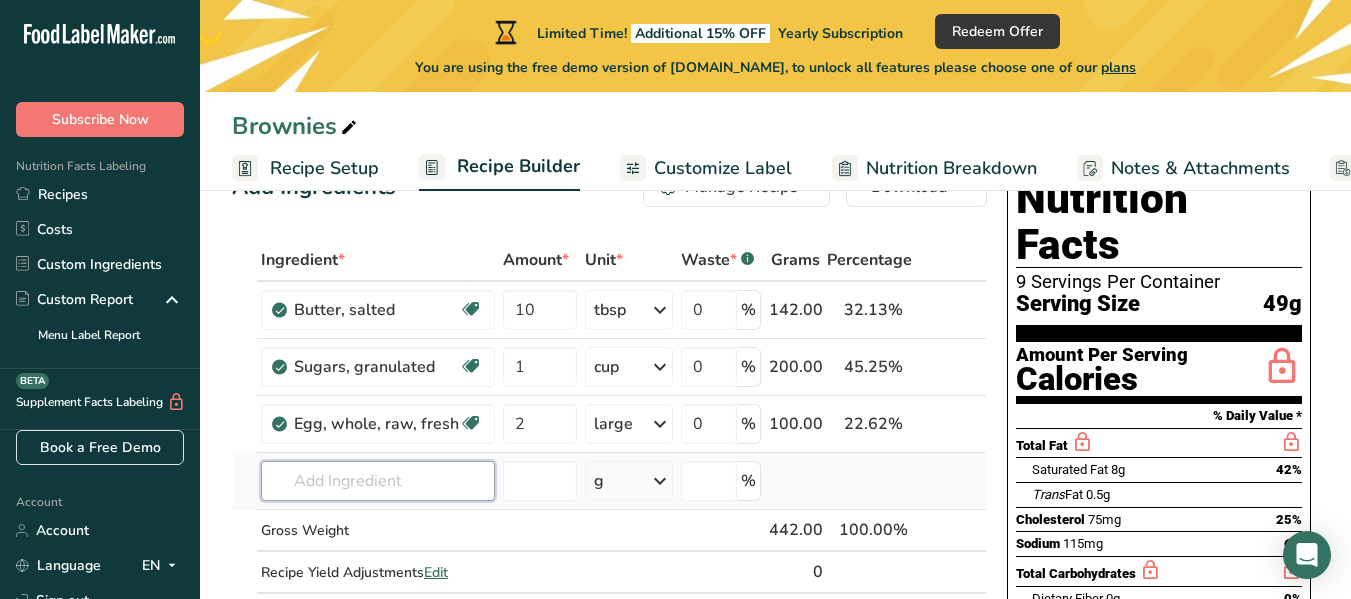 click at bounding box center [378, 481] 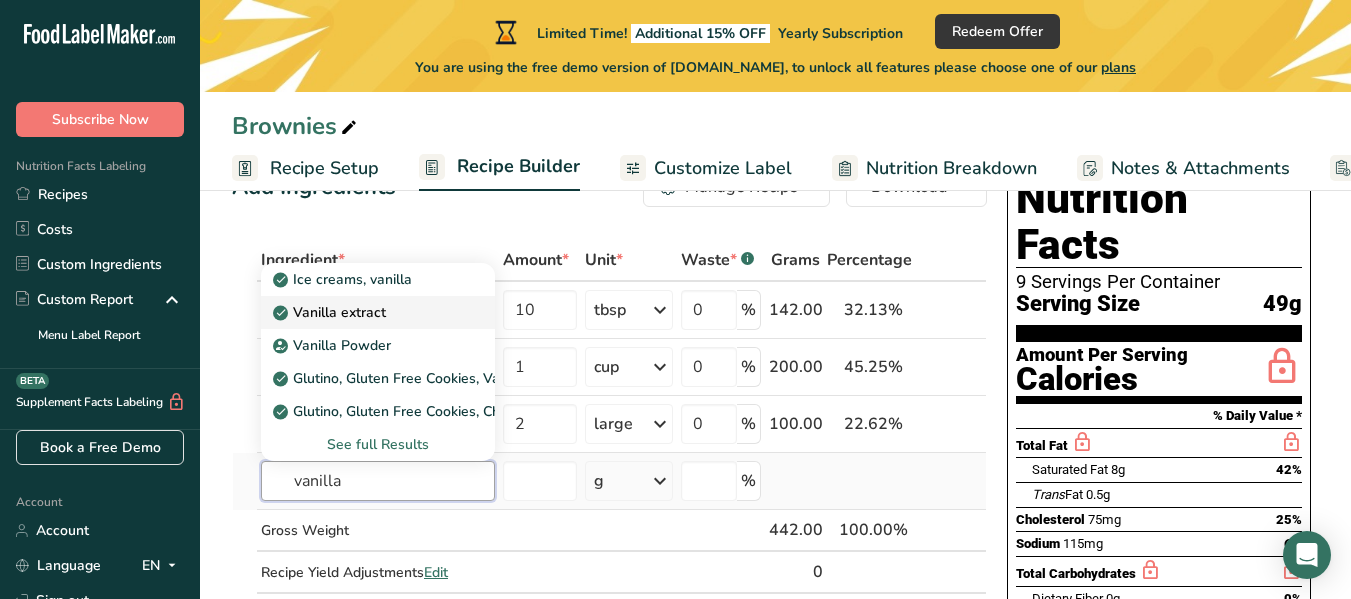 type on "vanilla" 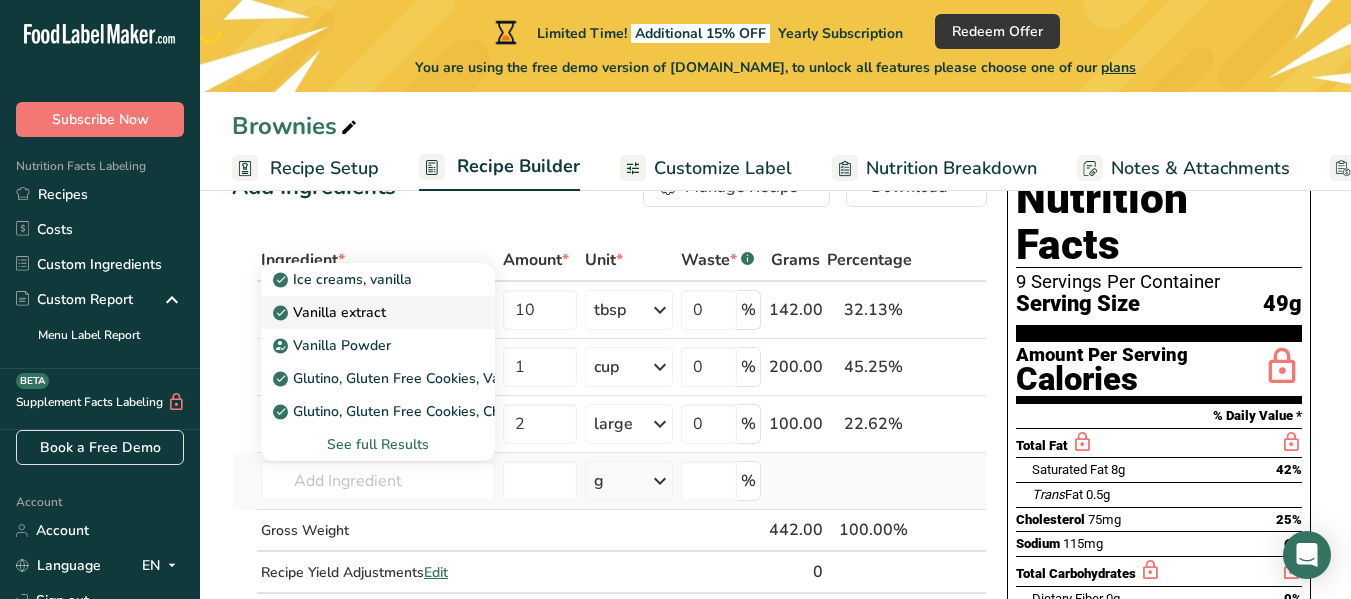 click on "Vanilla extract" at bounding box center [331, 312] 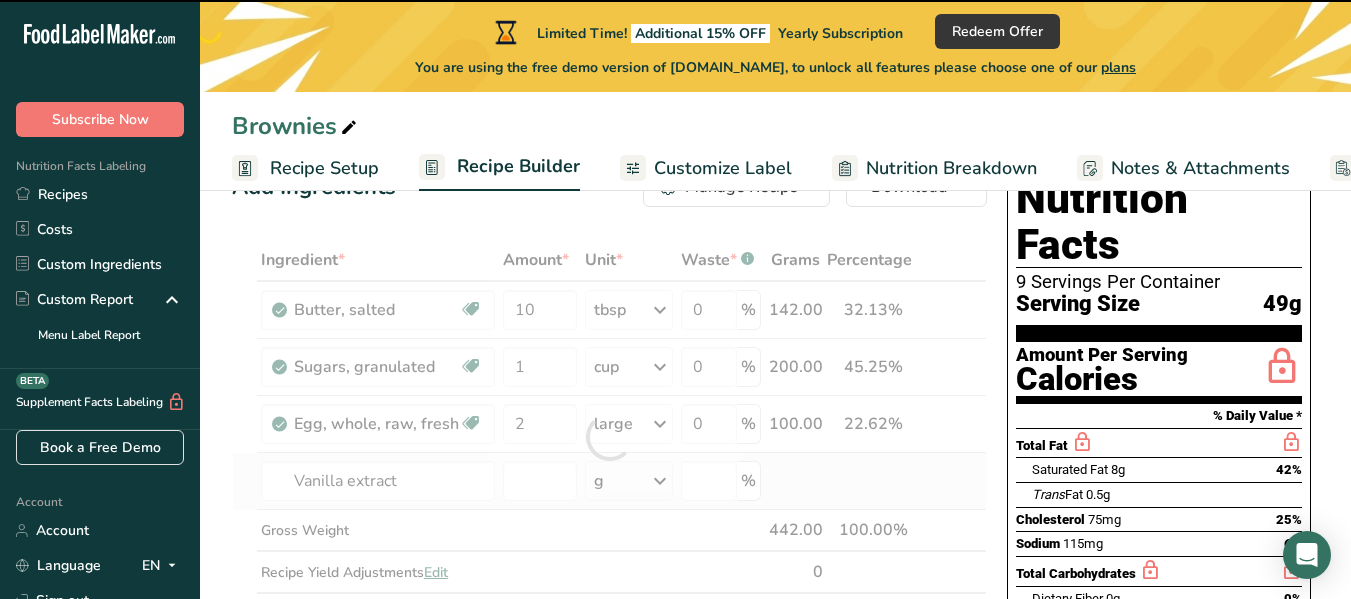 type on "0" 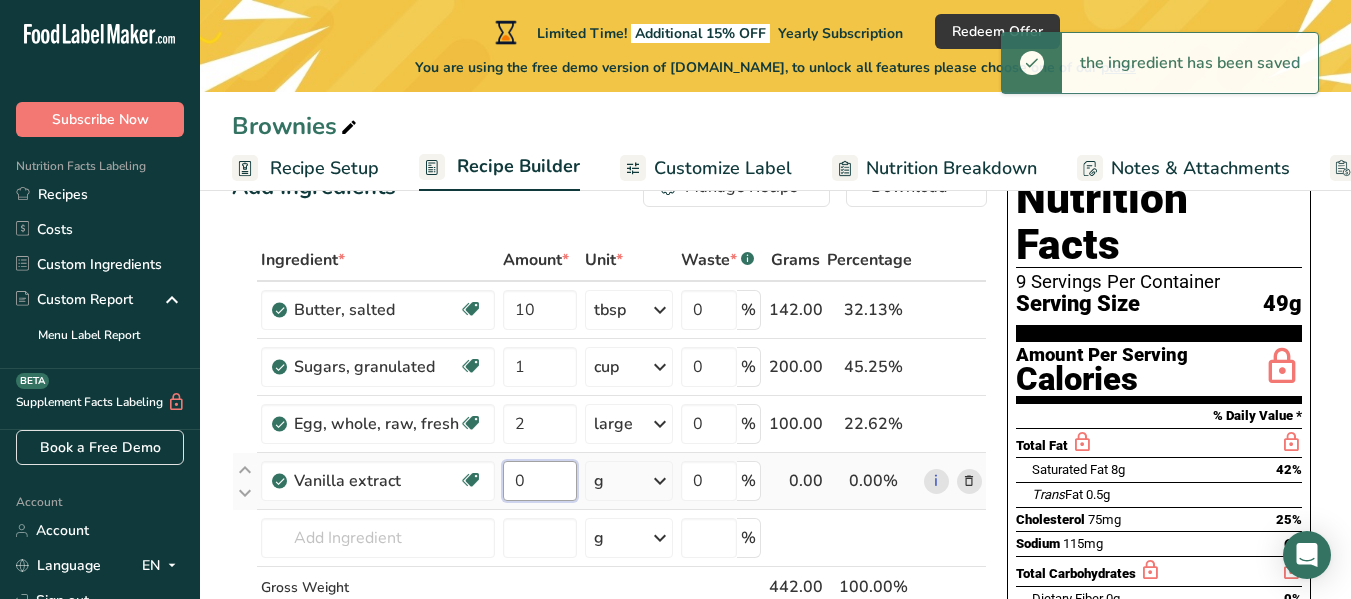 click on "0" at bounding box center (540, 481) 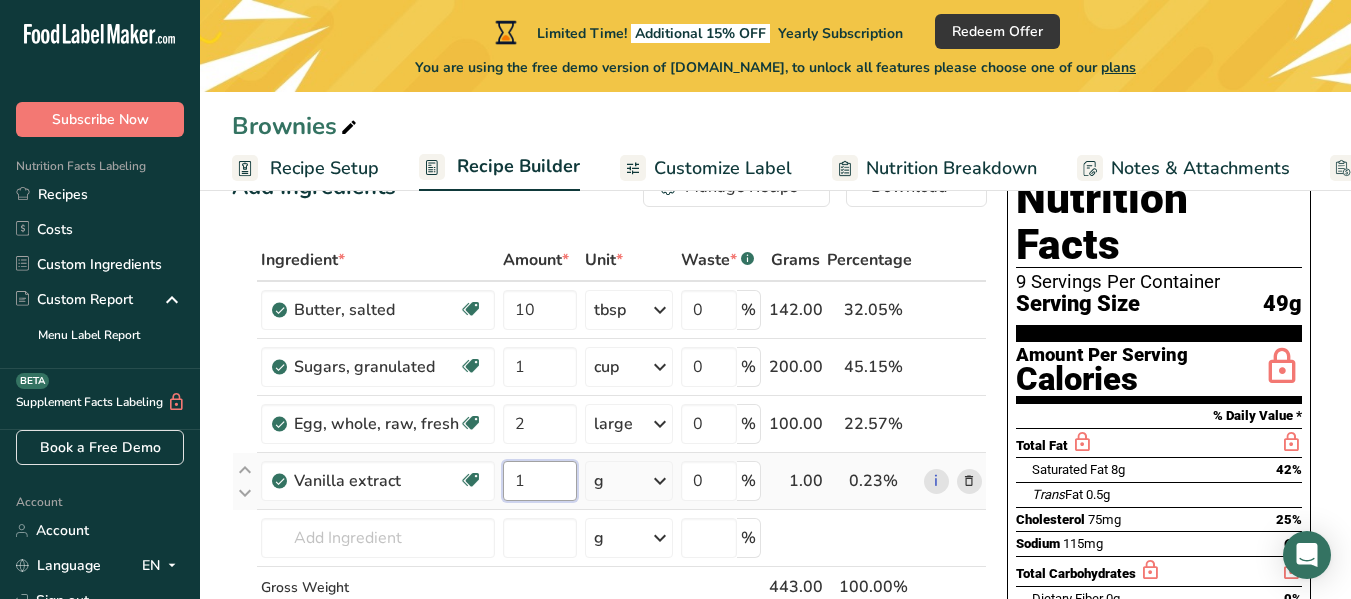 type on "1" 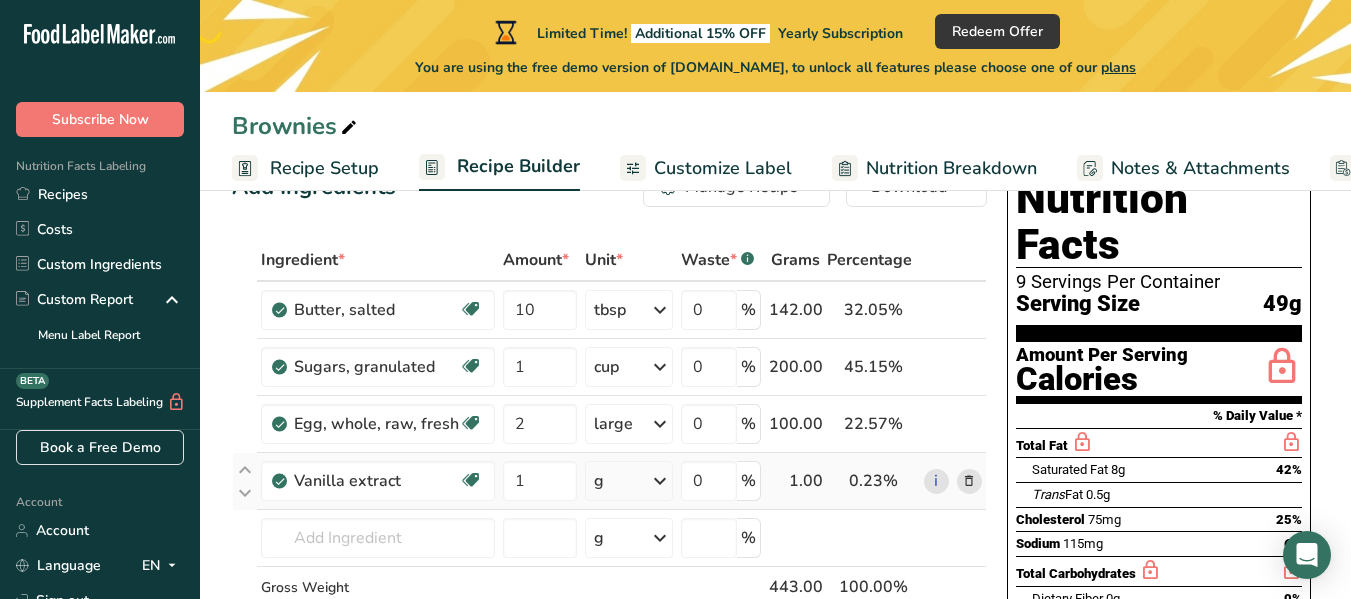 click on "Ingredient *
Amount *
Unit *
Waste *   .a-a{fill:#347362;}.b-a{fill:#fff;}          Grams
Percentage
Butter, salted
Gluten free
Vegetarian
Soy free
10
tbsp
Portions
1 pat (1" sq, 1/3" high)
1 tbsp
1 cup
See more
Weight Units
g
kg
mg
See more
Volume Units
l
Volume units require a density conversion. If you know your ingredient's density enter it below. Otherwise, click on "RIA" our AI Regulatory bot - she will be able to help you
lb/ft3
g/cm3
Confirm
mL
lb/ft3" at bounding box center [609, 465] 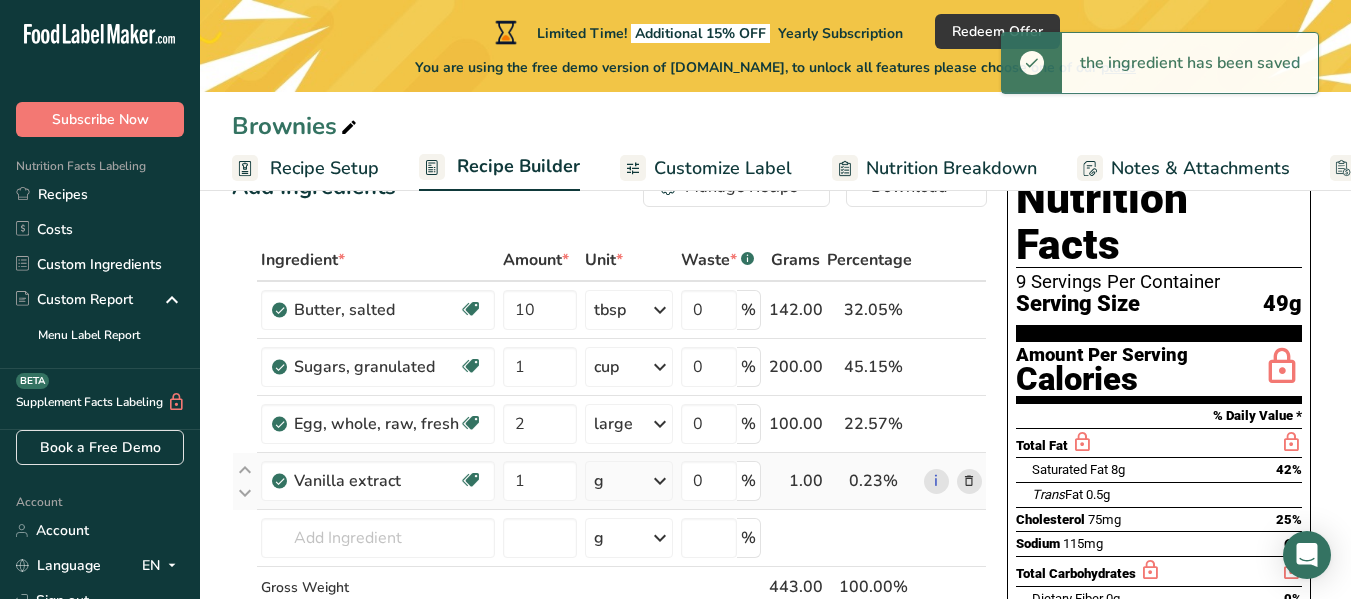 click at bounding box center [660, 481] 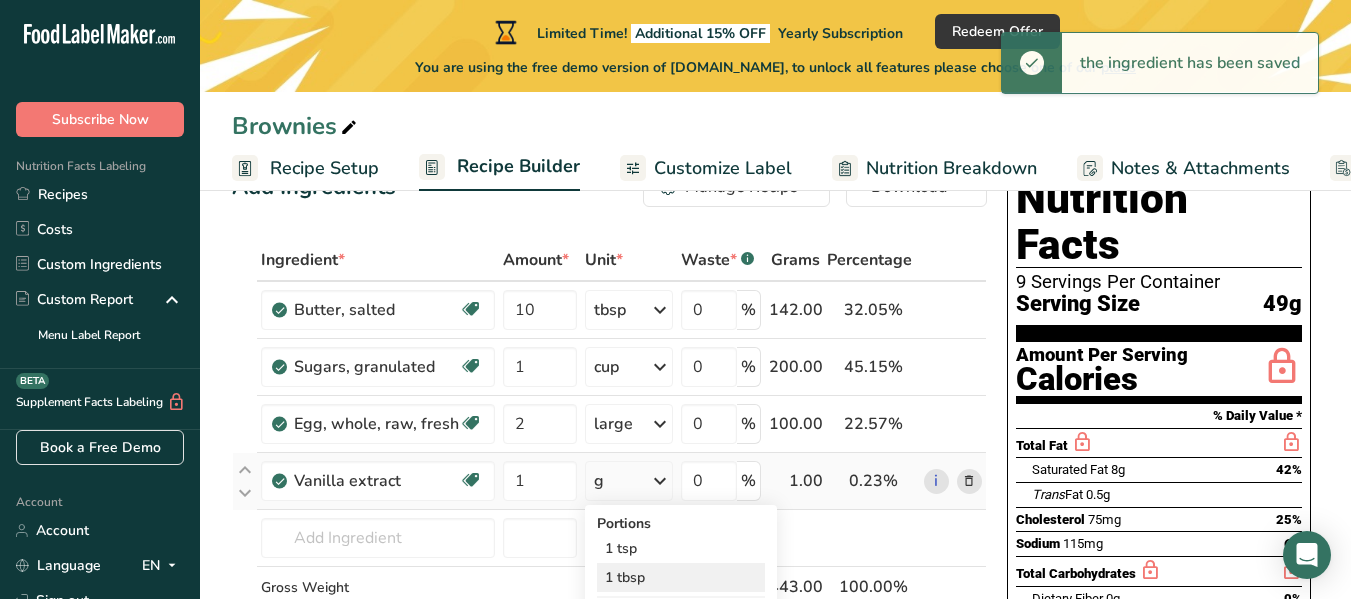 click on "1 tbsp" at bounding box center [681, 577] 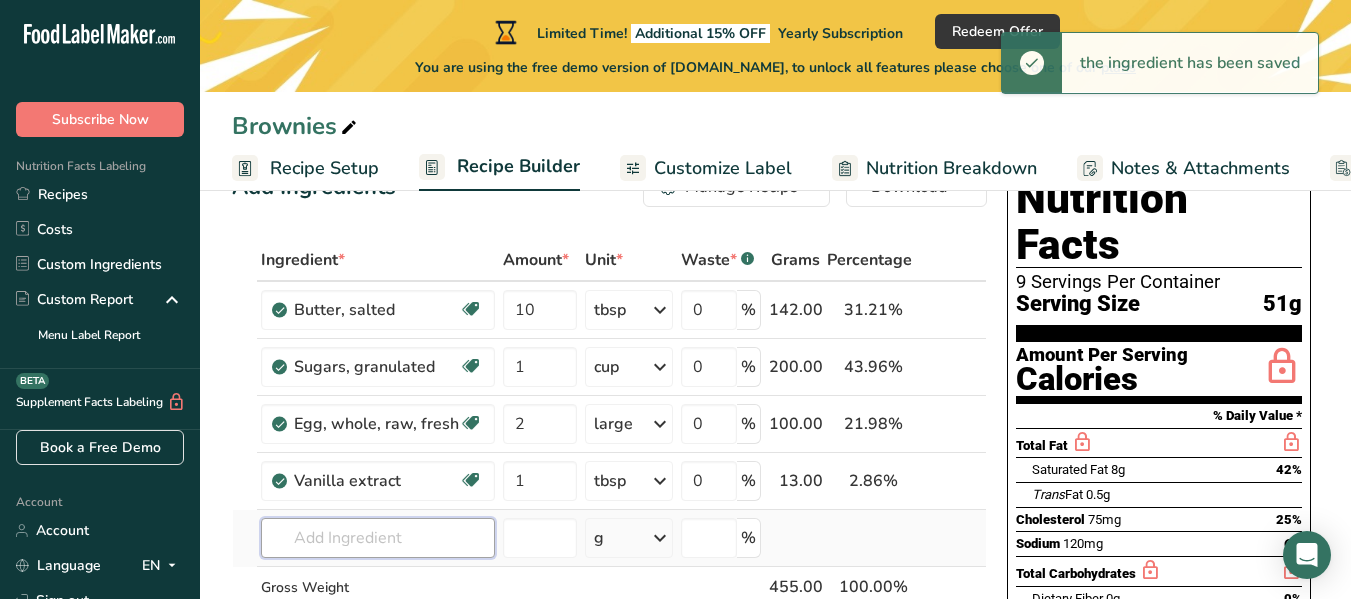 click at bounding box center [378, 538] 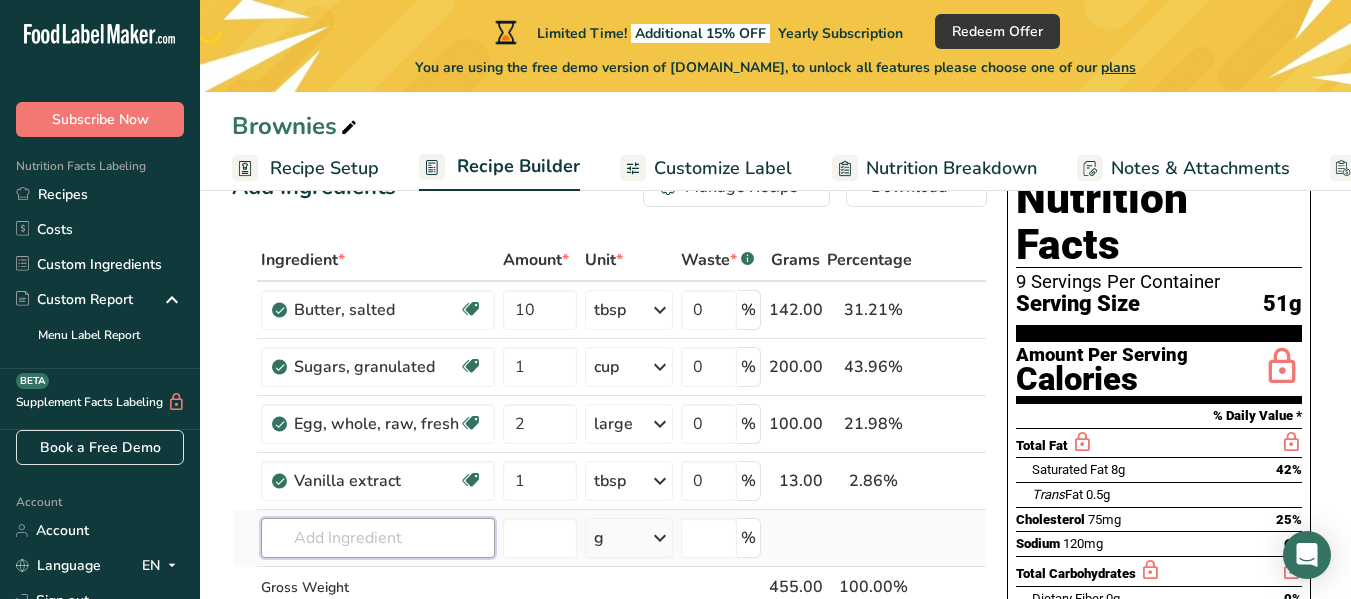 type on "1" 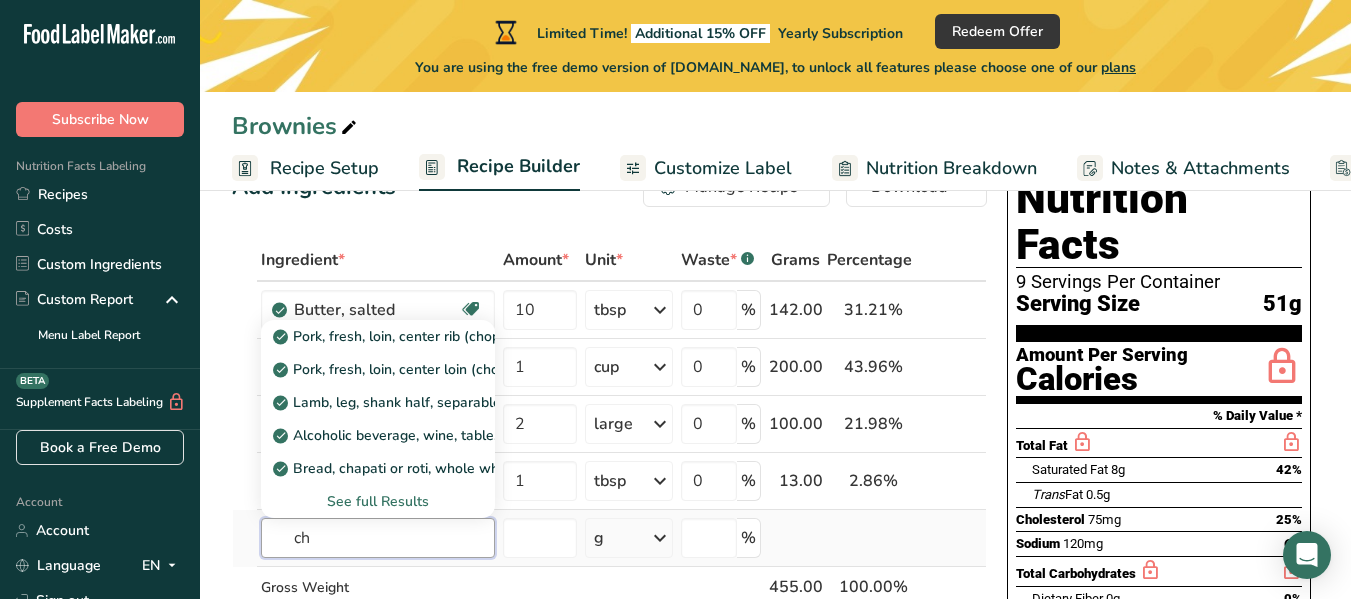 type on "c" 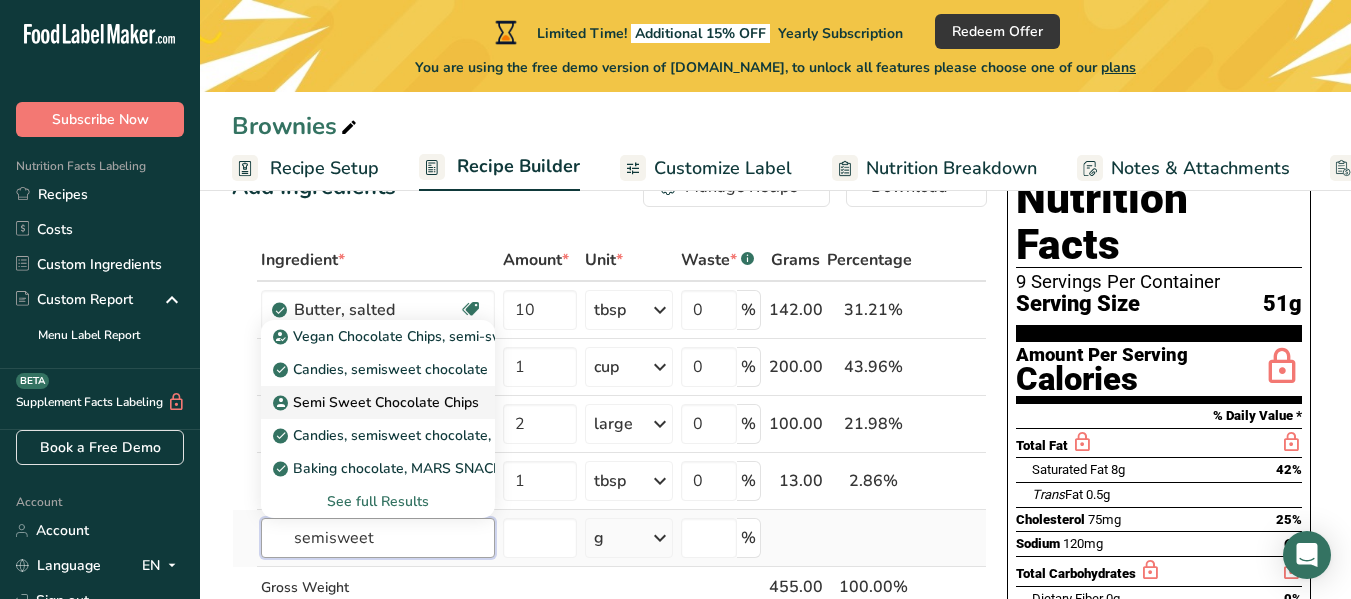 type on "semisweet" 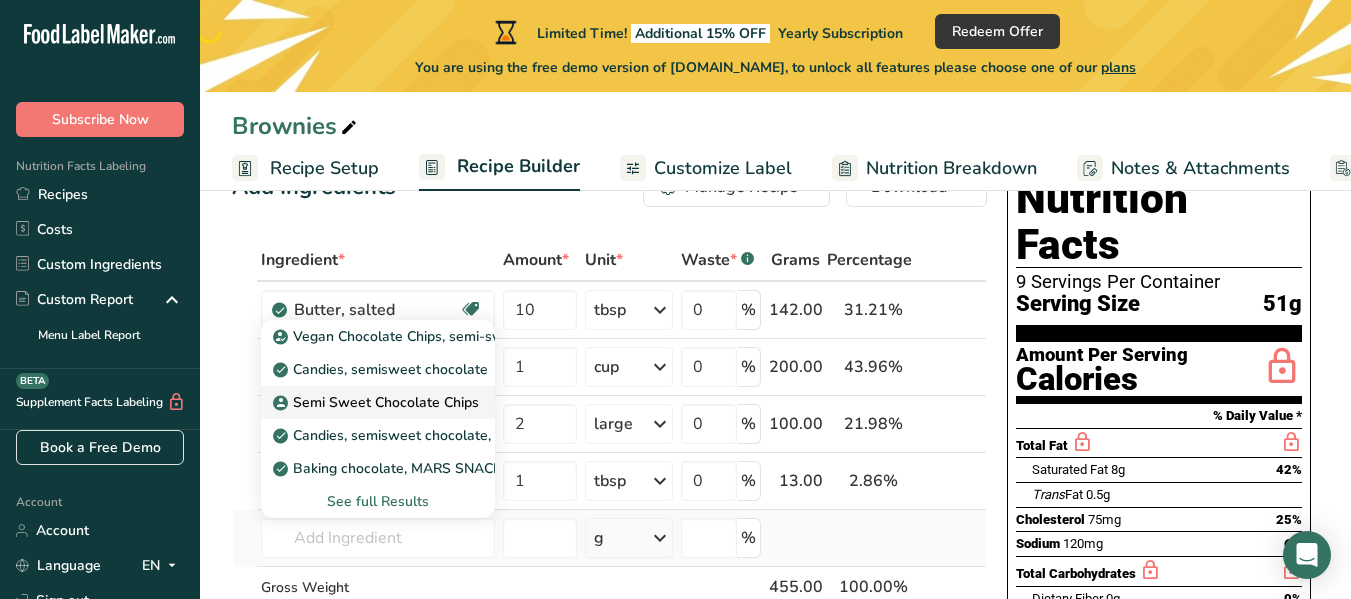 click on "Semi Sweet Chocolate Chips" at bounding box center (378, 402) 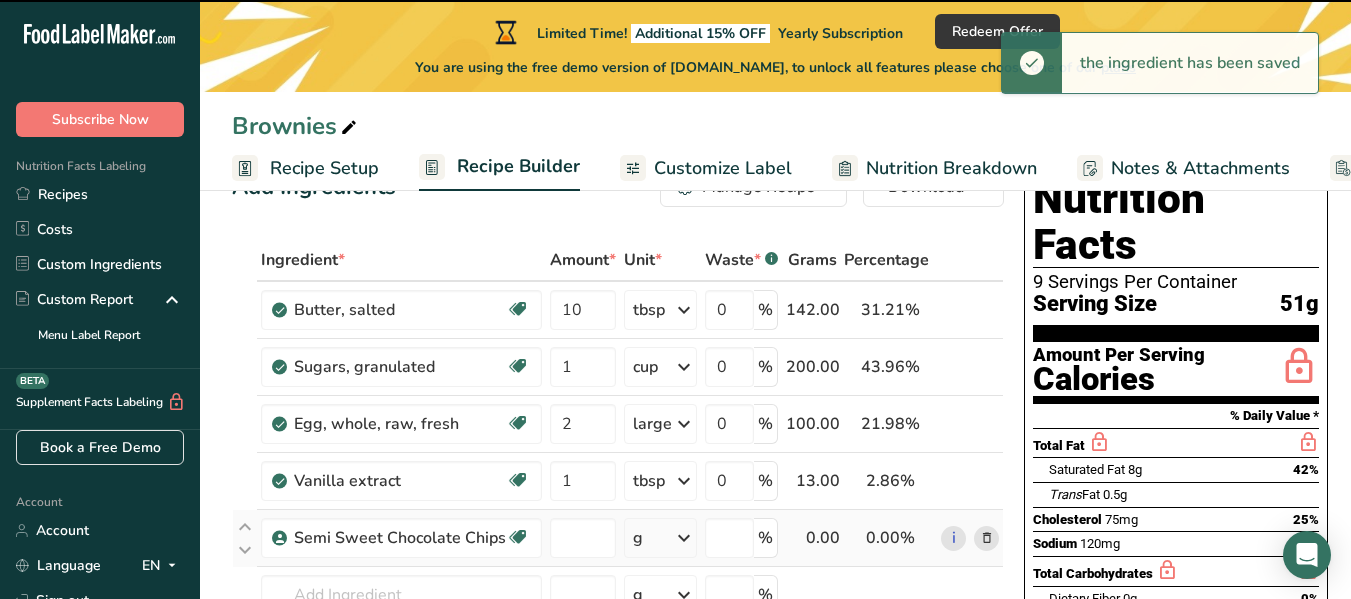 type on "0" 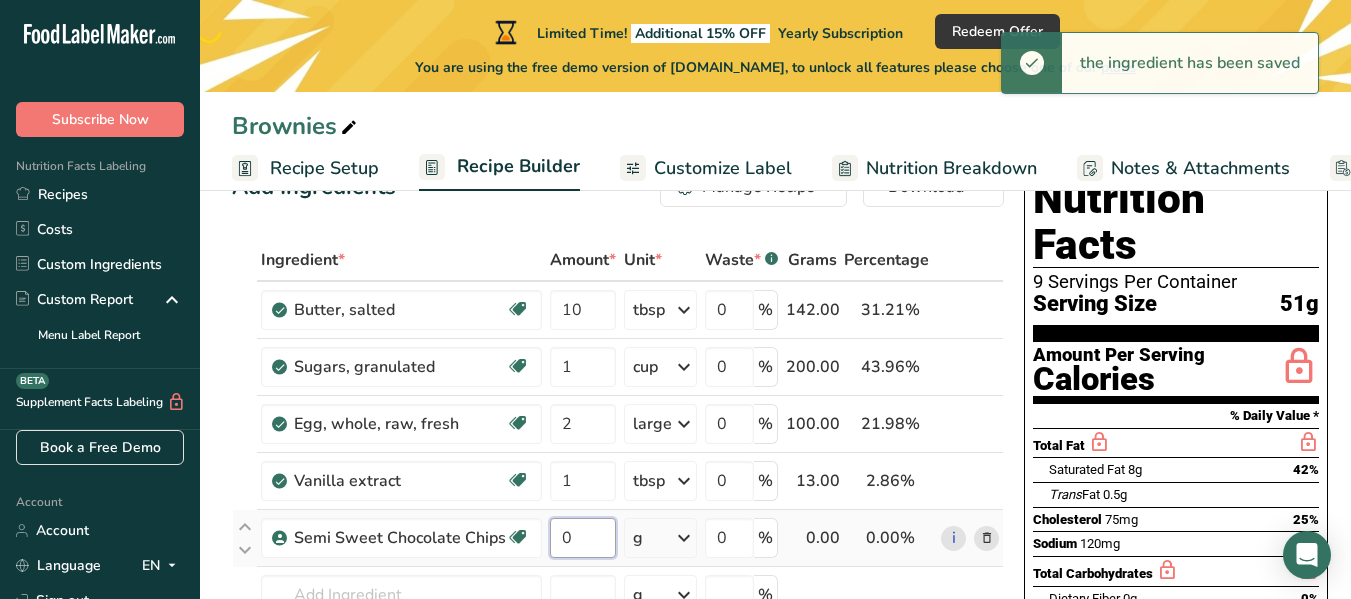 click on "0" at bounding box center [583, 538] 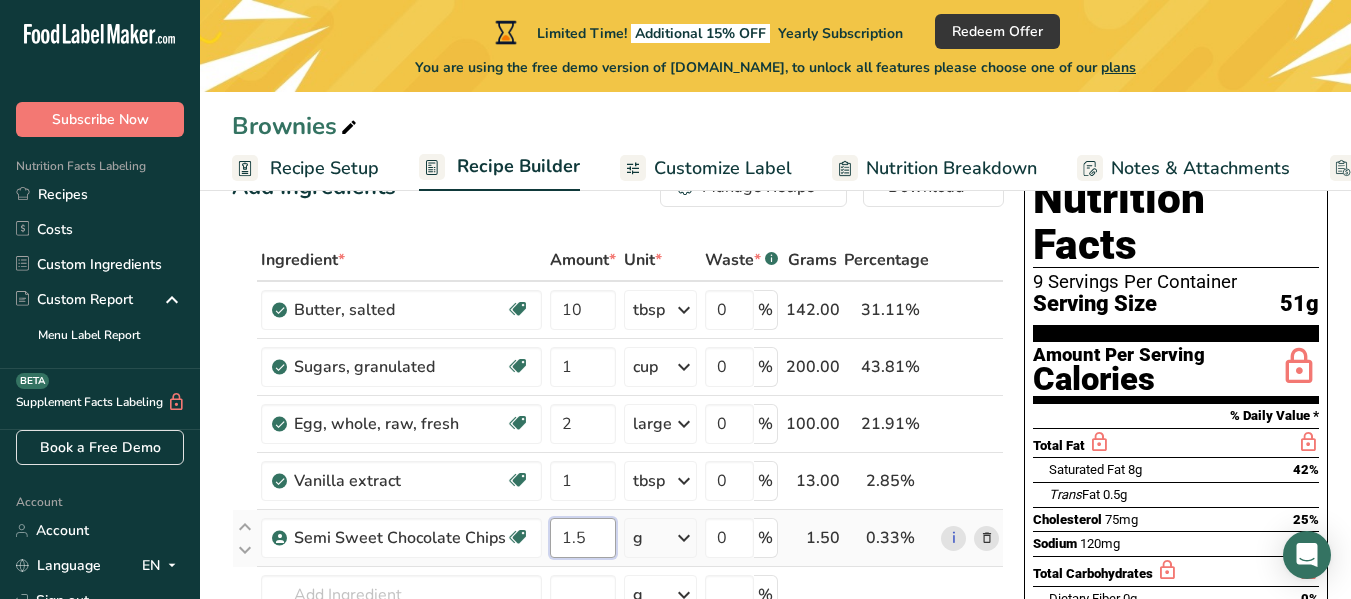 type on "1.5" 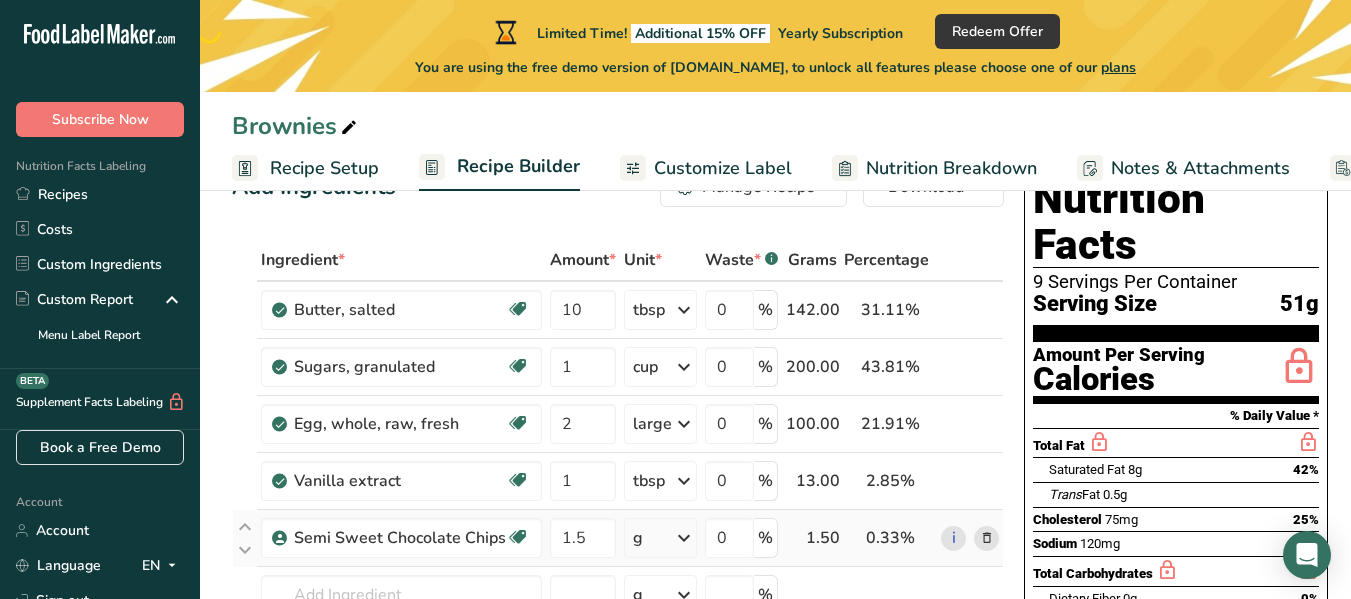 click on "Ingredient *
Amount *
Unit *
Waste *   .a-a{fill:#347362;}.b-a{fill:#fff;}          Grams
Percentage
Butter, salted
Gluten free
Vegetarian
Soy free
10
tbsp
Portions
1 pat (1" sq, 1/3" high)
1 tbsp
1 cup
See more
Weight Units
g
kg
mg
See more
Volume Units
l
Volume units require a density conversion. If you know your ingredient's density enter it below. Otherwise, click on "RIA" our AI Regulatory bot - she will be able to help you
lb/ft3
g/cm3
Confirm
mL
lb/ft3" at bounding box center (618, 494) 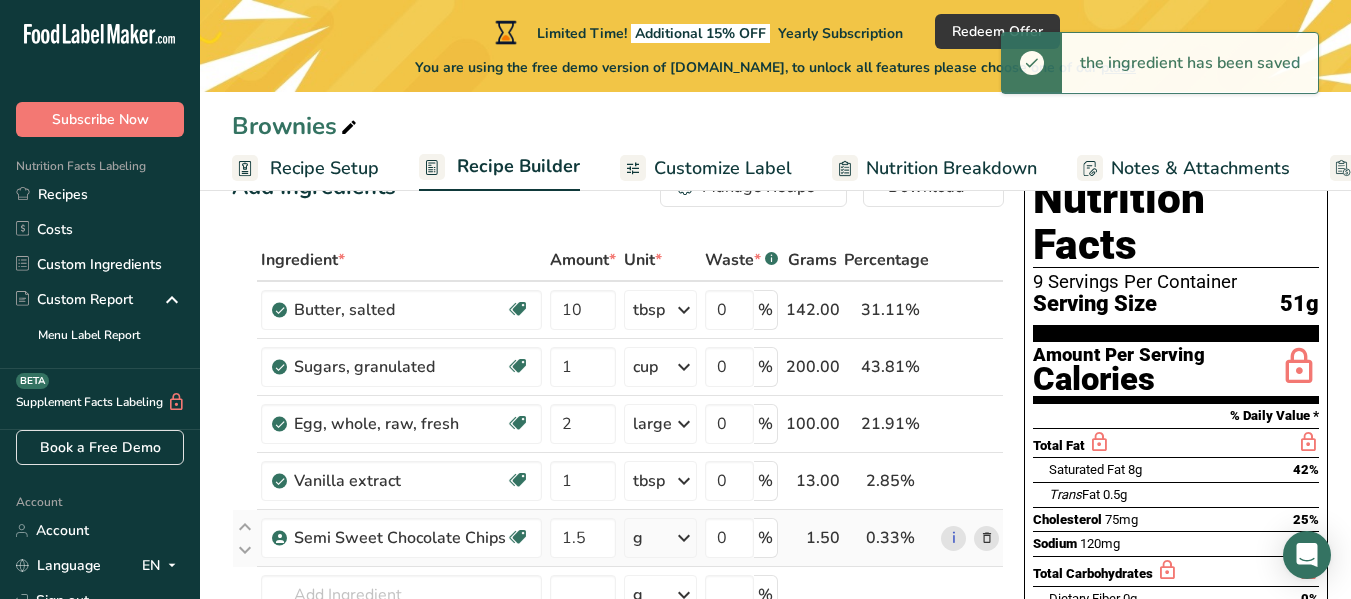 click at bounding box center (684, 538) 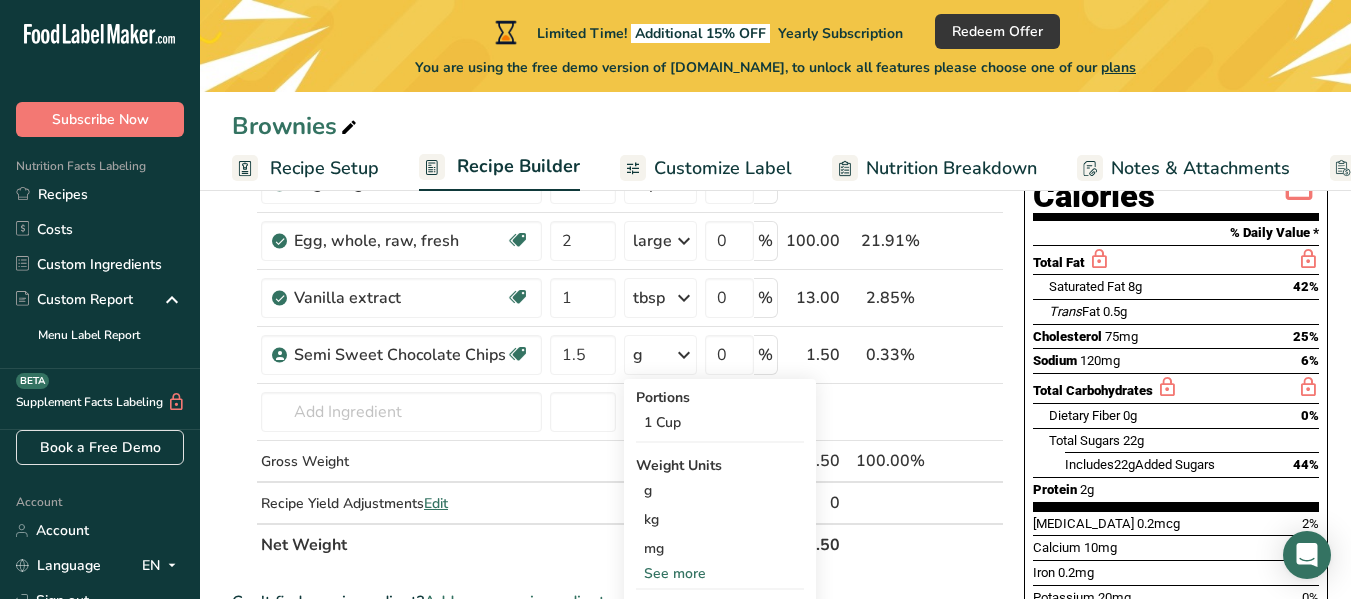 scroll, scrollTop: 263, scrollLeft: 0, axis: vertical 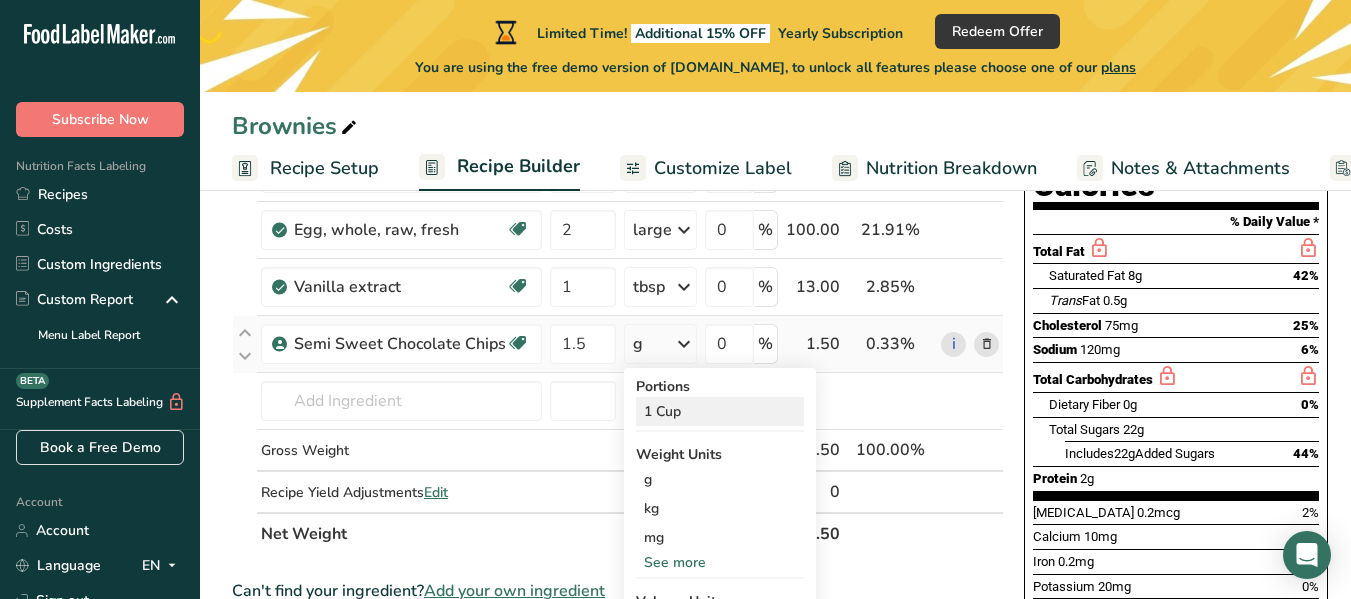 click on "1 Cup" at bounding box center (720, 411) 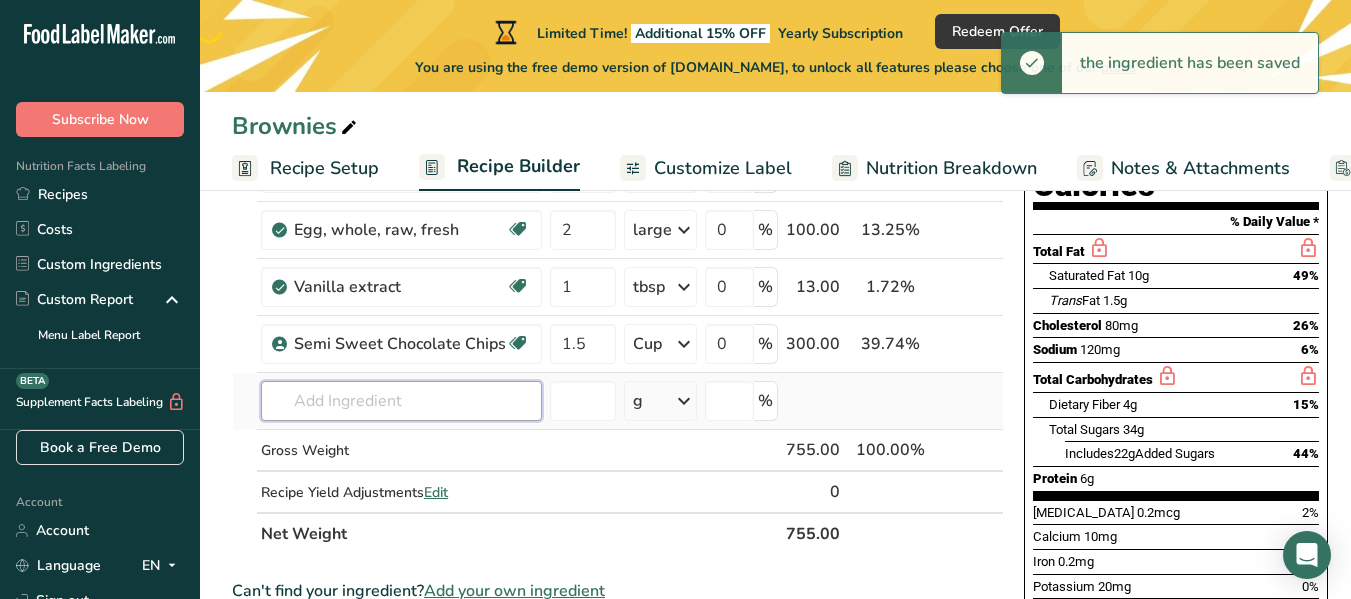 click at bounding box center [401, 401] 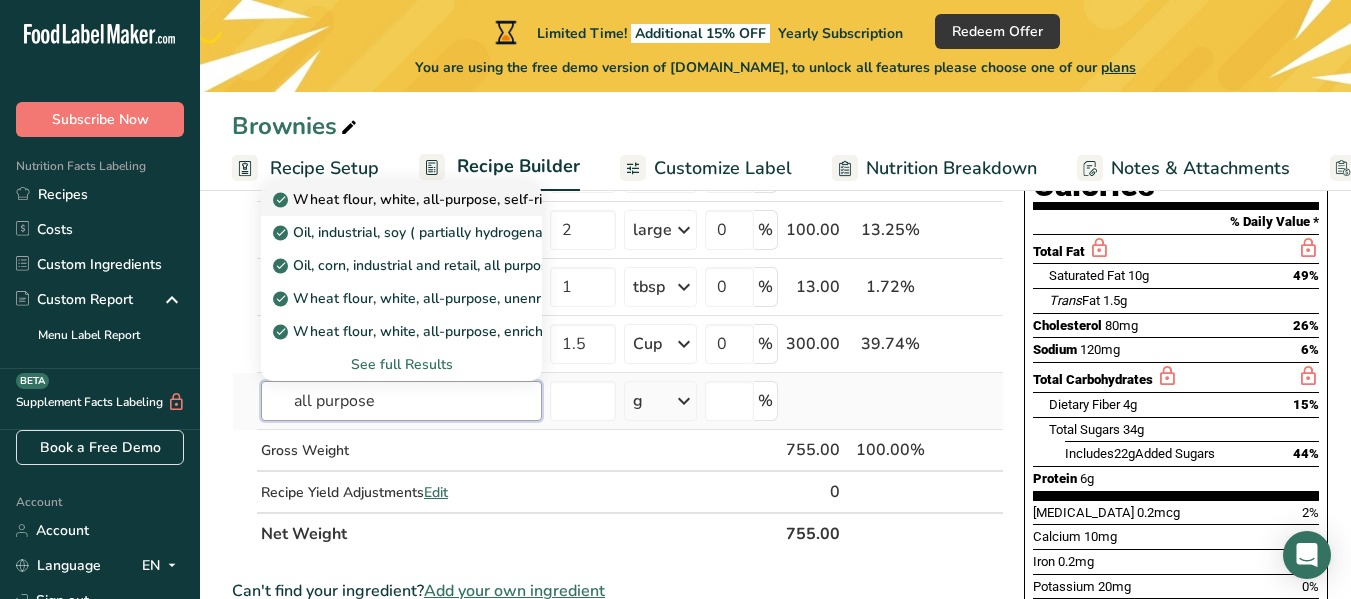 type on "all purpose" 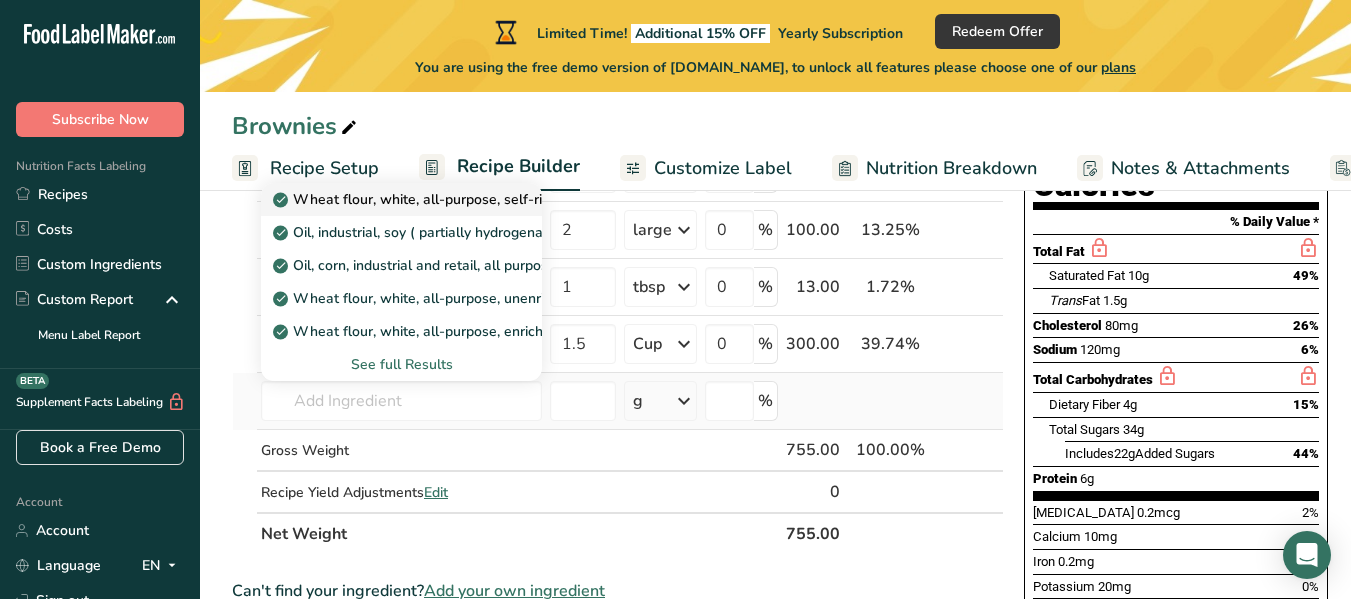 click on "Wheat flour, white, all-purpose, self-rising, enriched" at bounding box center (453, 199) 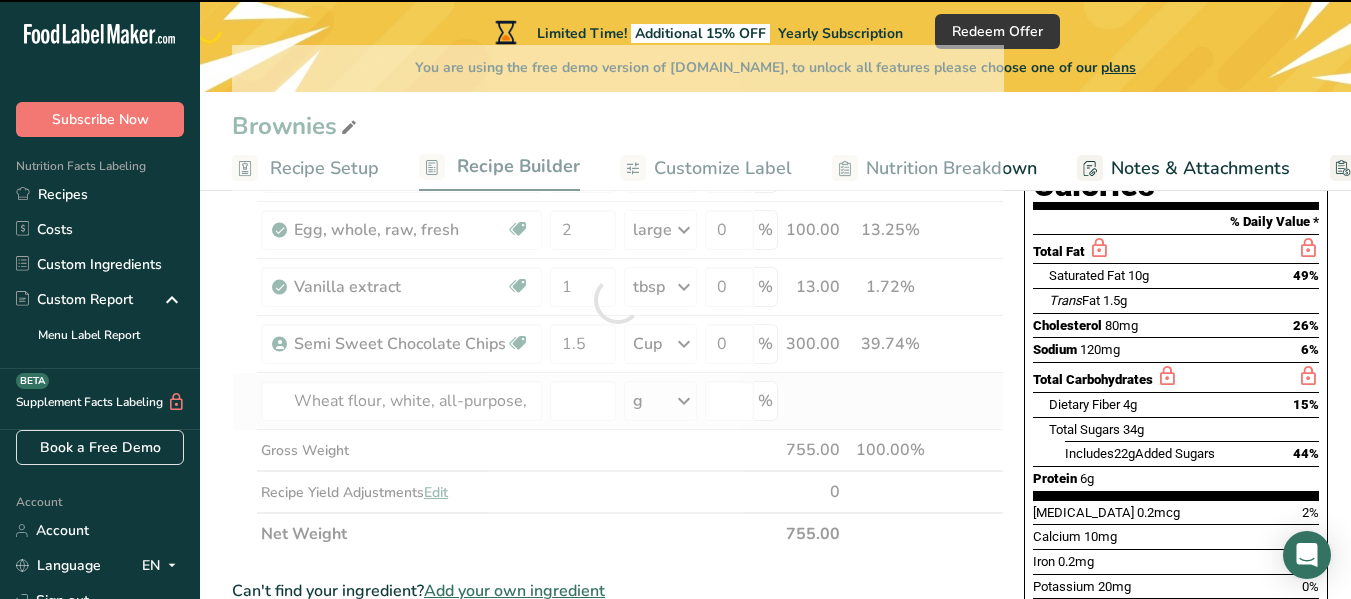 type on "0" 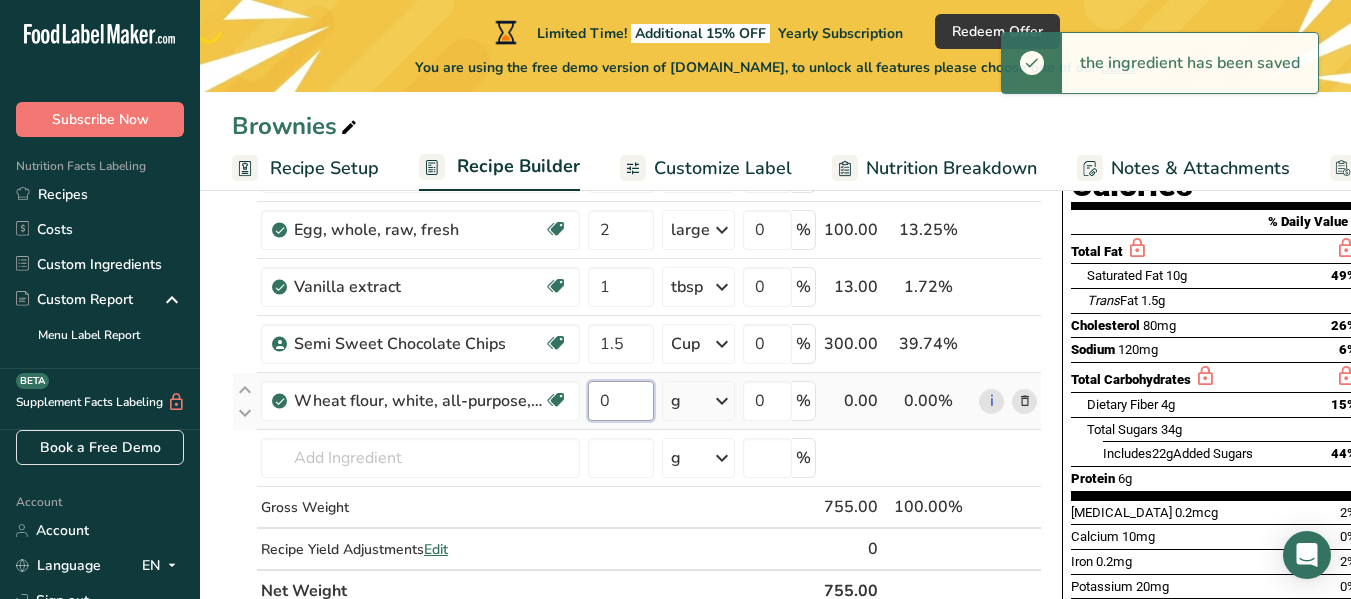 click on "0" at bounding box center [621, 401] 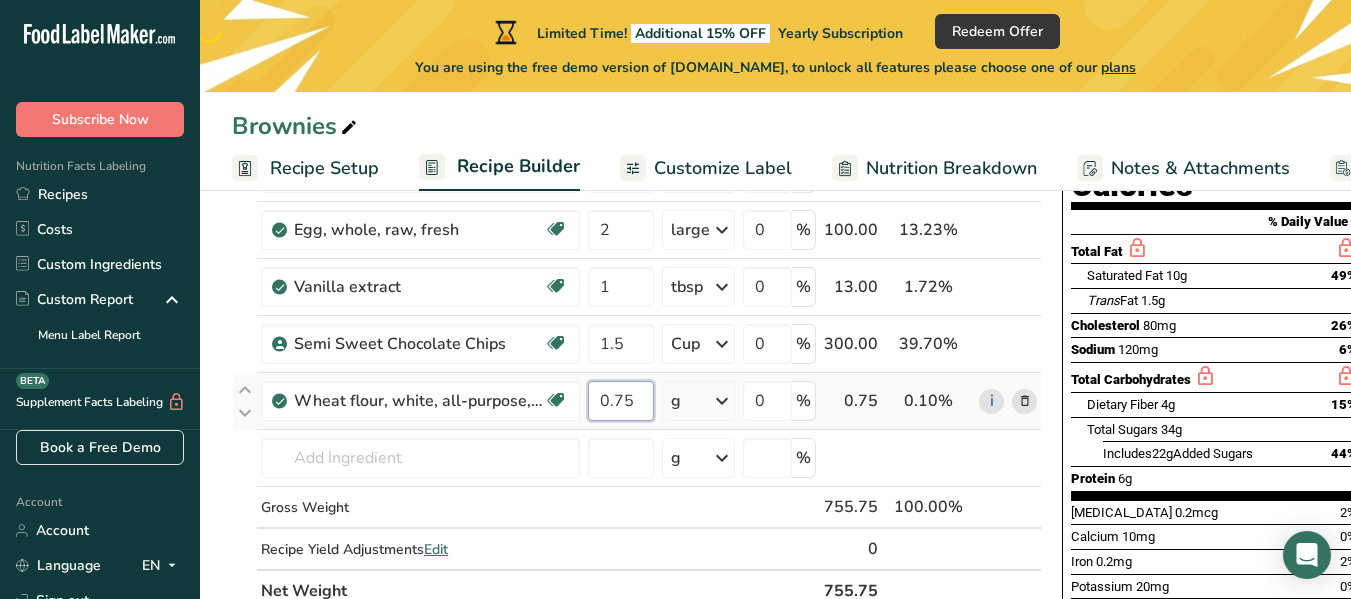 type on "0.75" 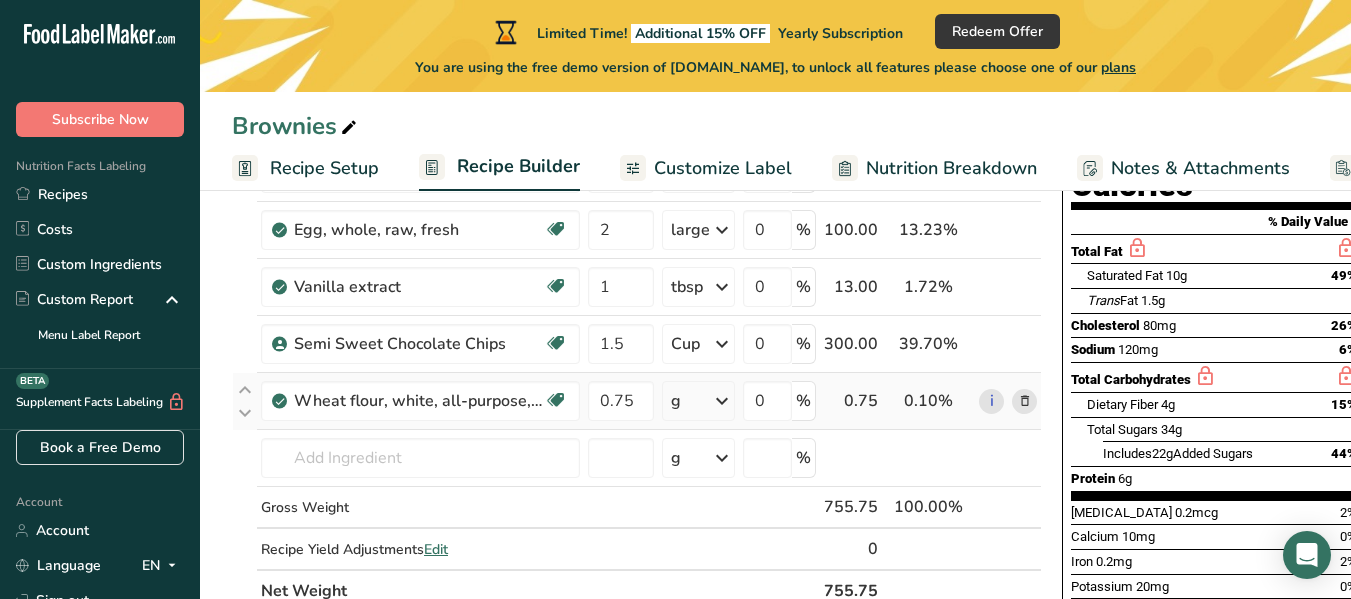 click on "Ingredient *
Amount *
Unit *
Waste *   .a-a{fill:#347362;}.b-a{fill:#fff;}          Grams
Percentage
Butter, salted
Gluten free
Vegetarian
Soy free
10
tbsp
Portions
1 pat (1" sq, 1/3" high)
1 tbsp
1 cup
See more
Weight Units
g
kg
mg
See more
Volume Units
l
Volume units require a density conversion. If you know your ingredient's density enter it below. Otherwise, click on "RIA" our AI Regulatory bot - she will be able to help you
lb/ft3
g/cm3
Confirm
mL
lb/ft3" at bounding box center (637, 328) 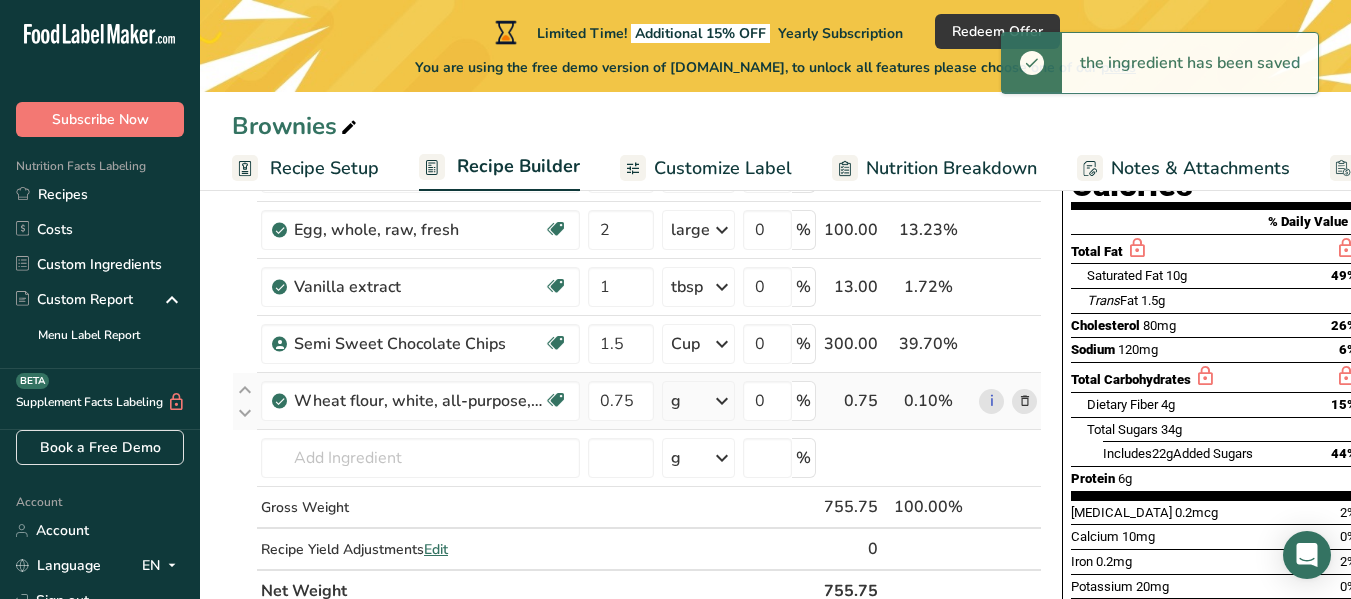 click at bounding box center (722, 401) 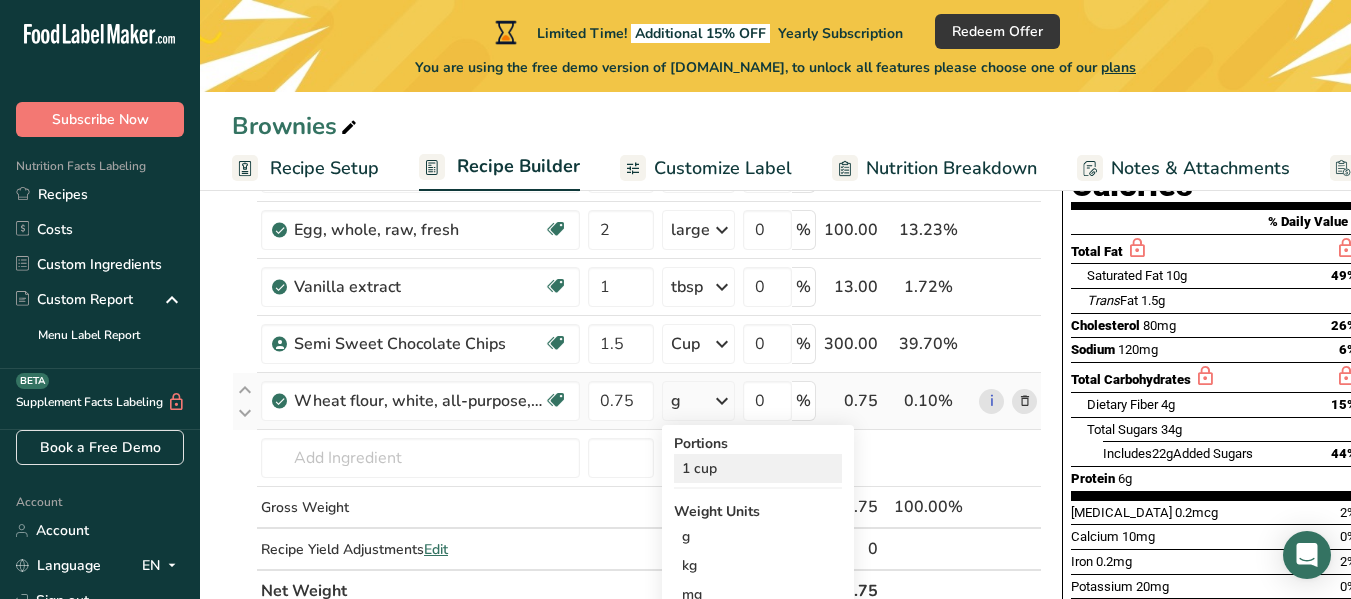click on "1 cup" at bounding box center (758, 468) 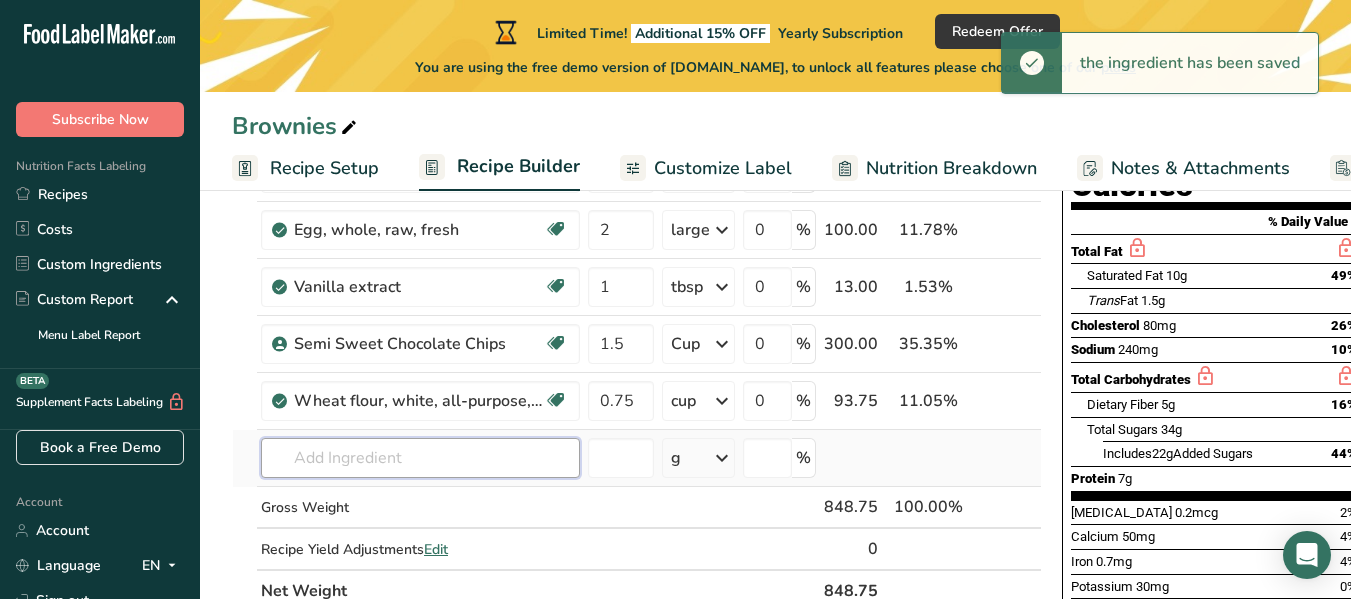 click at bounding box center (420, 458) 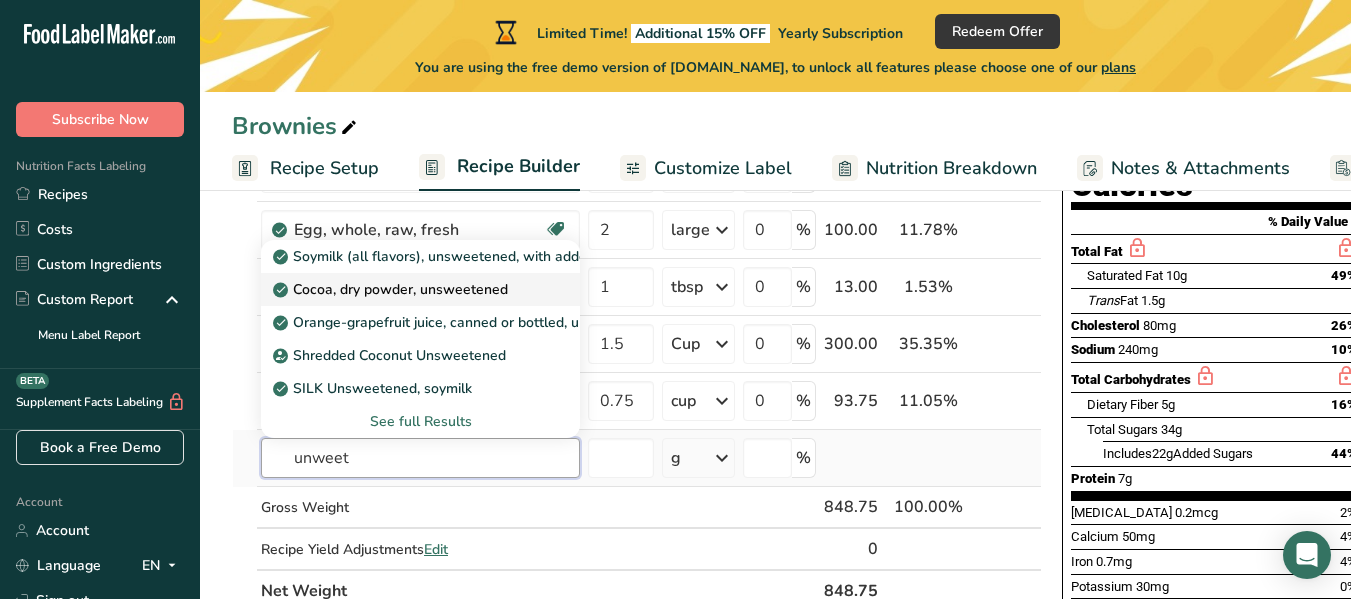 type on "unweet" 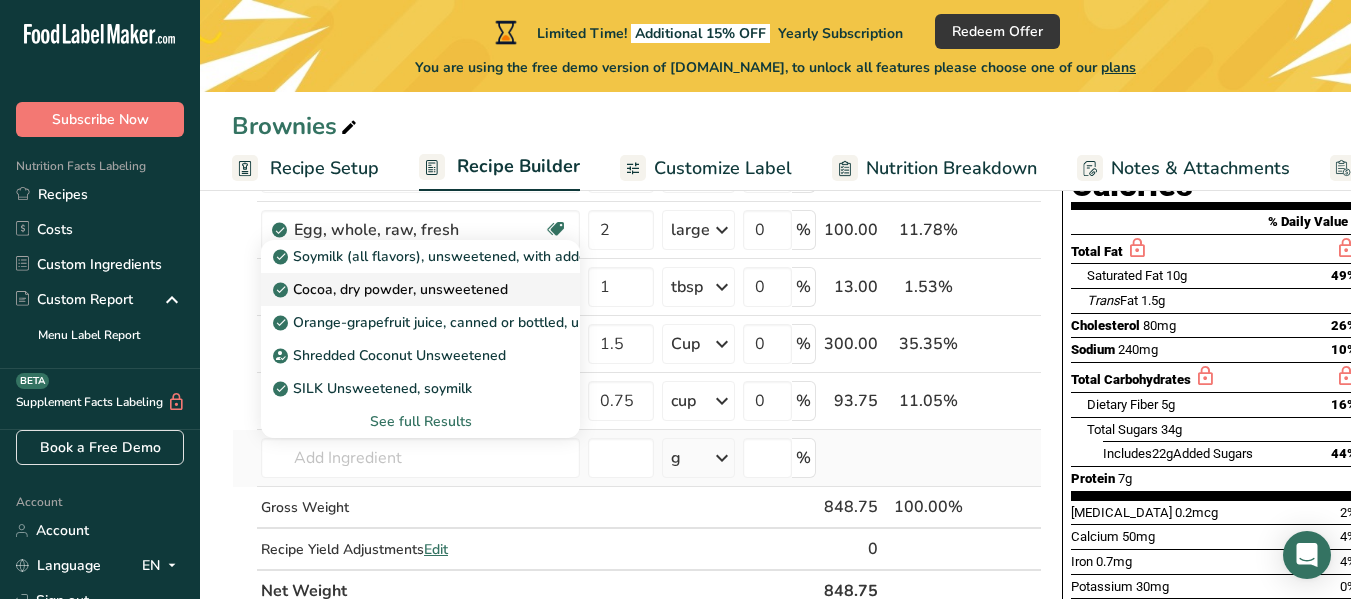 click on "Cocoa, dry powder, unsweetened" at bounding box center (392, 289) 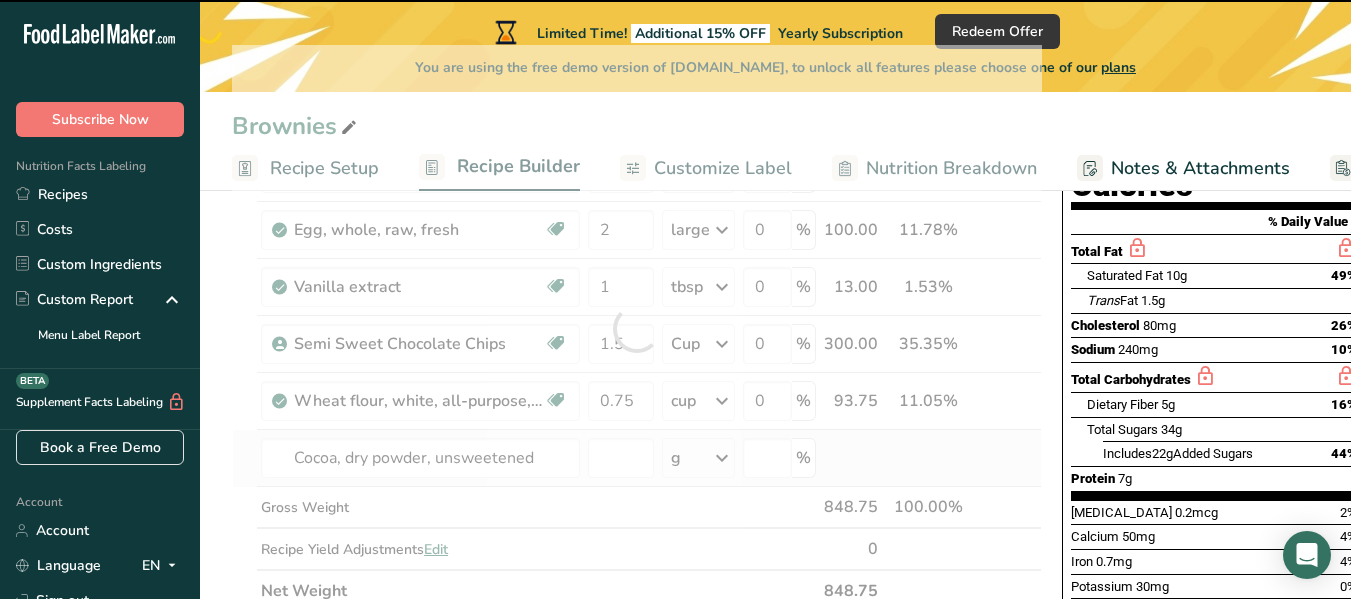 type on "0" 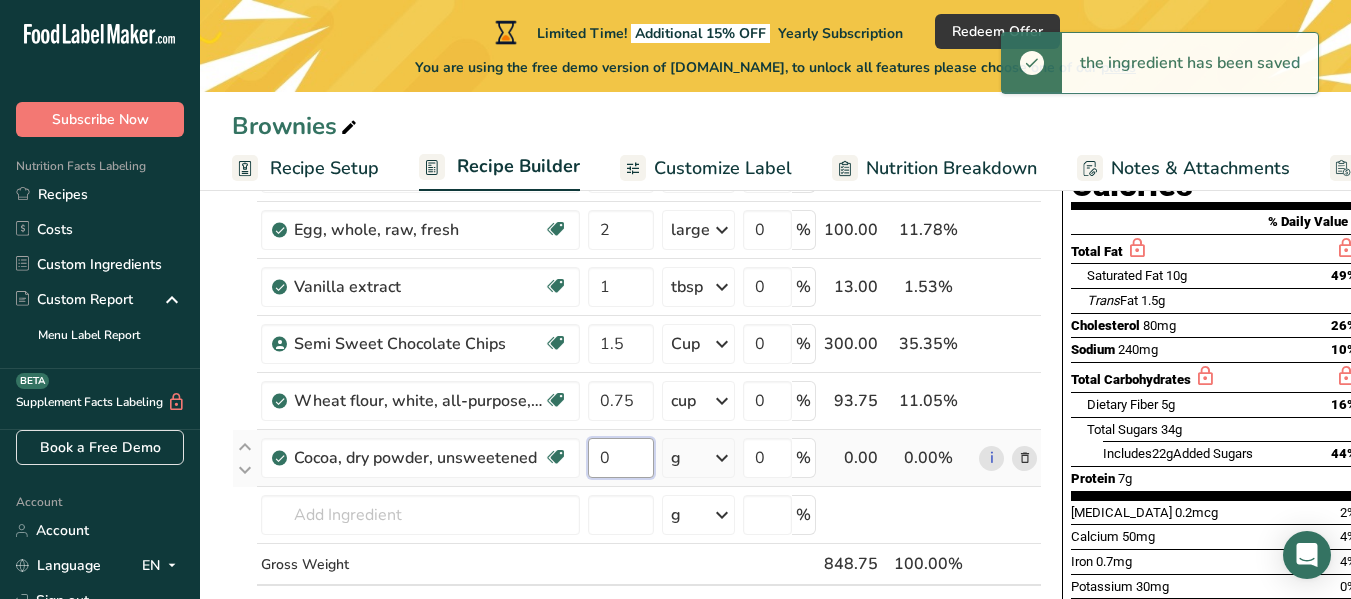 click on "0" at bounding box center [621, 458] 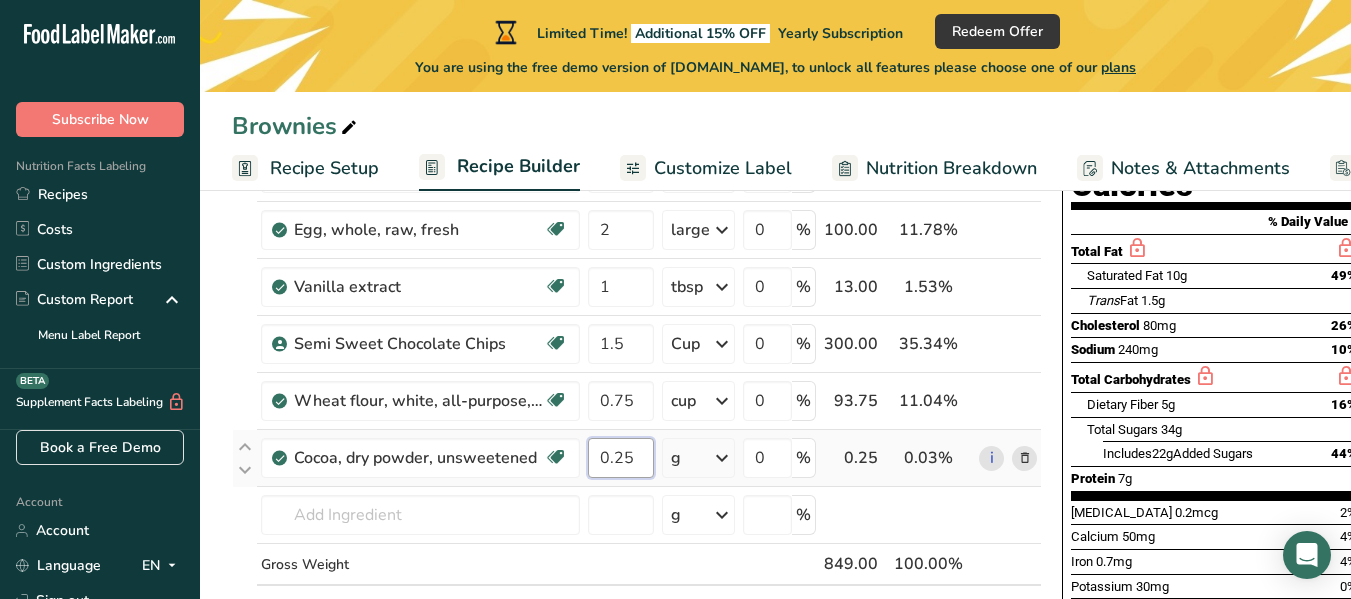type on "0.25" 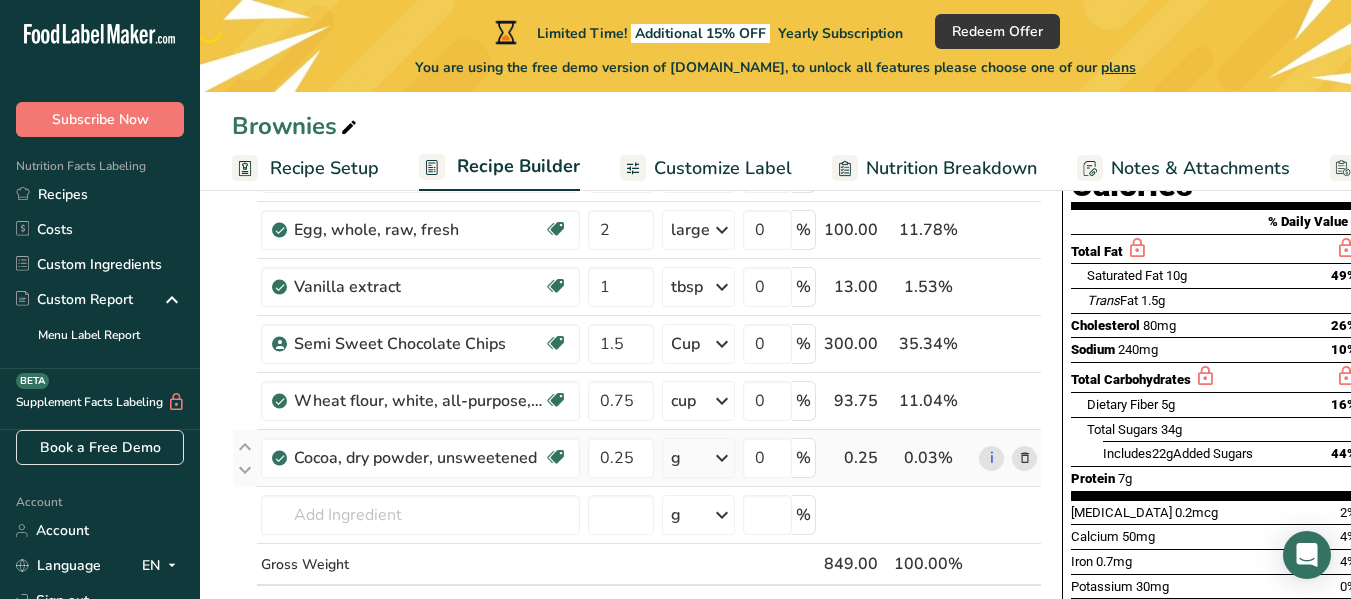 click on "Ingredient *
Amount *
Unit *
Waste *   .a-a{fill:#347362;}.b-a{fill:#fff;}          Grams
Percentage
Butter, salted
Gluten free
Vegetarian
Soy free
10
tbsp
Portions
1 pat (1" sq, 1/3" high)
1 tbsp
1 cup
See more
Weight Units
g
kg
mg
See more
Volume Units
l
Volume units require a density conversion. If you know your ingredient's density enter it below. Otherwise, click on "RIA" our AI Regulatory bot - she will be able to help you
lb/ft3
g/cm3
Confirm
mL
lb/ft3" at bounding box center [637, 357] 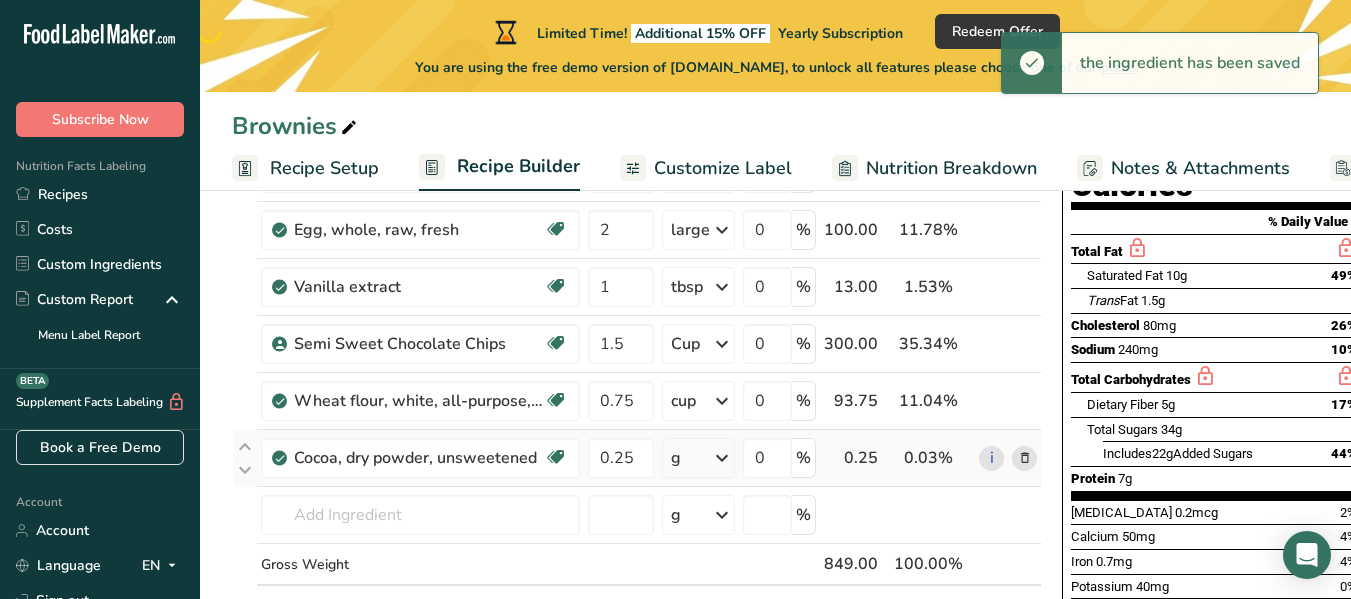 click at bounding box center (722, 458) 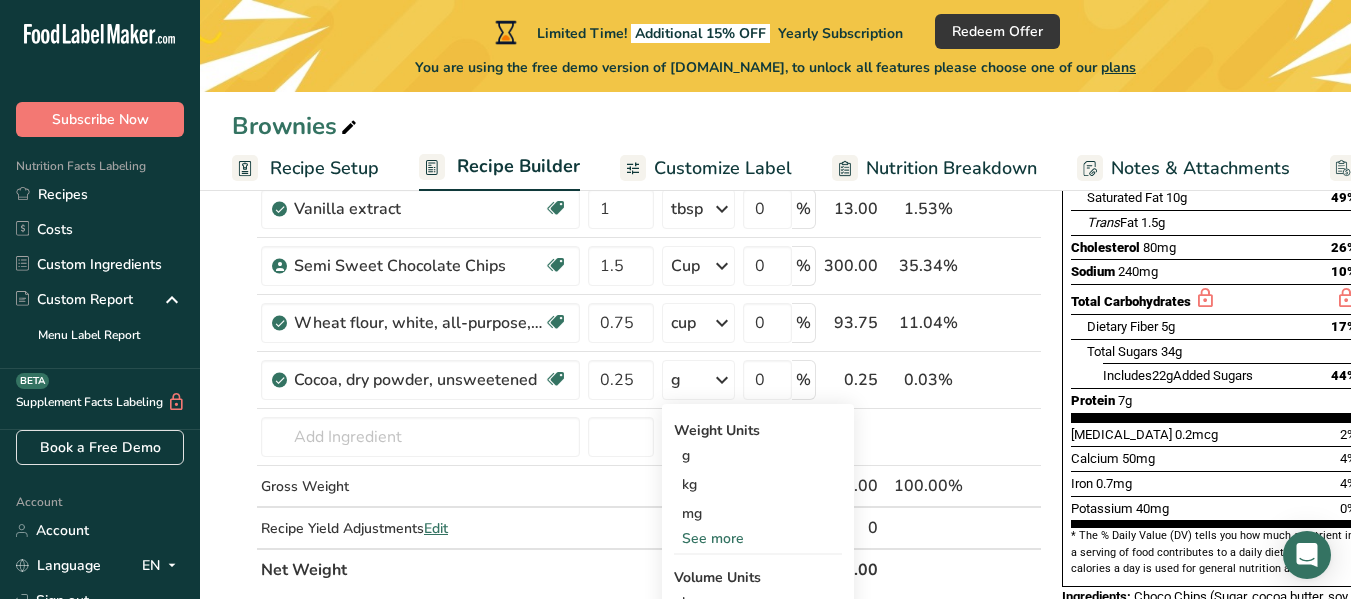scroll, scrollTop: 448, scrollLeft: 0, axis: vertical 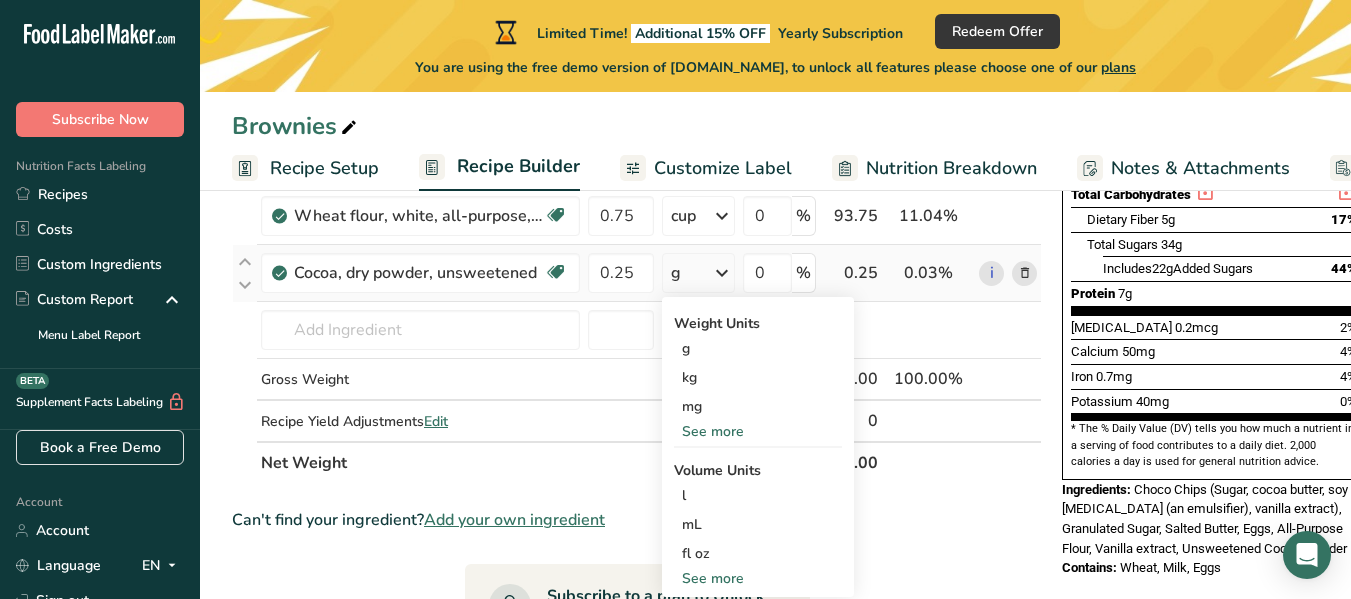 click on "See more" at bounding box center (758, 578) 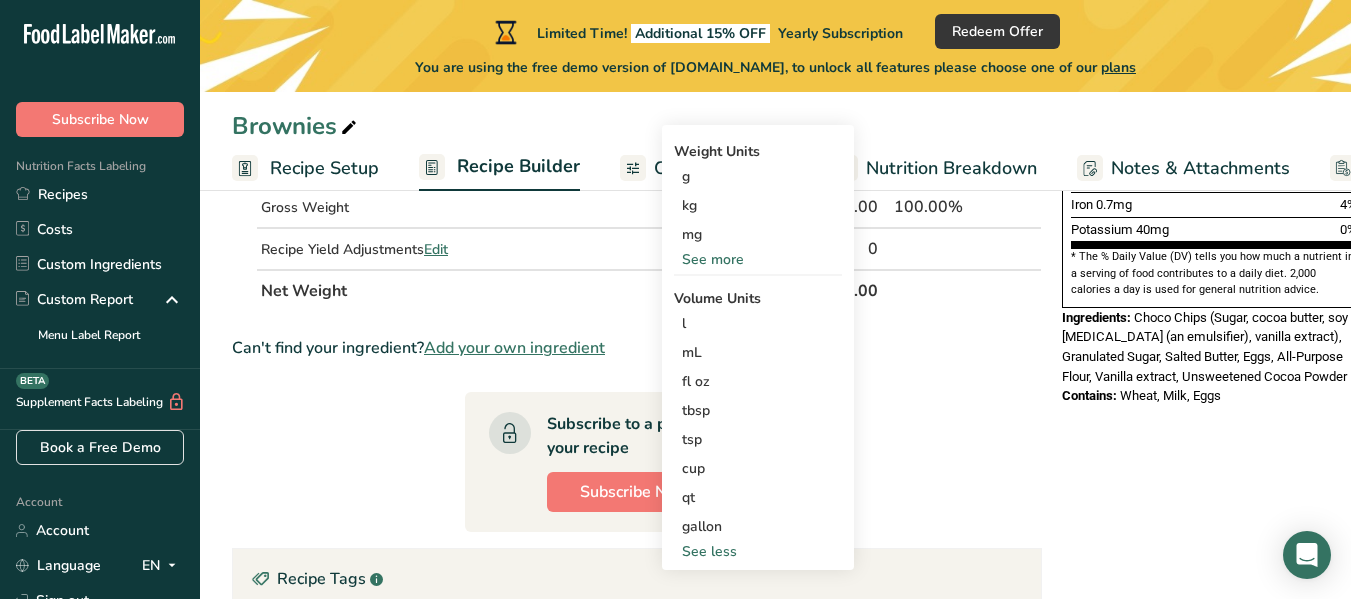 scroll, scrollTop: 670, scrollLeft: 0, axis: vertical 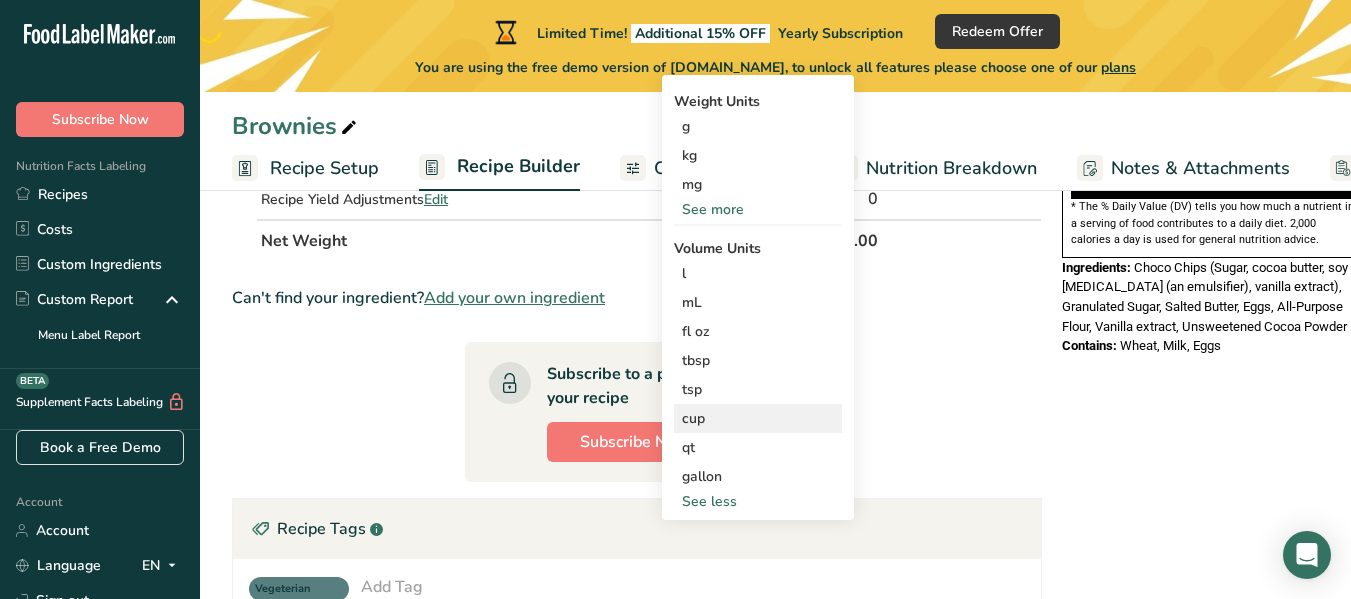 click on "cup
Volume units require a density conversion. If you know your ingredient's density enter it below. Otherwise, click on "RIA" our AI Regulatory bot - she will be able to help you
lb/ft3
g/cm3
Confirm" at bounding box center [758, 418] 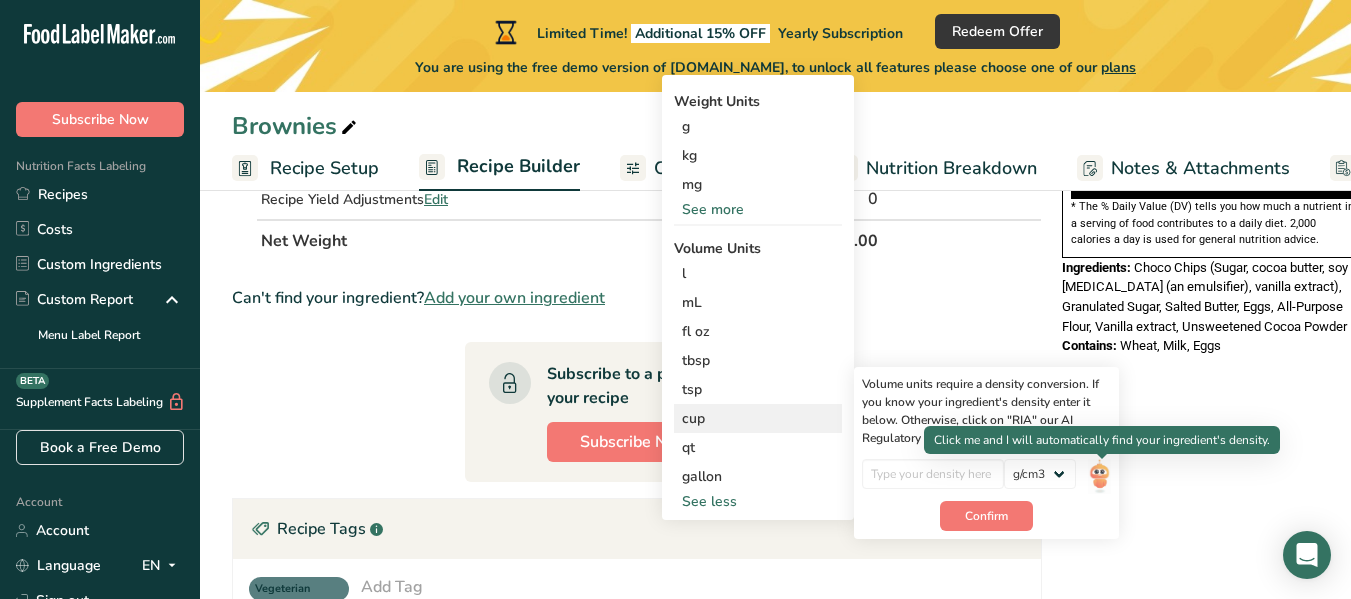 click at bounding box center (1099, 476) 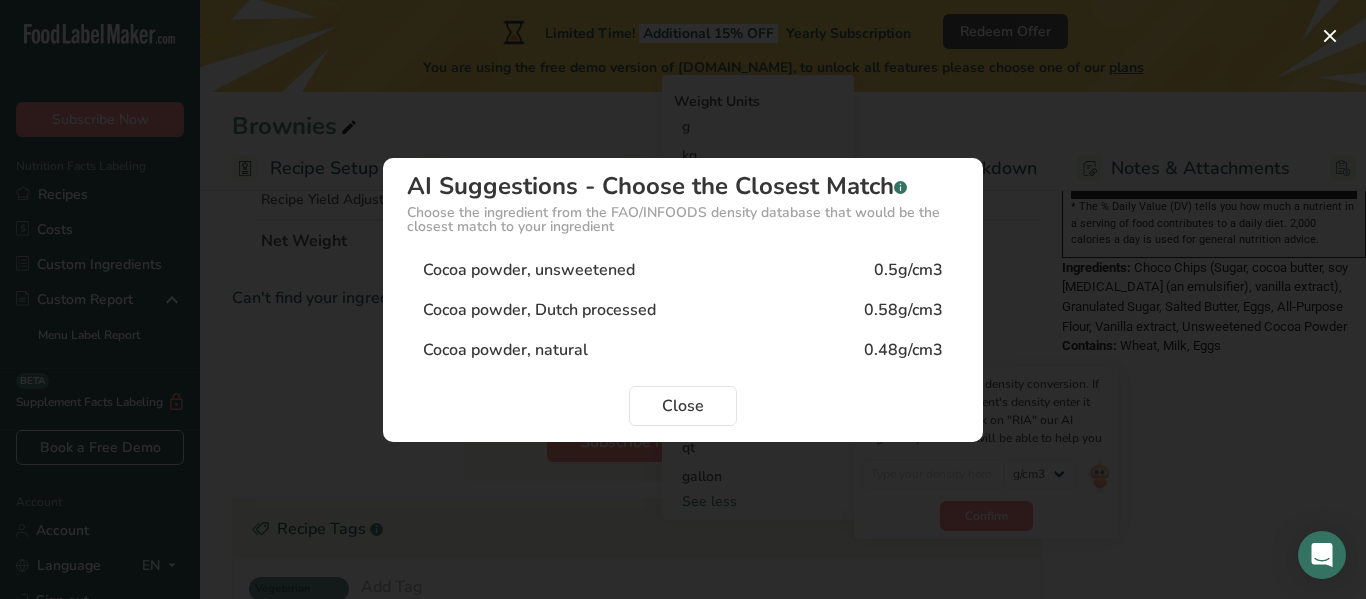click on "Cocoa powder, unsweetened" at bounding box center (529, 270) 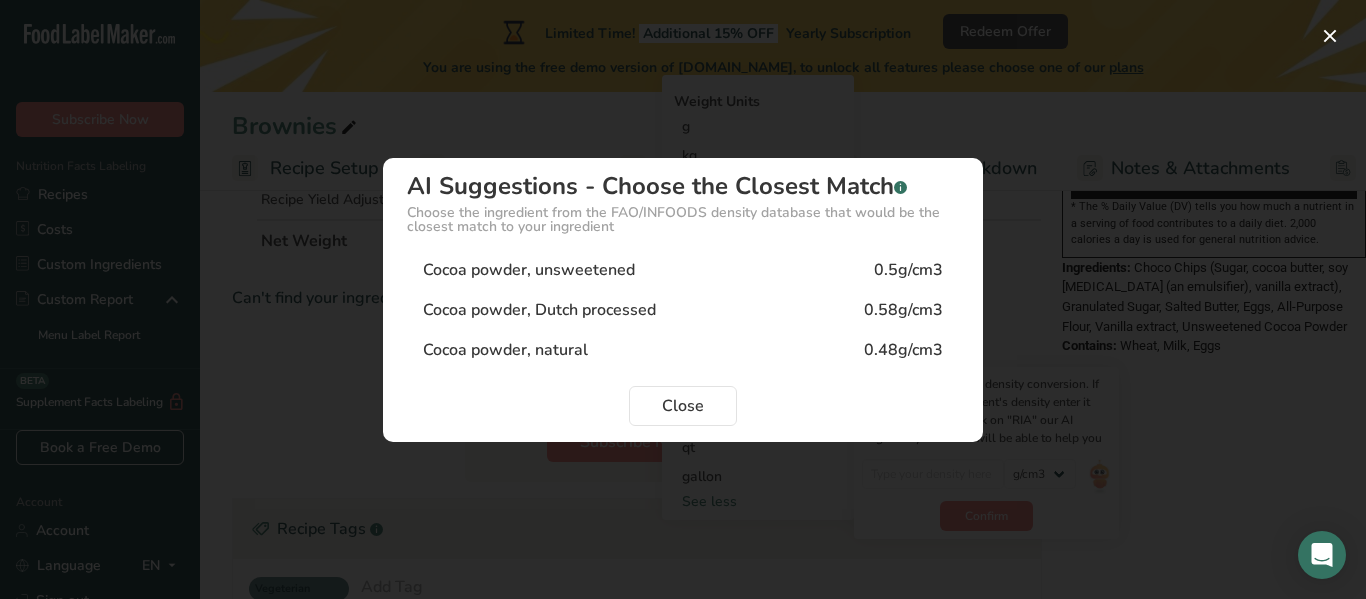 type on "0.5" 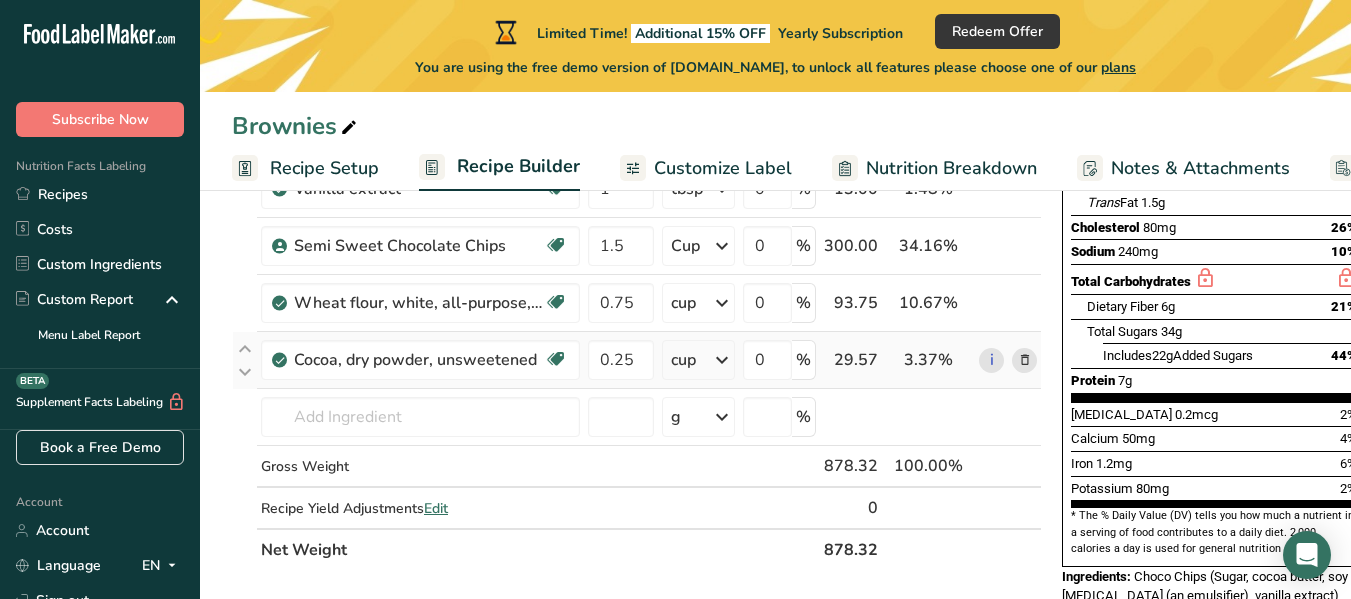scroll, scrollTop: 451, scrollLeft: 0, axis: vertical 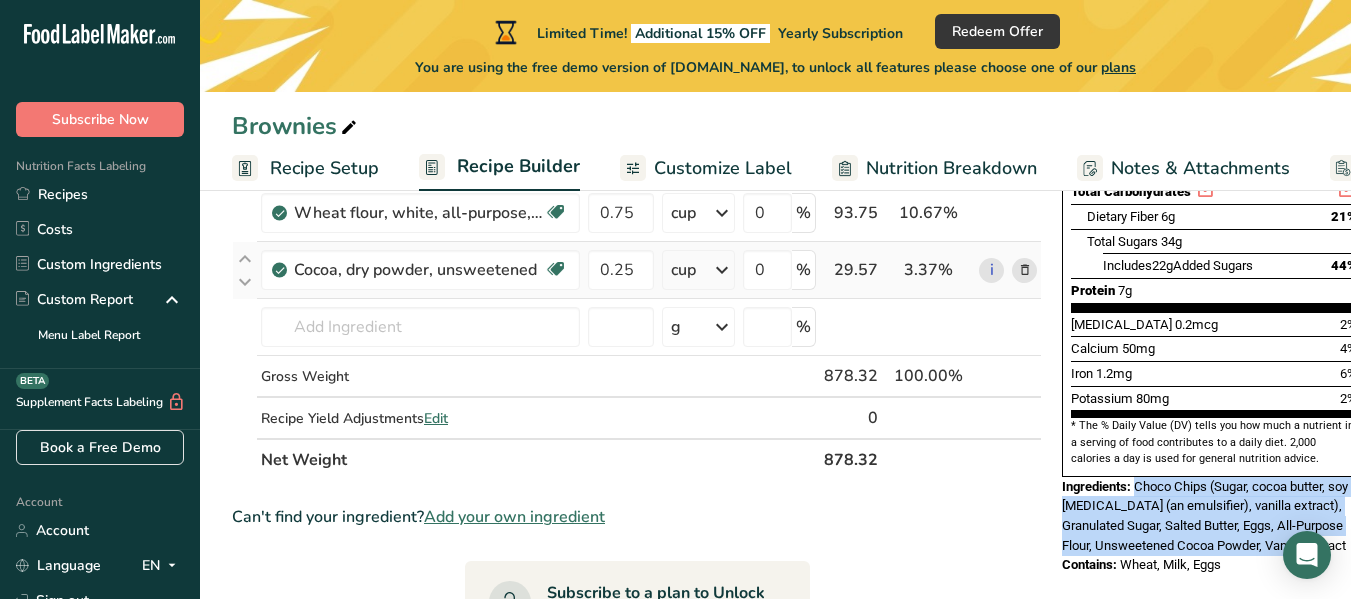 drag, startPoint x: 1133, startPoint y: 444, endPoint x: 1316, endPoint y: 506, distance: 193.2175 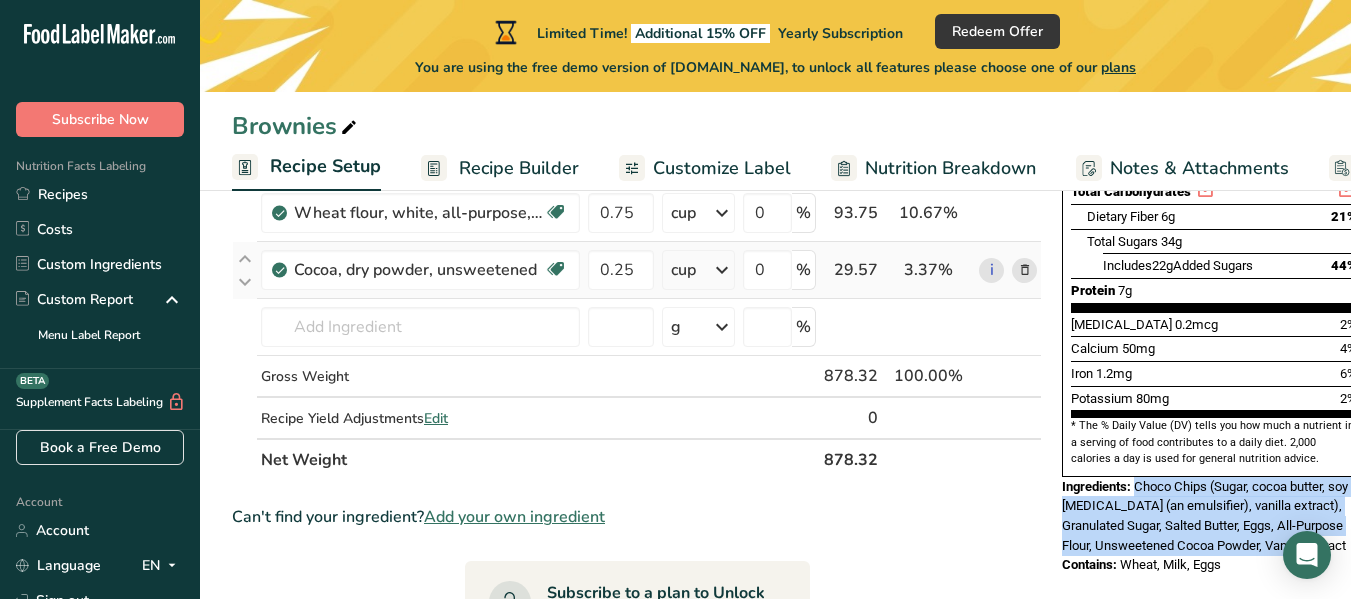 click on "Recipe Builder" at bounding box center (500, 168) 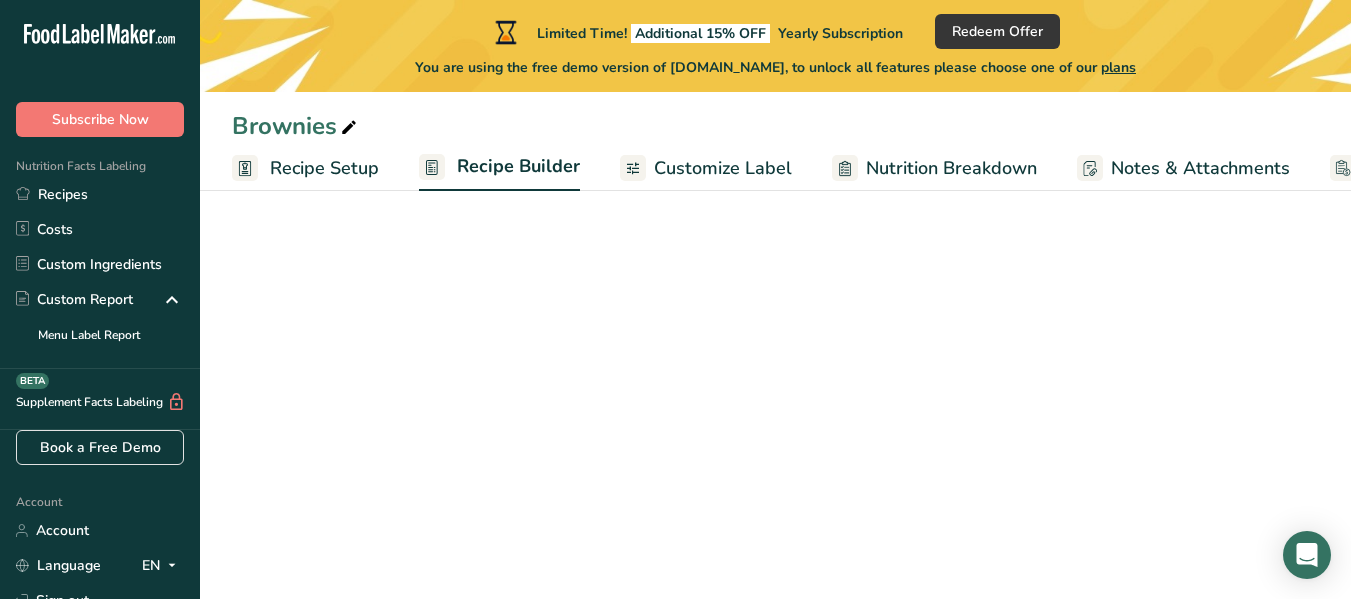 scroll, scrollTop: 283, scrollLeft: 0, axis: vertical 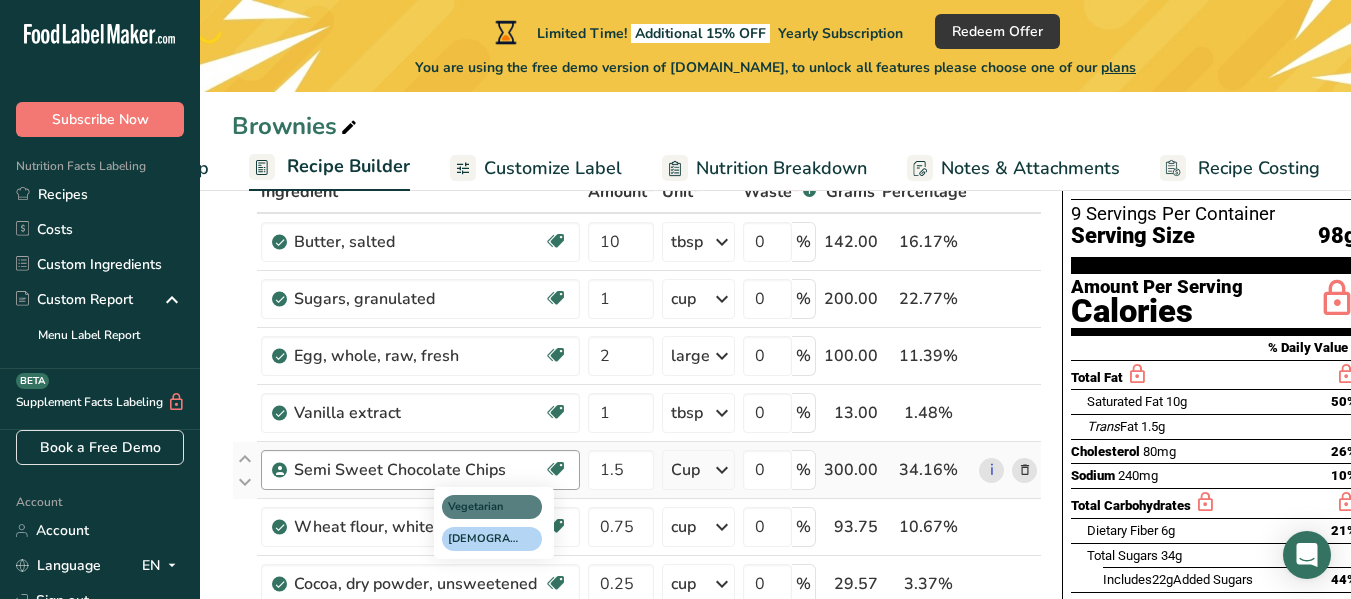 click on "Vegetarian
Halal" at bounding box center [530, 521] 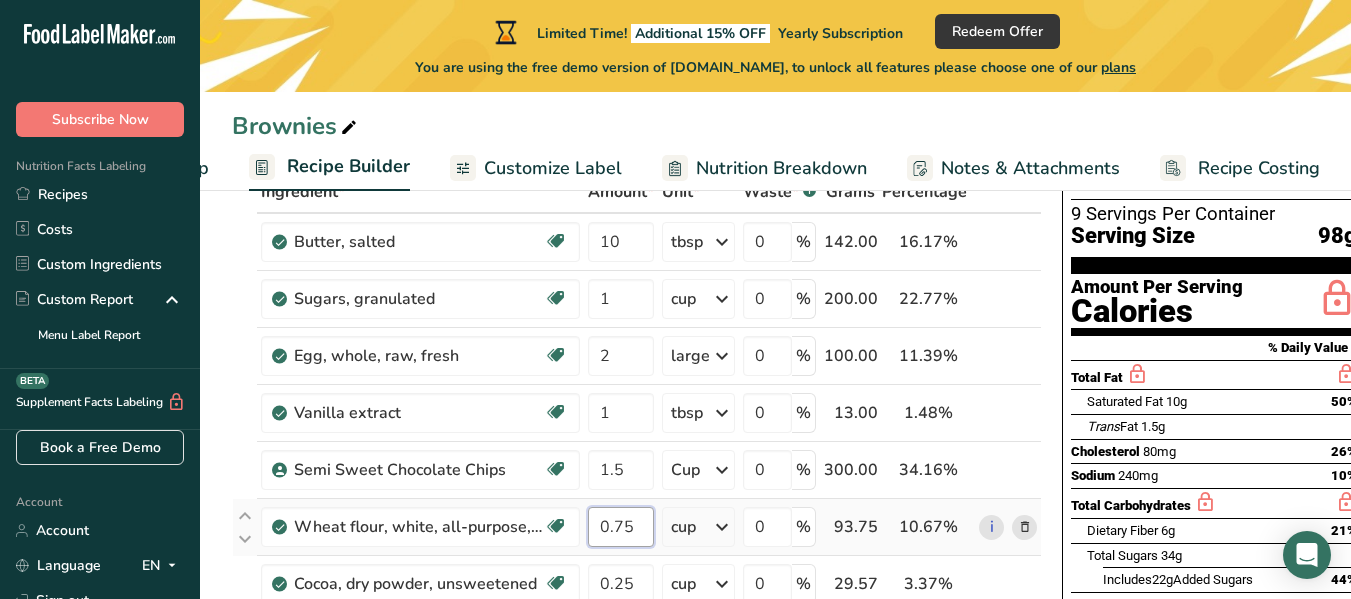 click on "0.75" at bounding box center (621, 527) 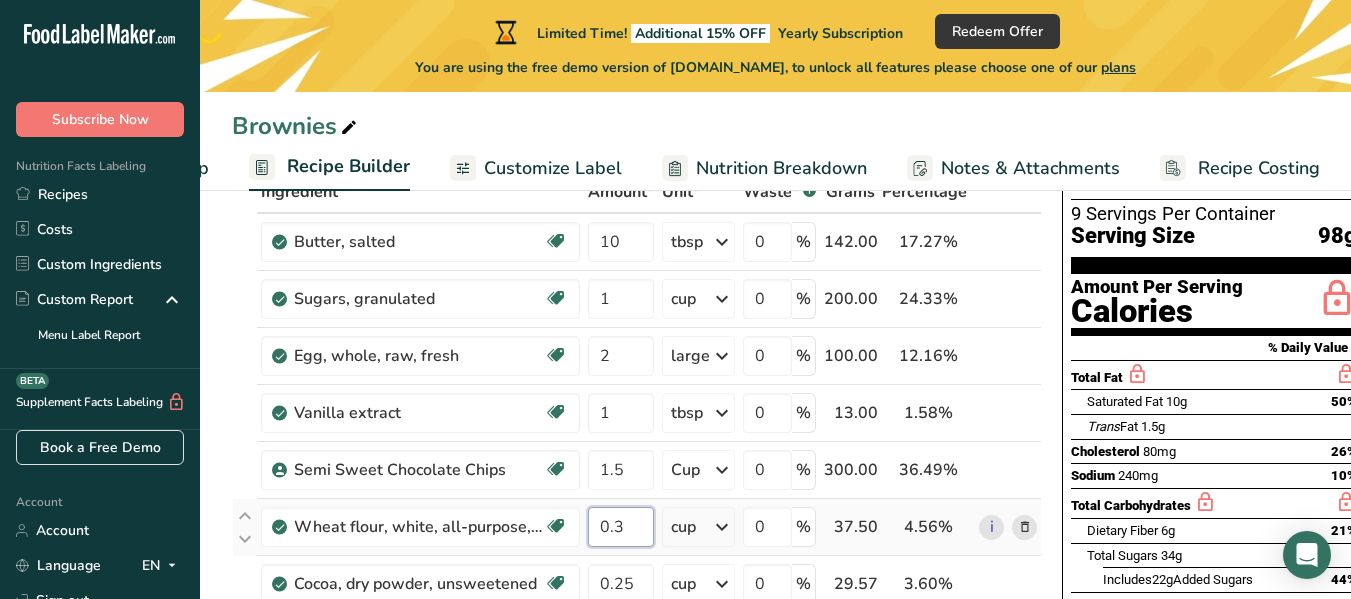 type on "0" 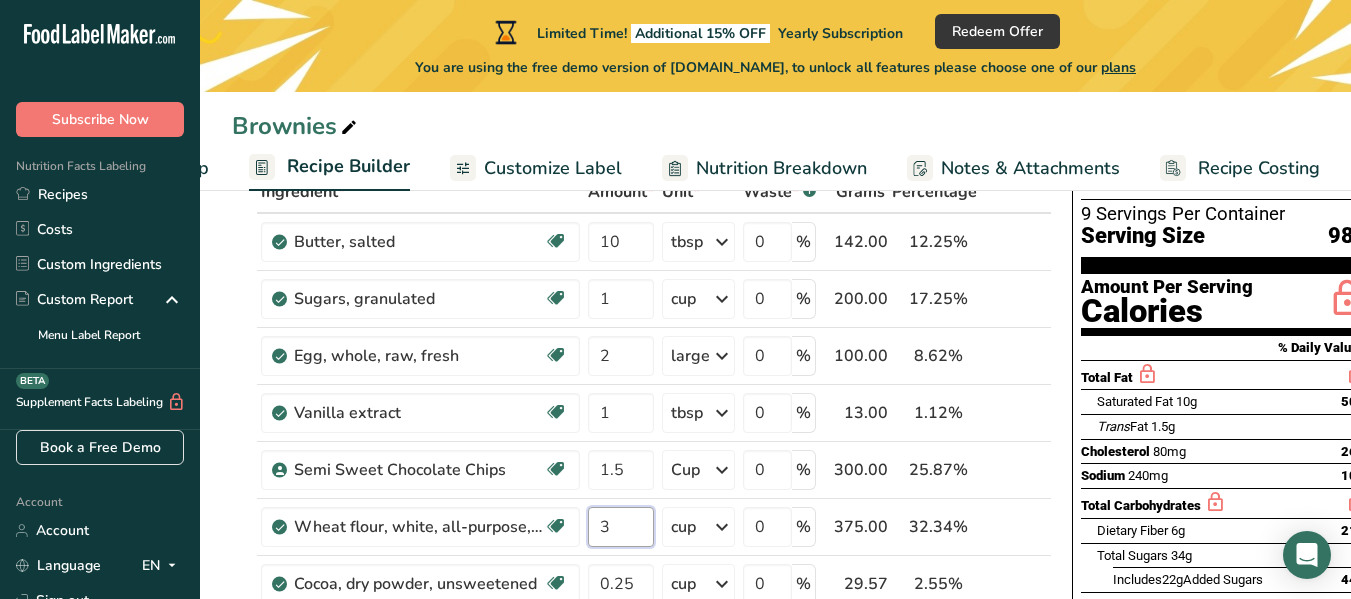 scroll, scrollTop: 381, scrollLeft: 0, axis: vertical 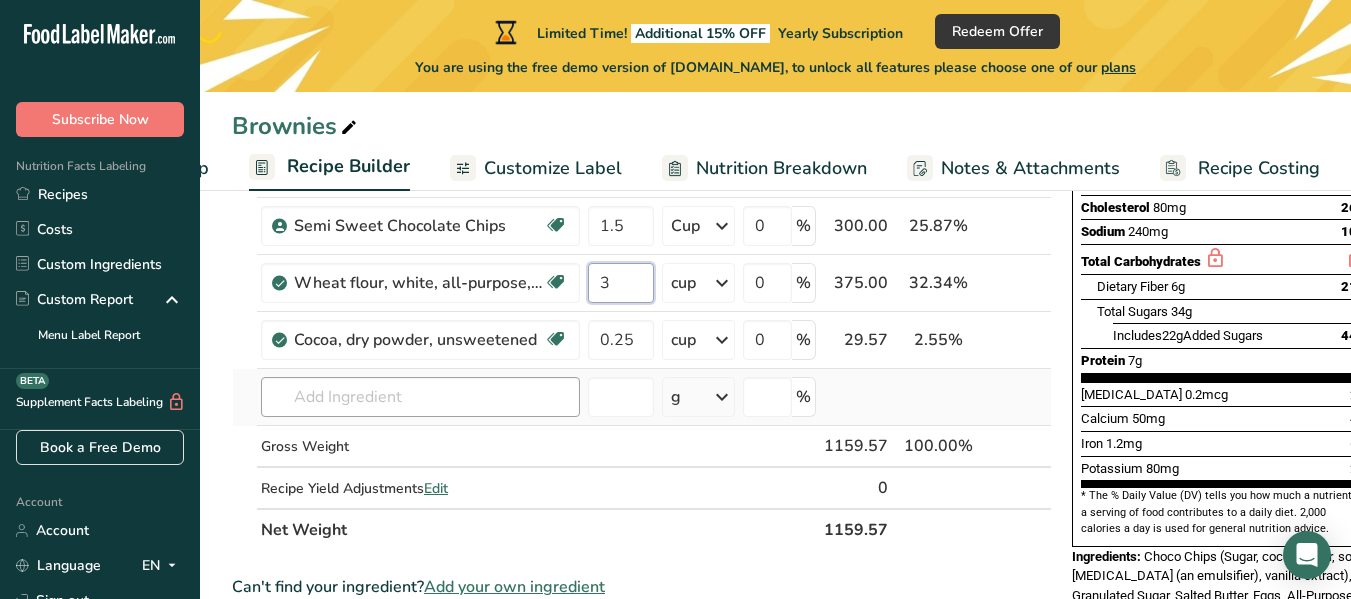 type on "3" 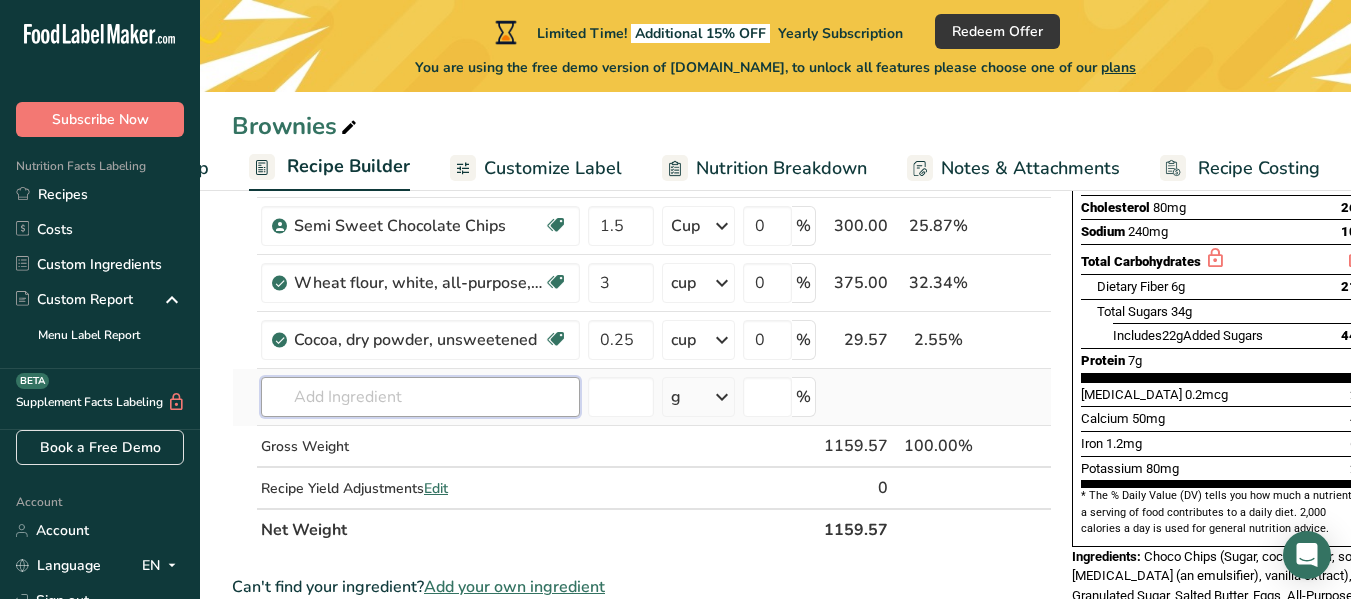 click on "Ingredient *
Amount *
Unit *
Waste *   .a-a{fill:#347362;}.b-a{fill:#fff;}          Grams
Percentage
Butter, salted
Gluten free
Vegetarian
Soy free
10
tbsp
Portions
1 pat (1" sq, 1/3" high)
1 tbsp
1 cup
See more
Weight Units
g
kg
mg
See more
Volume Units
l
Volume units require a density conversion. If you know your ingredient's density enter it below. Otherwise, click on "RIA" our AI Regulatory bot - she will be able to help you
lb/ft3
g/cm3
Confirm
mL
lb/ft3" at bounding box center (642, 239) 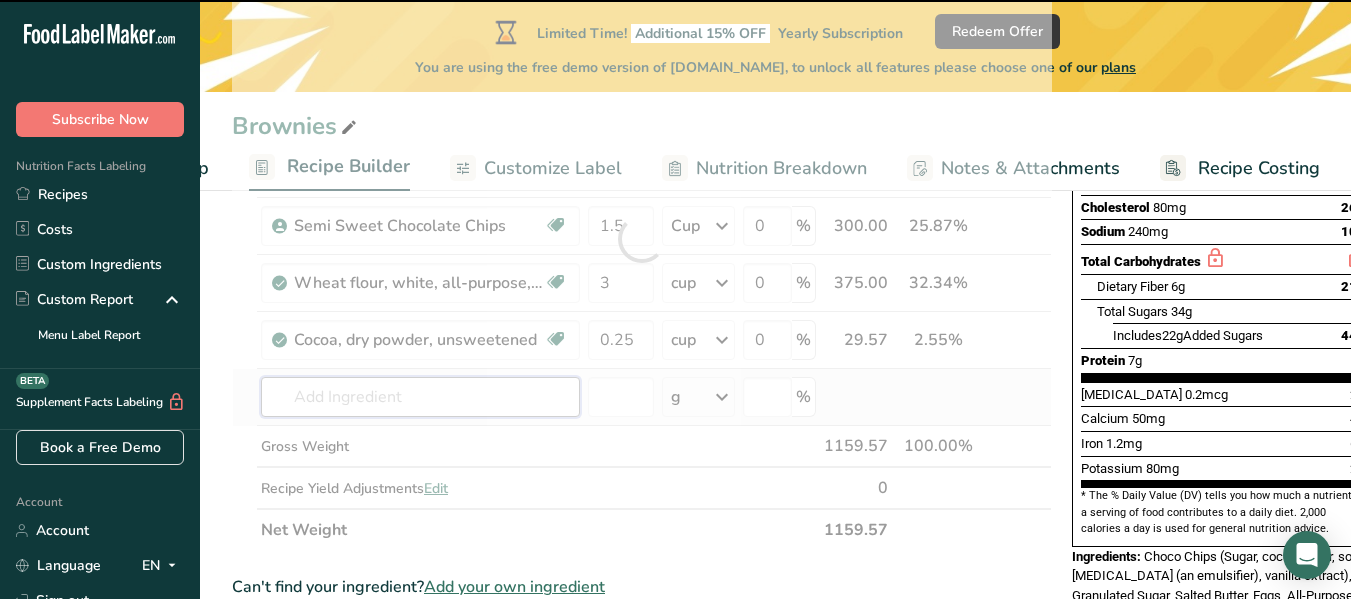 type on "c" 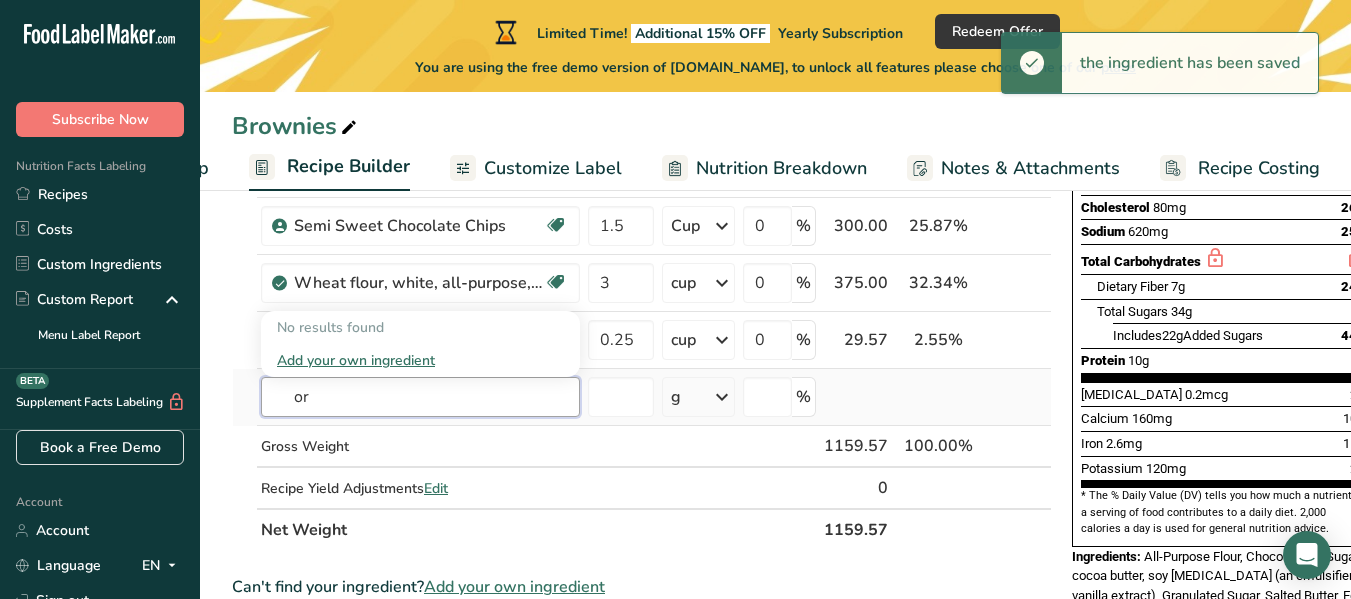 type on "o" 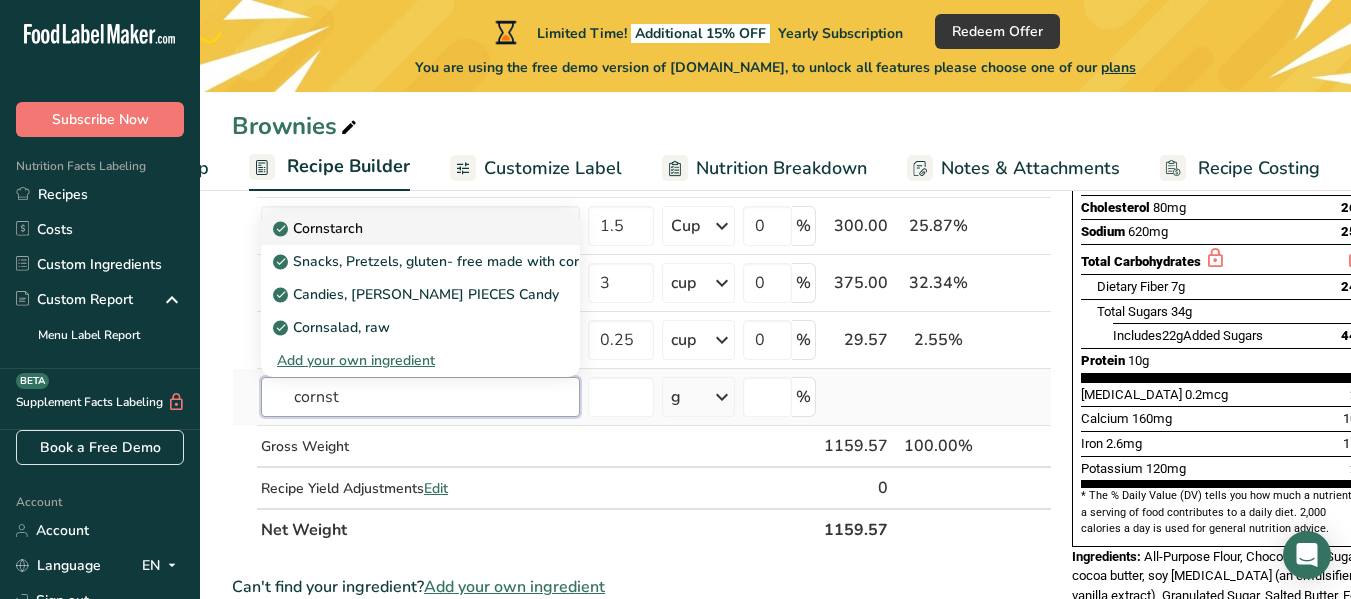 type on "cornst" 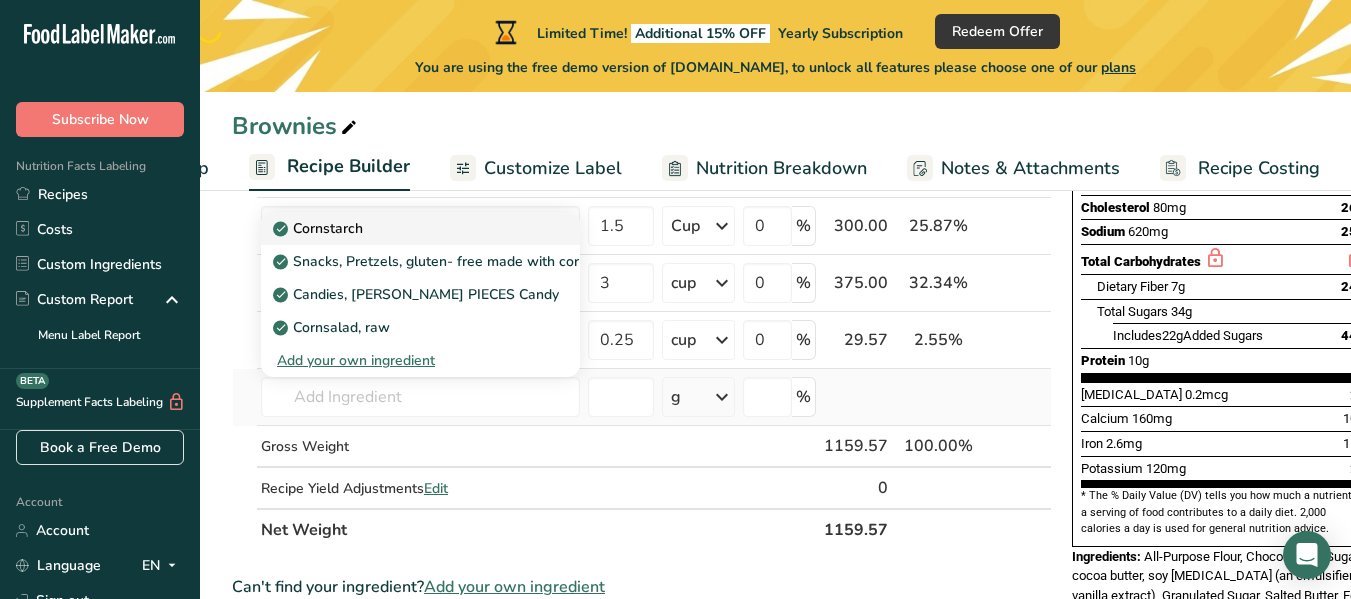 click on "Cornstarch" at bounding box center [404, 228] 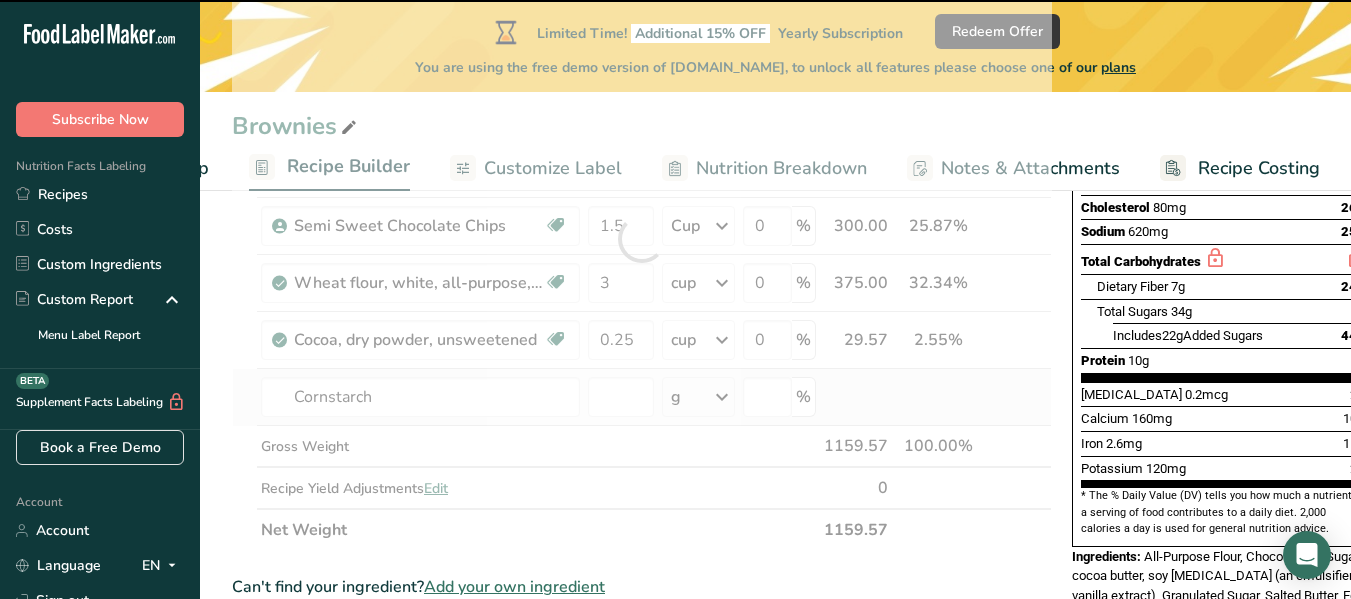 type on "0" 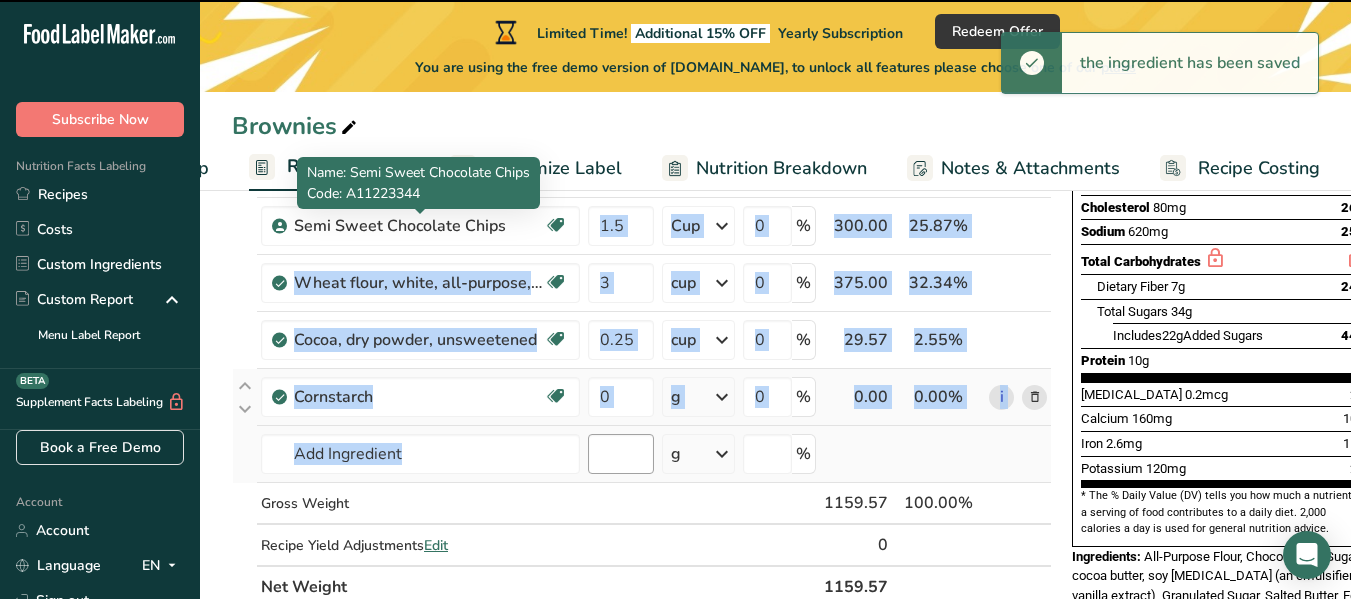 drag, startPoint x: 389, startPoint y: 224, endPoint x: 622, endPoint y: 458, distance: 330.21964 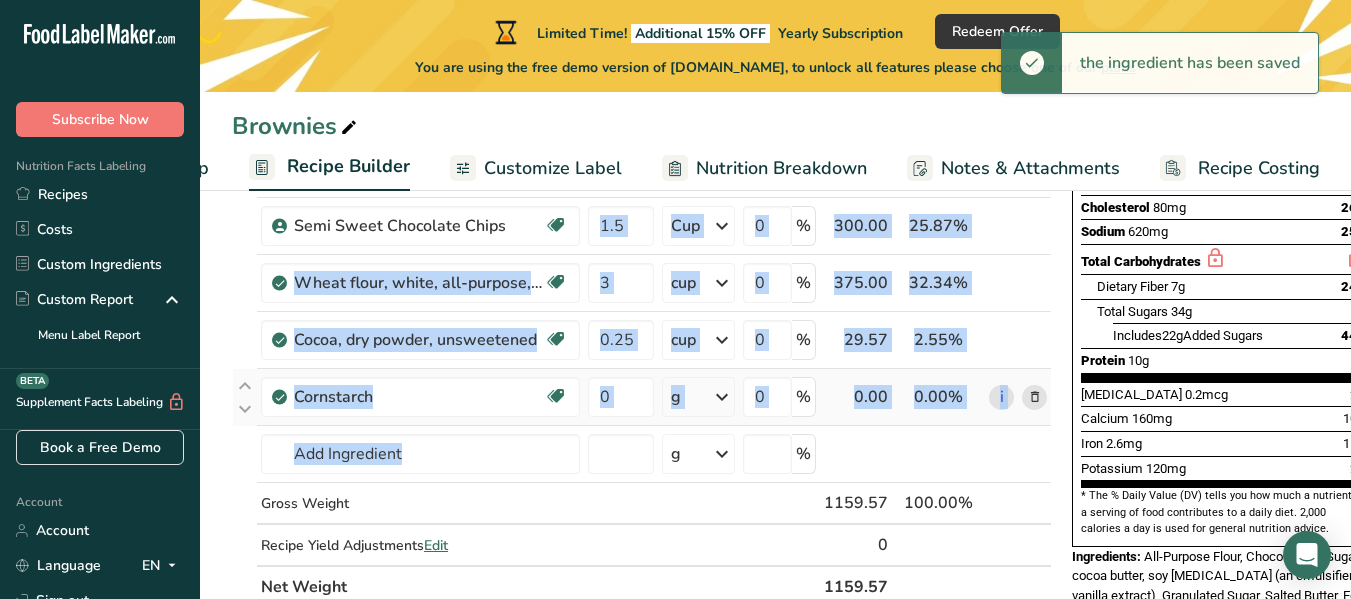 click on "0" at bounding box center [621, 397] 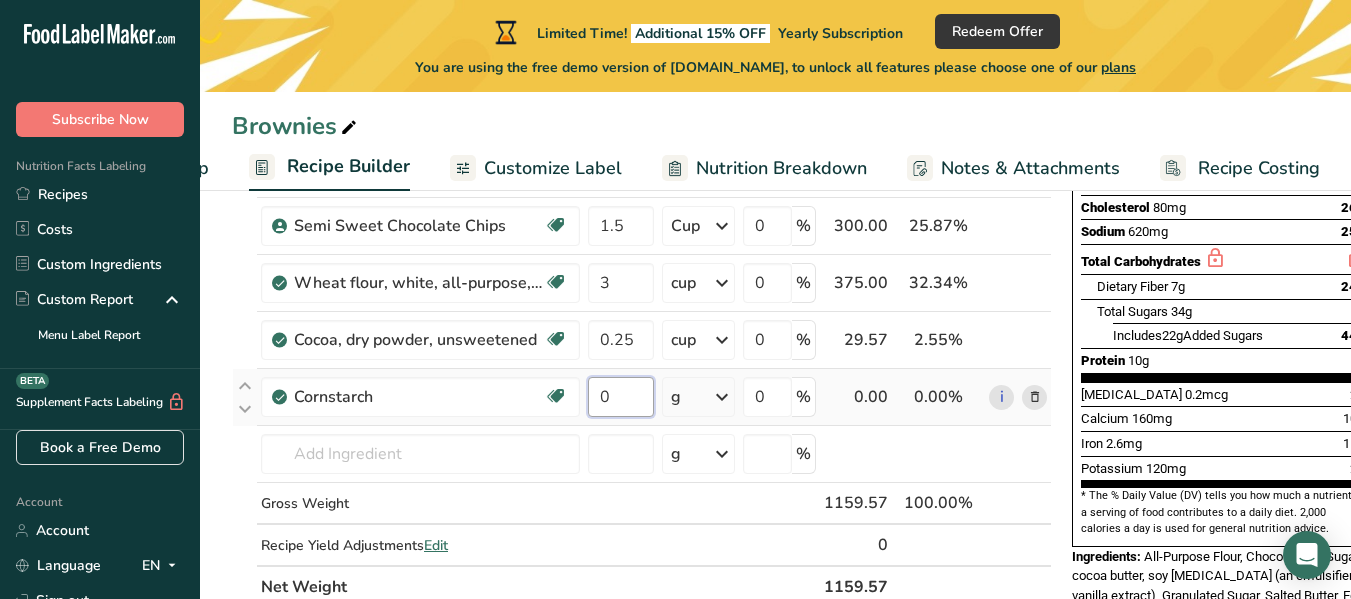 click on "0" at bounding box center [621, 397] 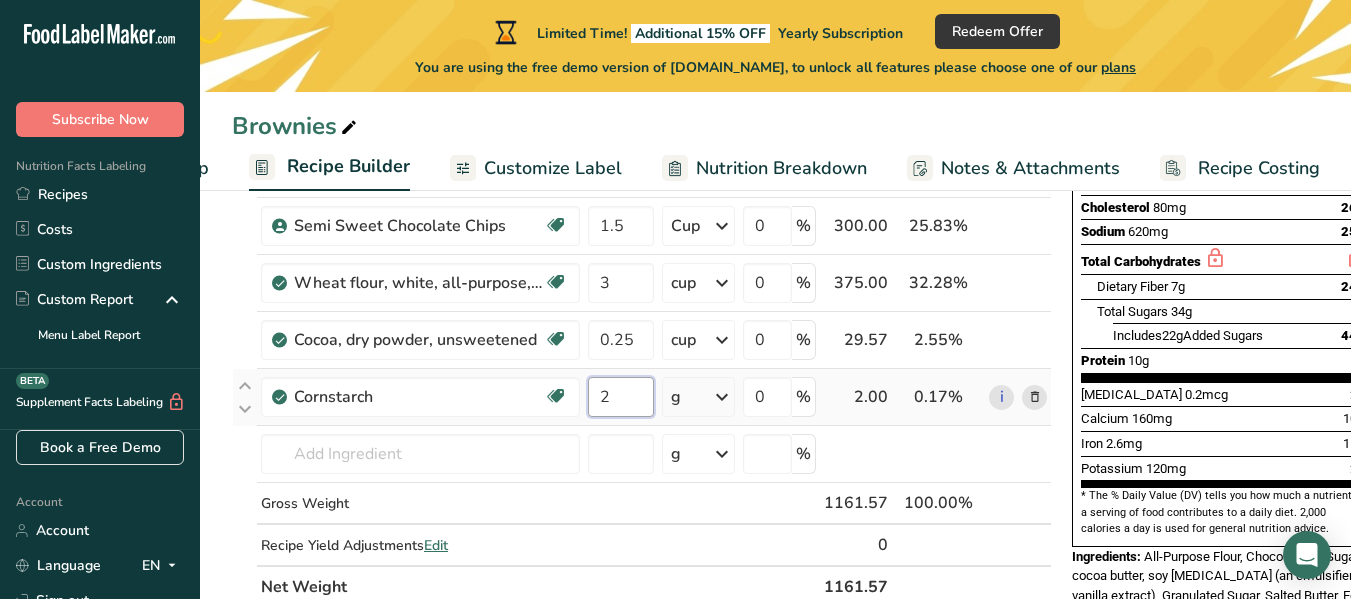 type on "2" 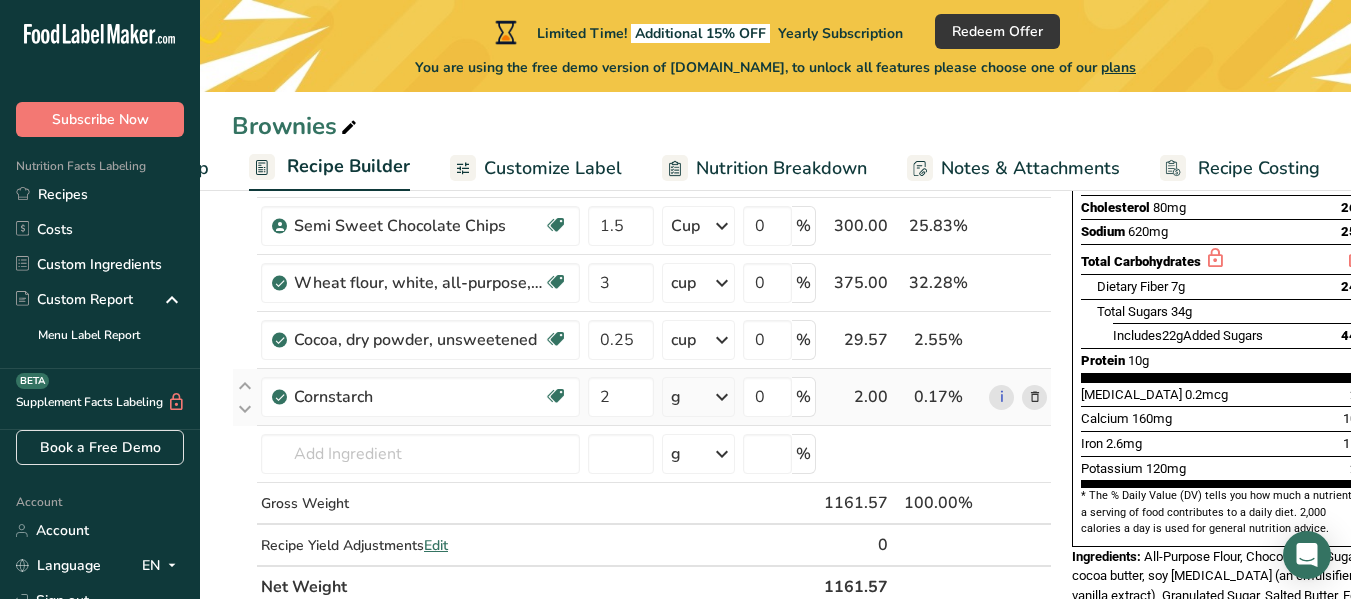 click on "Ingredient *
Amount *
Unit *
Waste *   .a-a{fill:#347362;}.b-a{fill:#fff;}          Grams
Percentage
Butter, salted
Gluten free
Vegetarian
Soy free
10
tbsp
Portions
1 pat (1" sq, 1/3" high)
1 tbsp
1 cup
See more
Weight Units
g
kg
mg
See more
Volume Units
l
Volume units require a density conversion. If you know your ingredient's density enter it below. Otherwise, click on "RIA" our AI Regulatory bot - she will be able to help you
lb/ft3
g/cm3
Confirm
mL
lb/ft3" at bounding box center [642, 267] 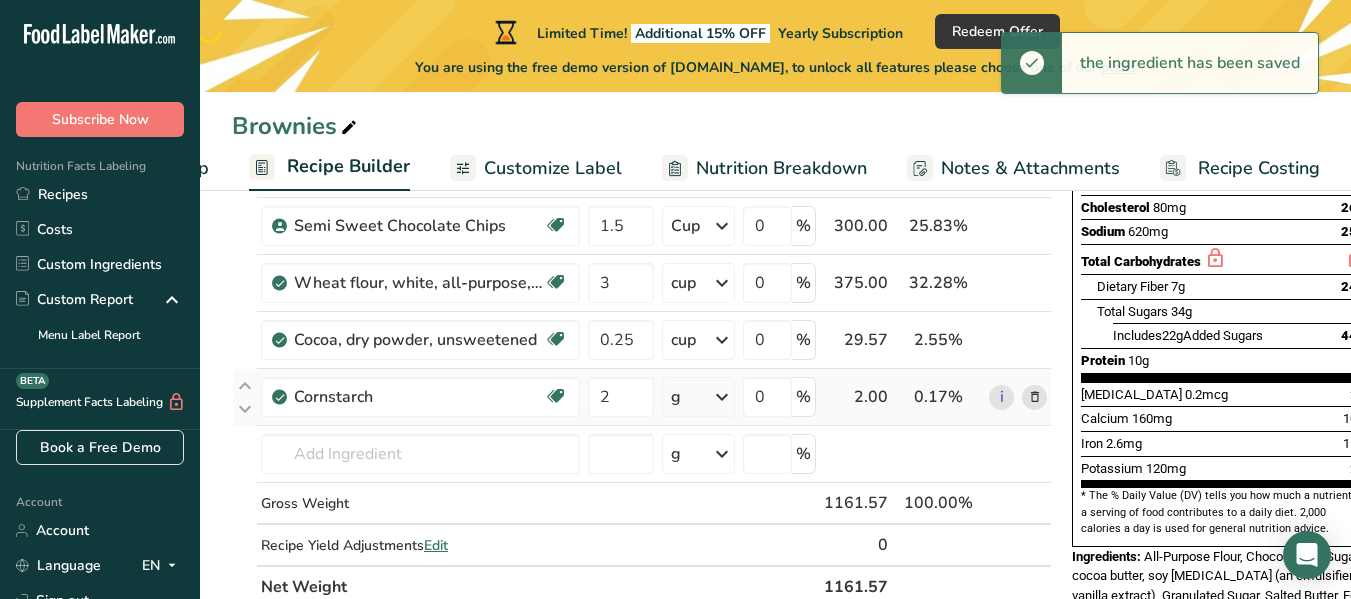 click at bounding box center (722, 397) 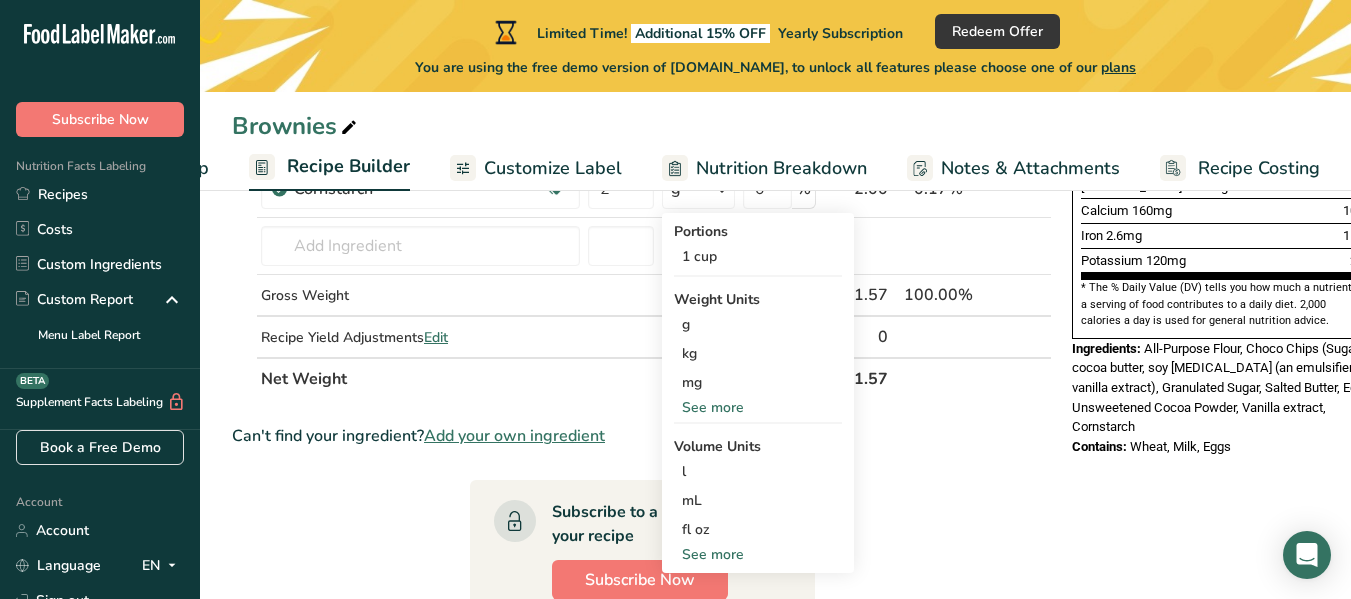 scroll, scrollTop: 592, scrollLeft: 0, axis: vertical 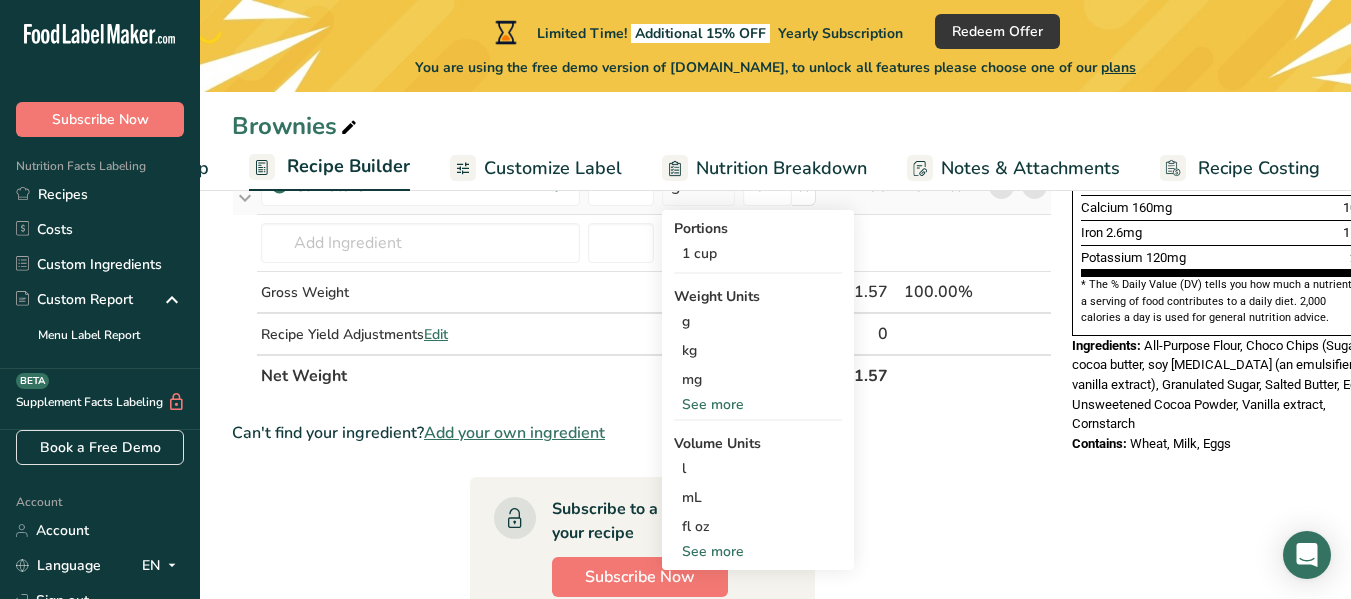 click on "See more" at bounding box center (758, 551) 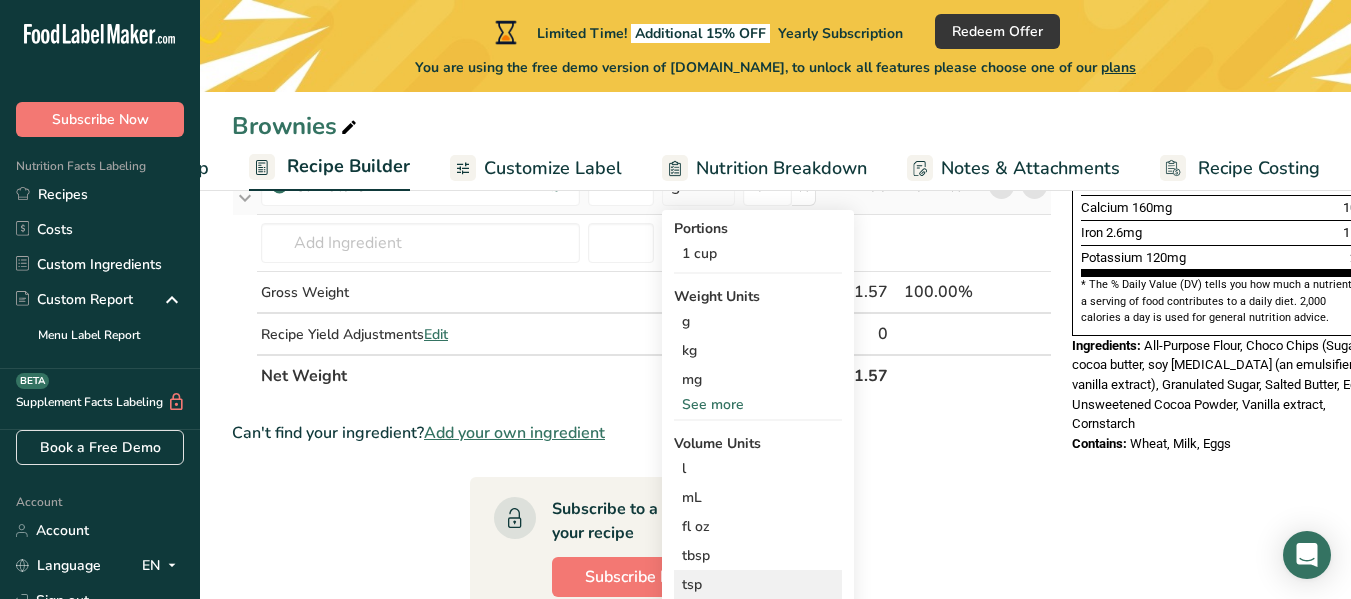 click on "tsp" at bounding box center (758, 584) 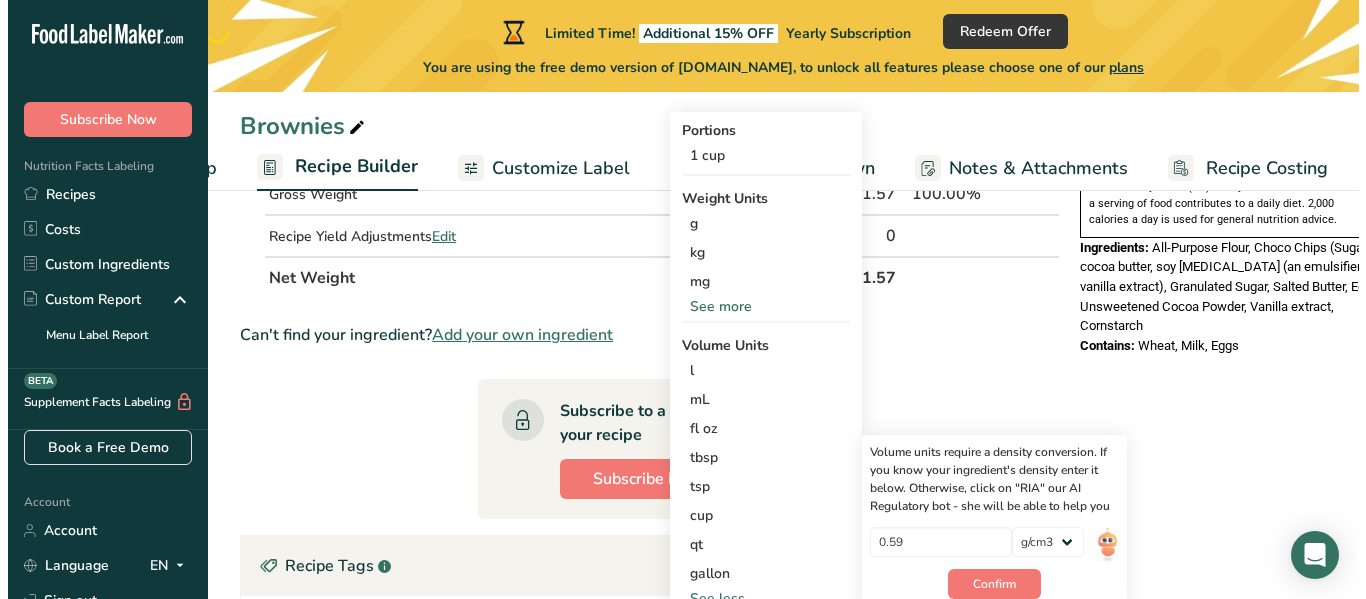 scroll, scrollTop: 706, scrollLeft: 0, axis: vertical 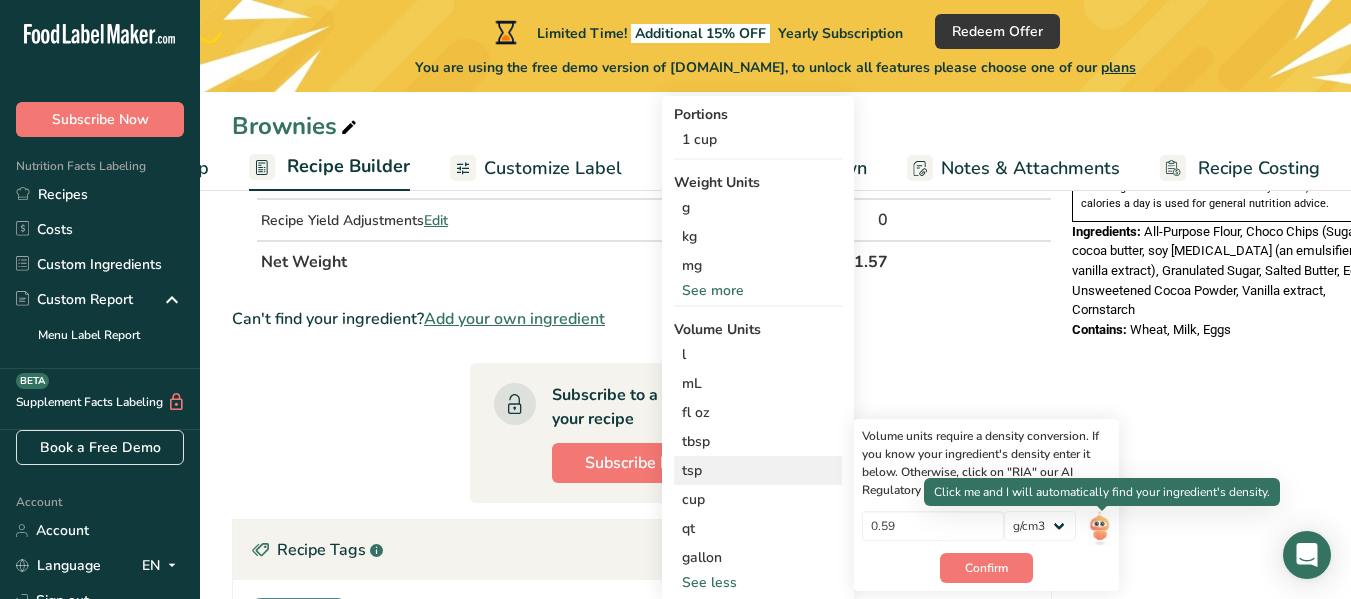 click at bounding box center (1099, 528) 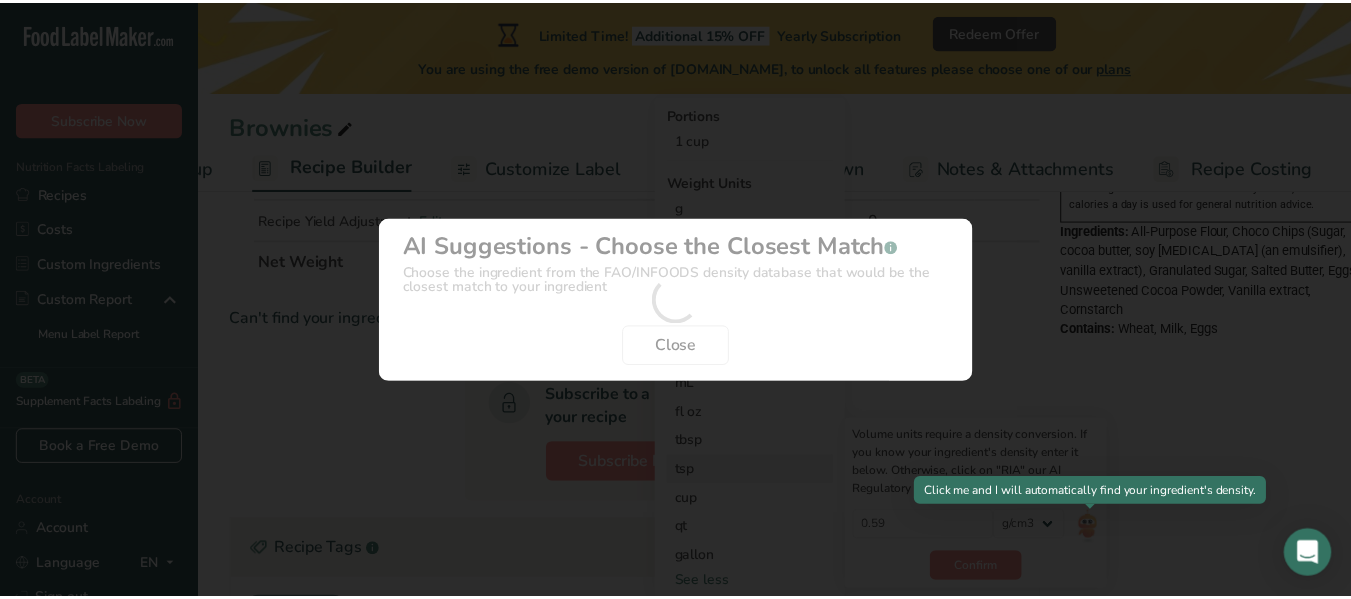 scroll, scrollTop: 0, scrollLeft: 155, axis: horizontal 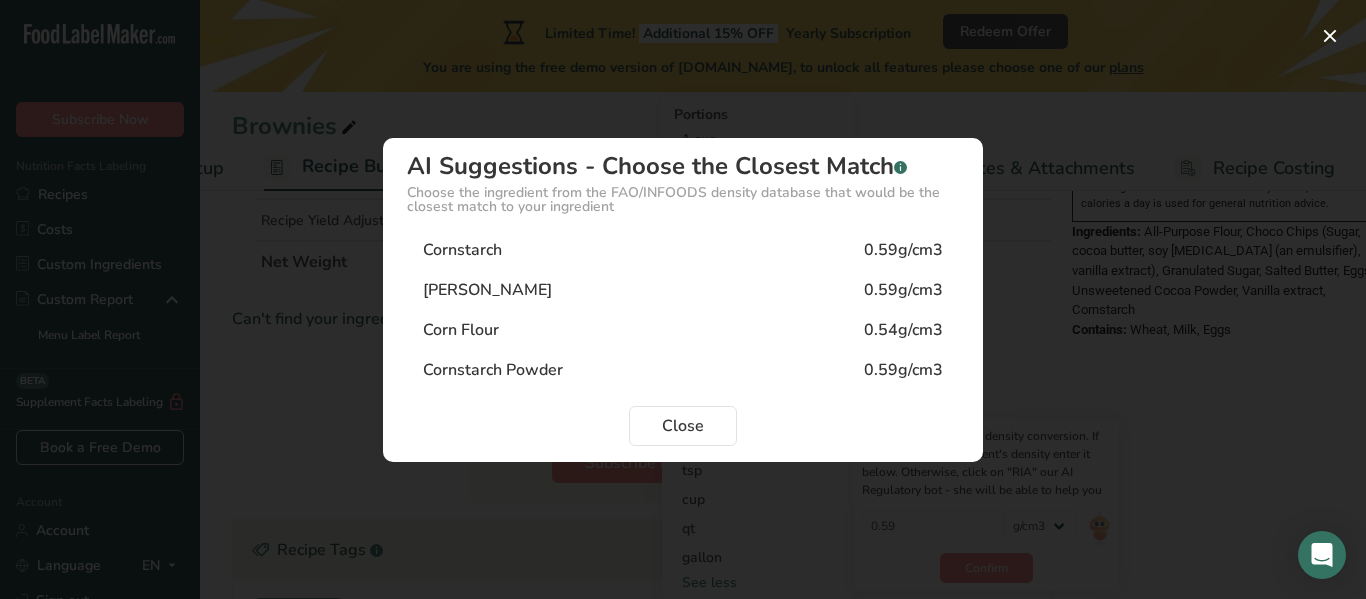 click on "Cornstarch   0.59g/cm3" at bounding box center [683, 250] 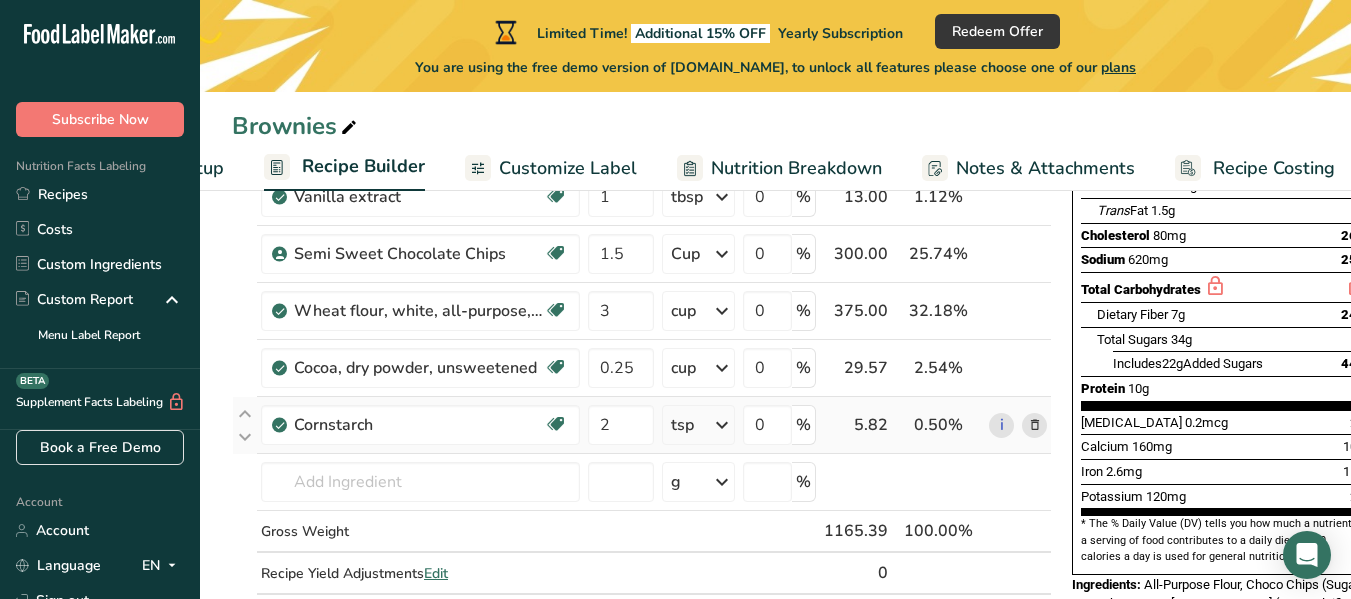 scroll, scrollTop: 292, scrollLeft: 0, axis: vertical 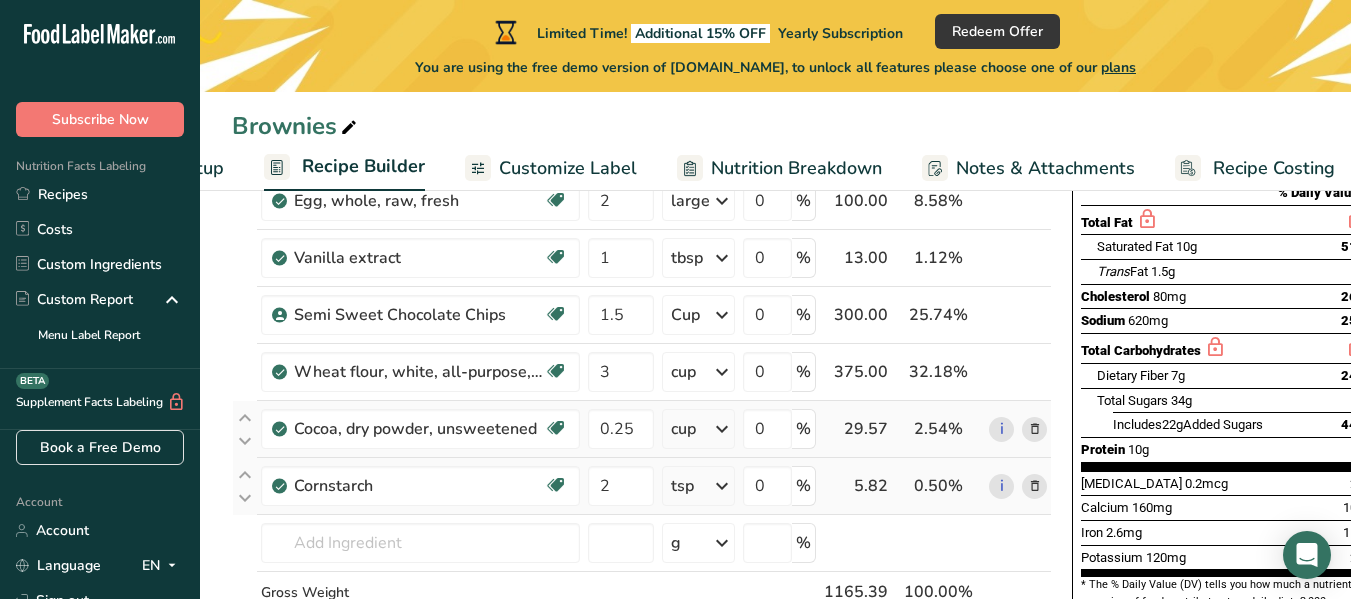 click at bounding box center [1035, 429] 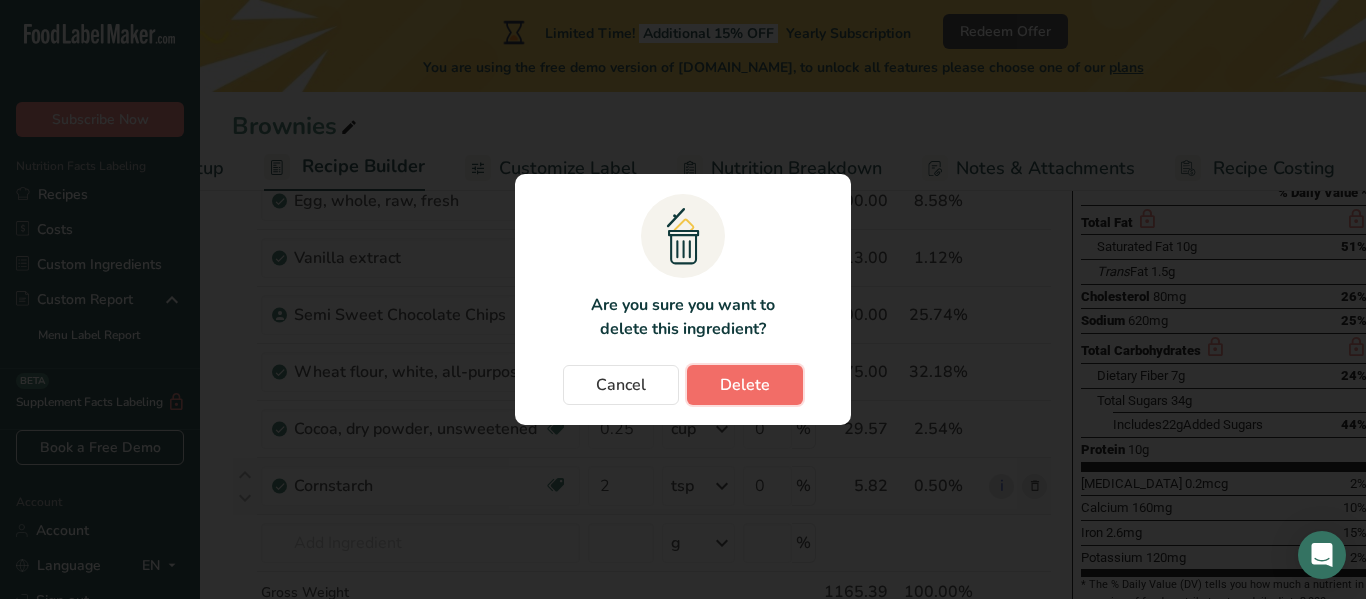 click on "Delete" at bounding box center [745, 385] 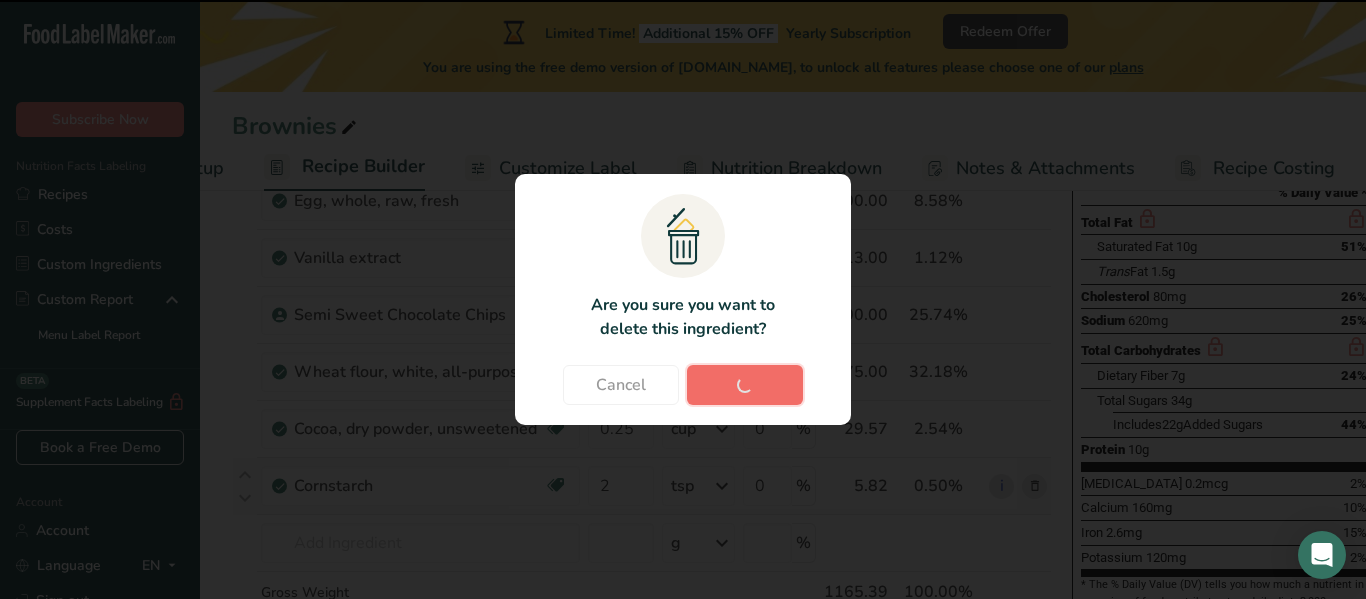 type on "2" 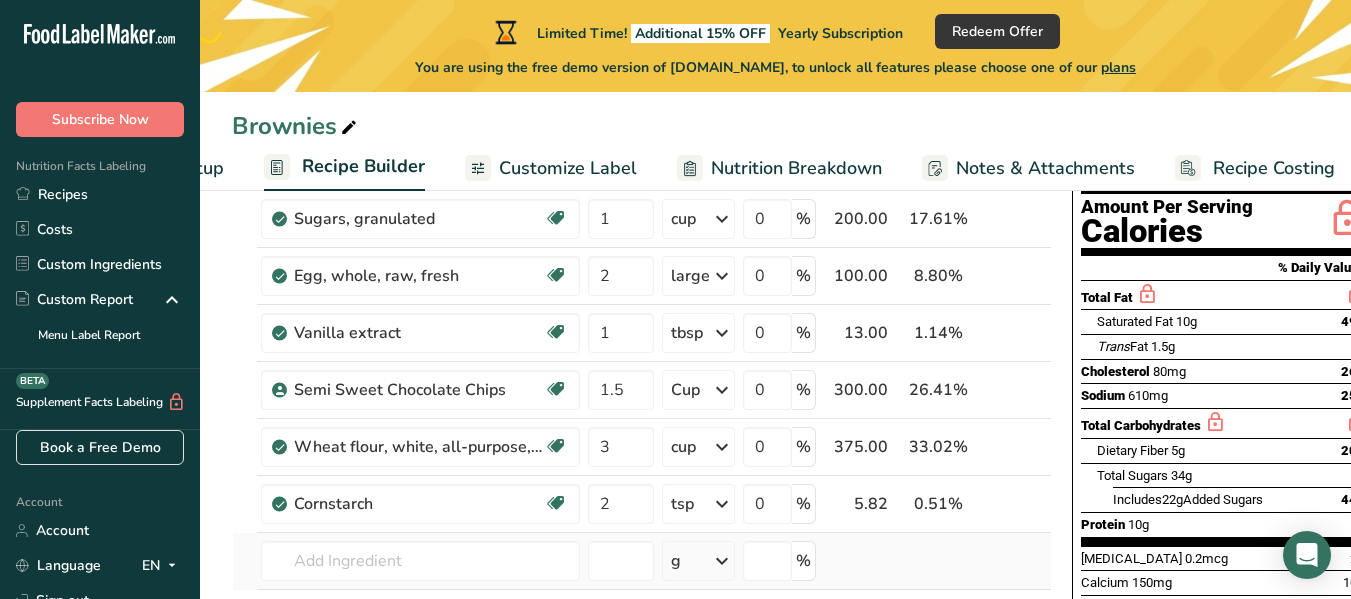 scroll, scrollTop: 277, scrollLeft: 0, axis: vertical 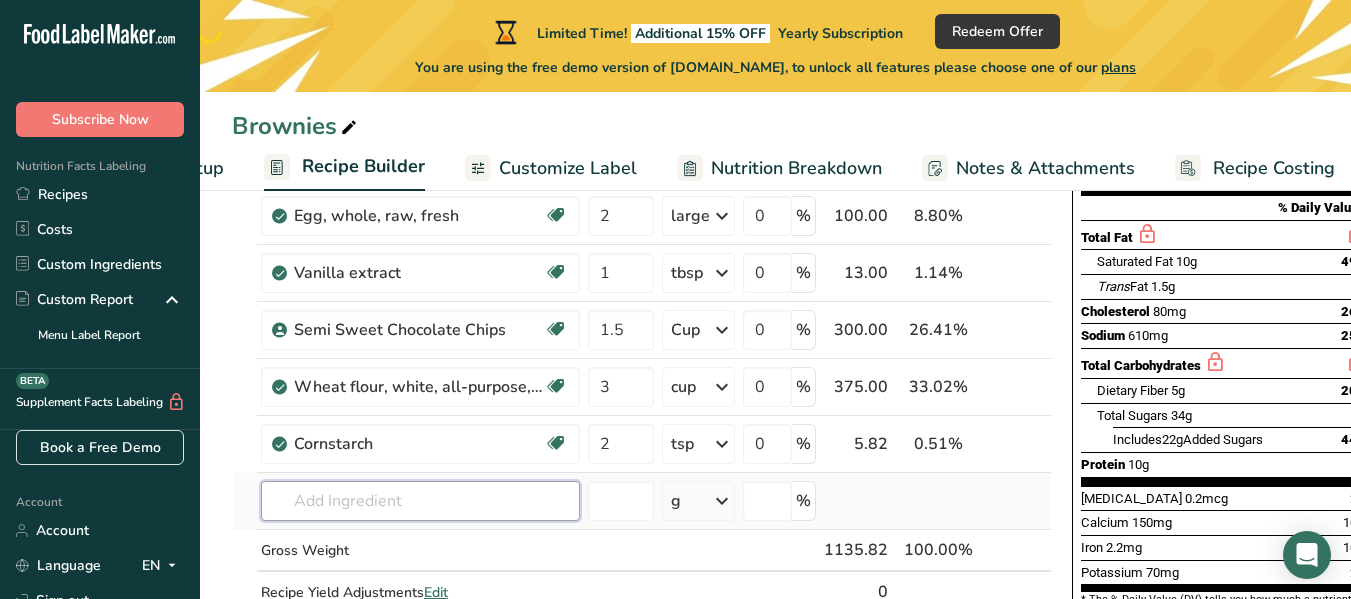 click at bounding box center (420, 501) 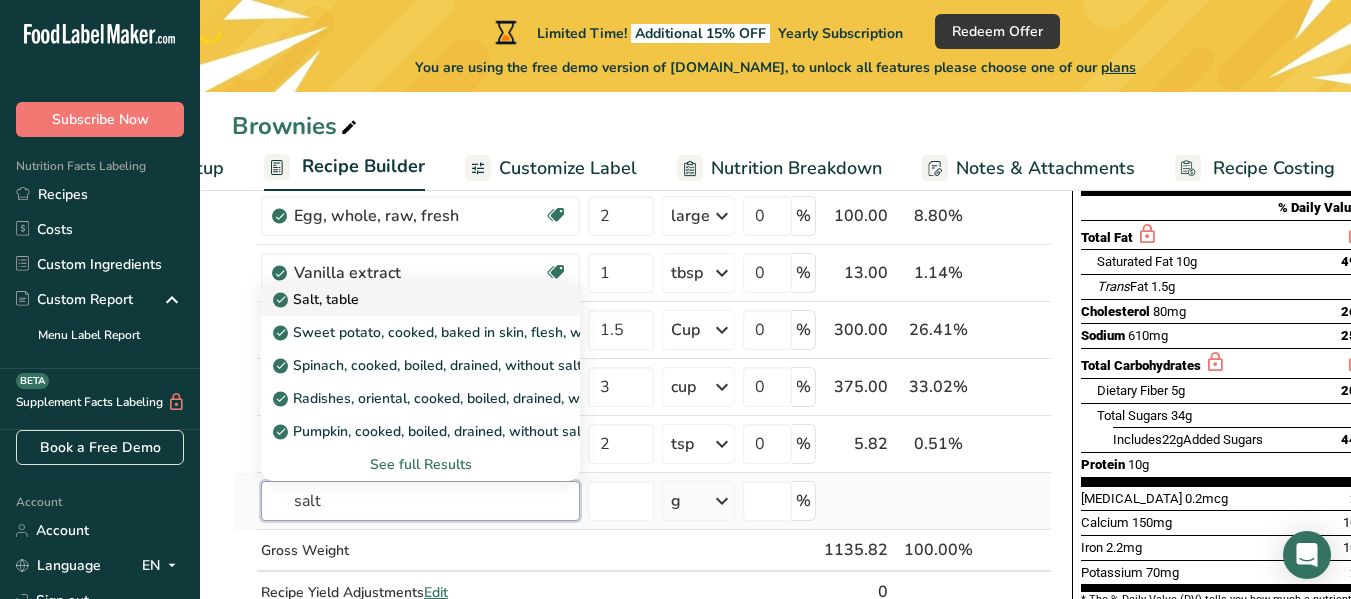 type on "salt" 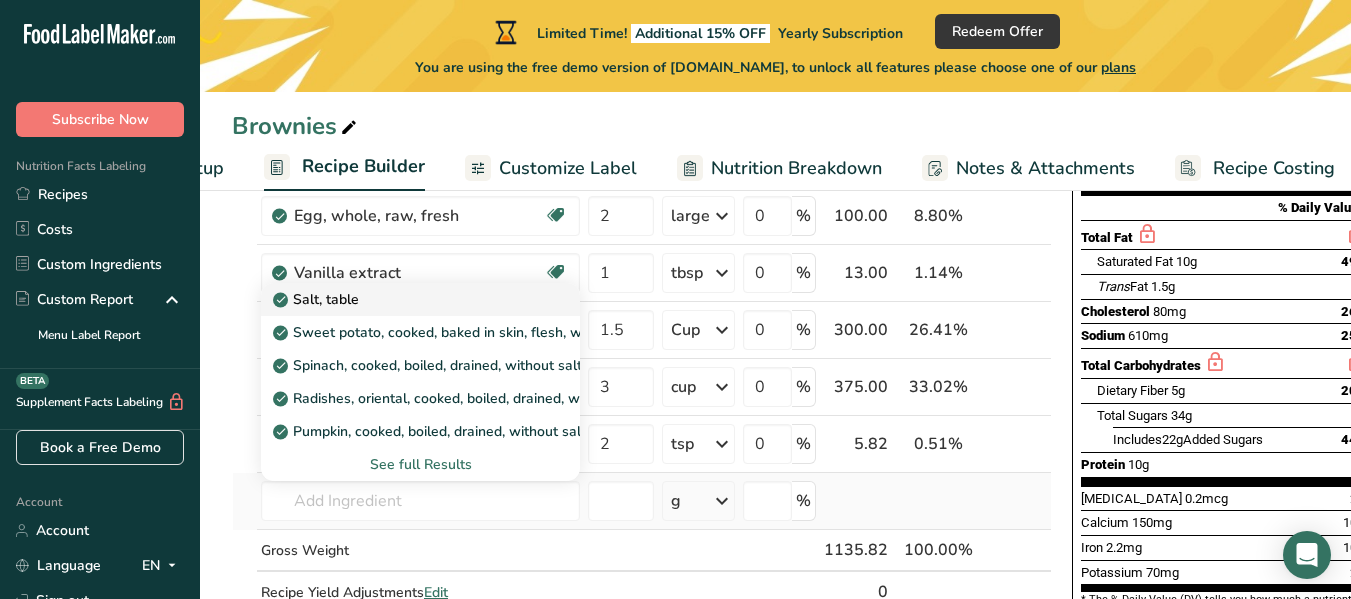 click on "Salt, table" at bounding box center (420, 299) 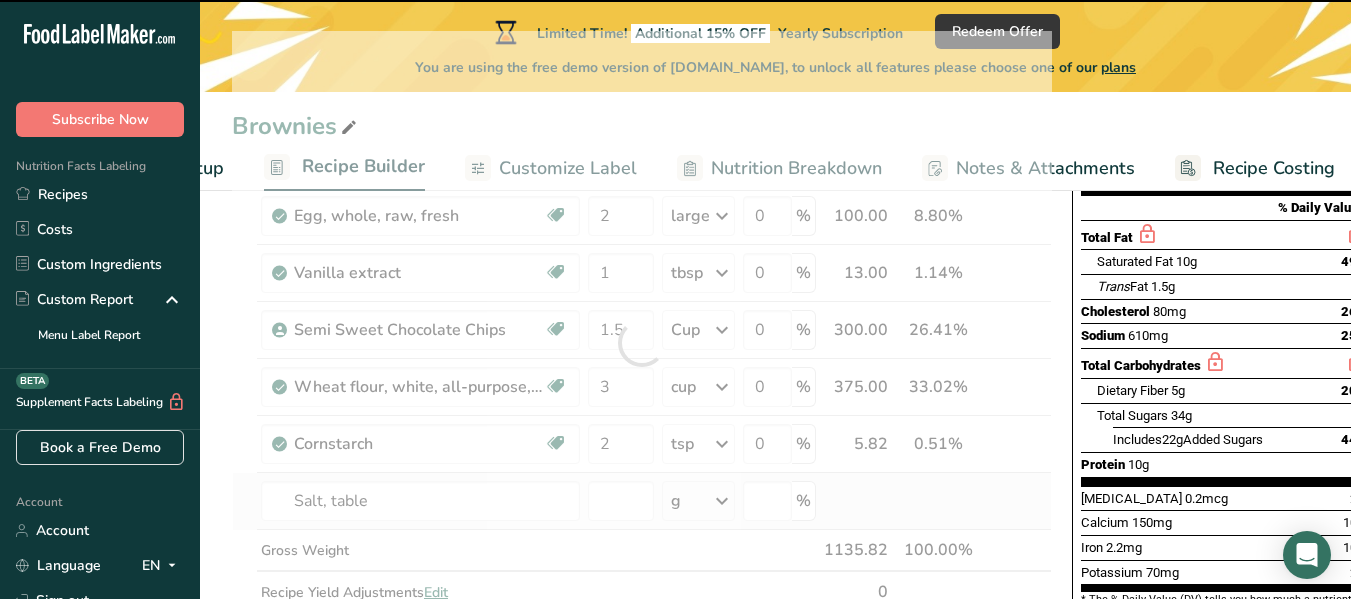 type on "0" 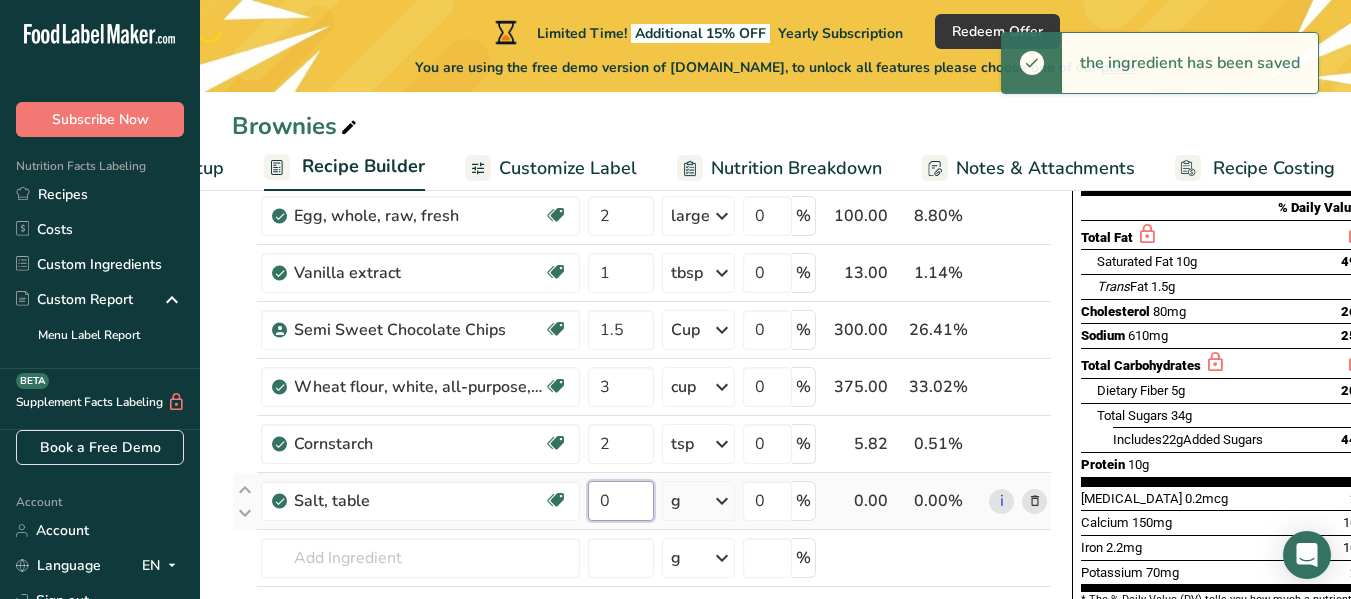 click on "0" at bounding box center (621, 501) 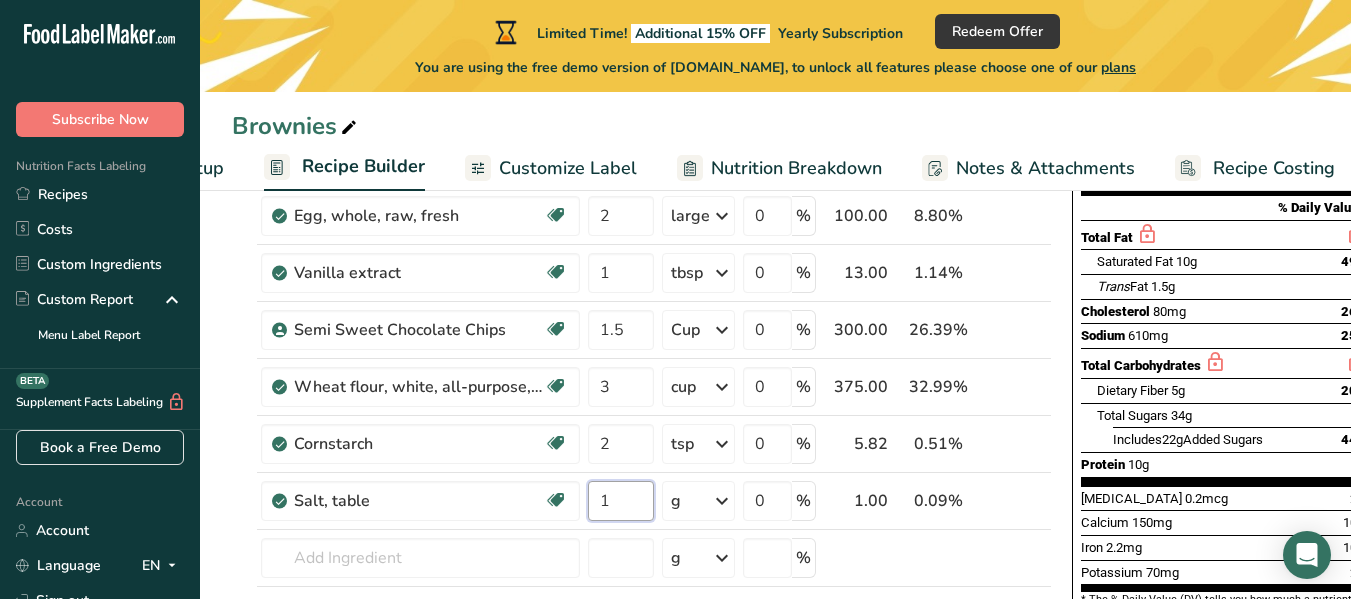 type on "1" 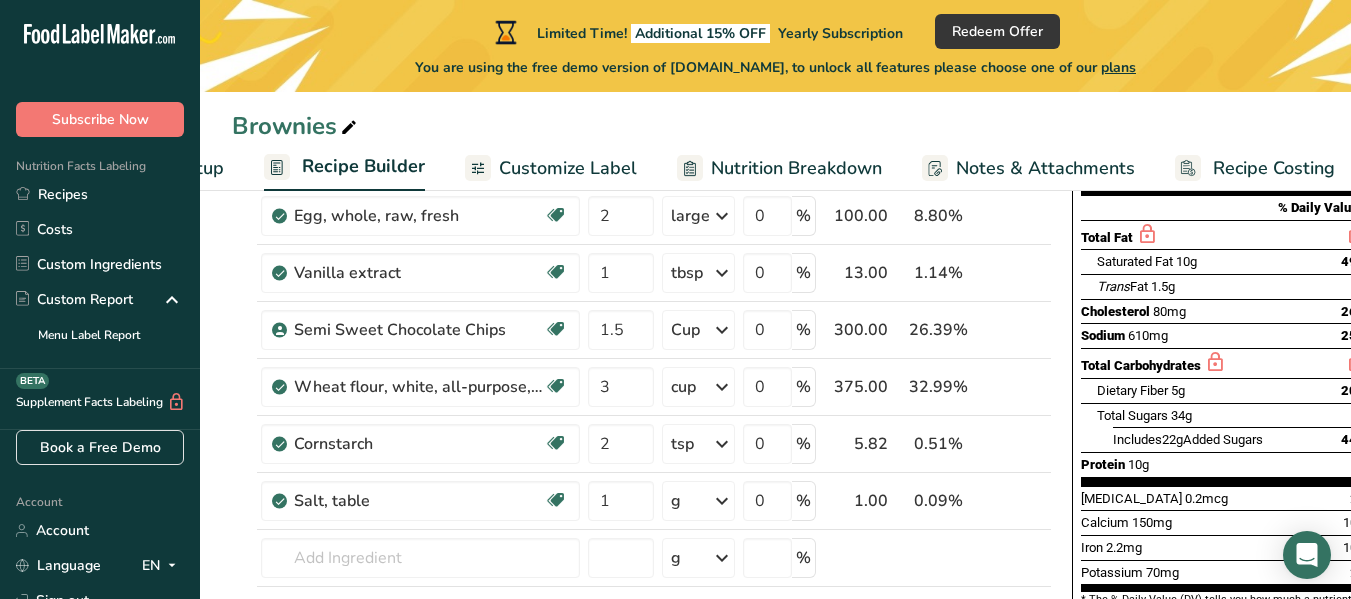 click on "Ingredient *
Amount *
Unit *
Waste *   .a-a{fill:#347362;}.b-a{fill:#fff;}          Grams
Percentage
Butter, salted
Gluten free
Vegetarian
Soy free
10
tbsp
Portions
1 pat (1" sq, 1/3" high)
1 tbsp
1 cup
See more
Weight Units
g
kg
mg
See more
Volume Units
l
Volume units require a density conversion. If you know your ingredient's density enter it below. Otherwise, click on "RIA" our AI Regulatory bot - she will be able to help you
lb/ft3
g/cm3
Confirm
mL
lb/ft3" at bounding box center (642, 371) 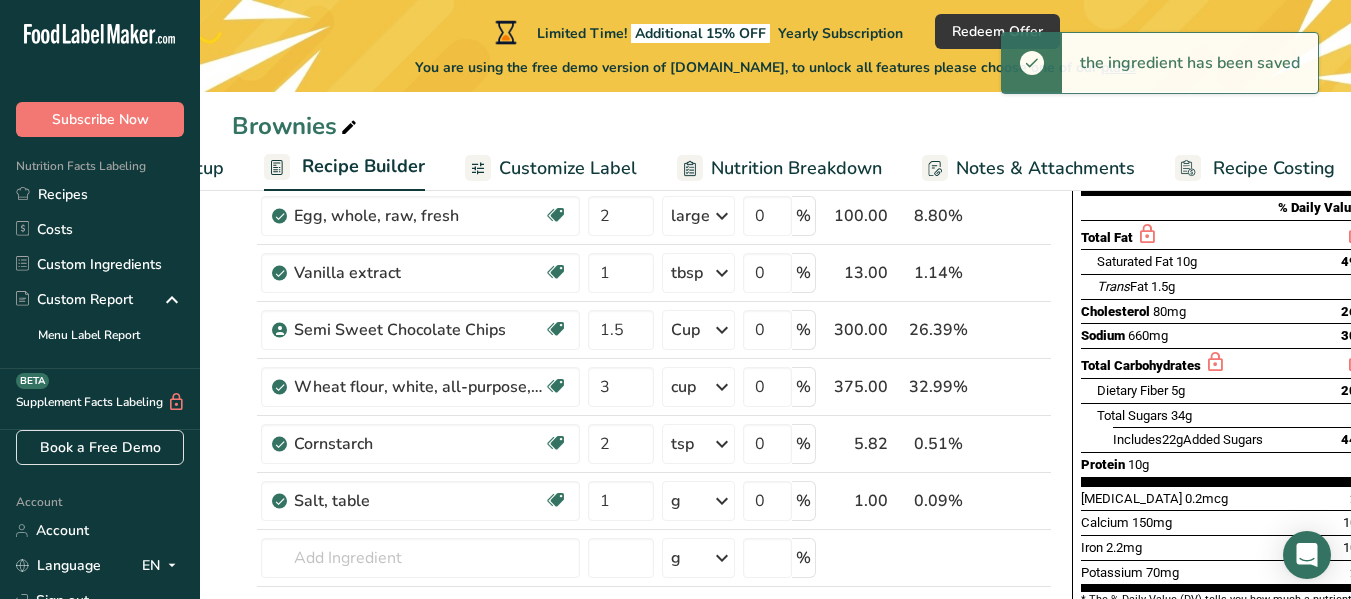 click at bounding box center [722, 501] 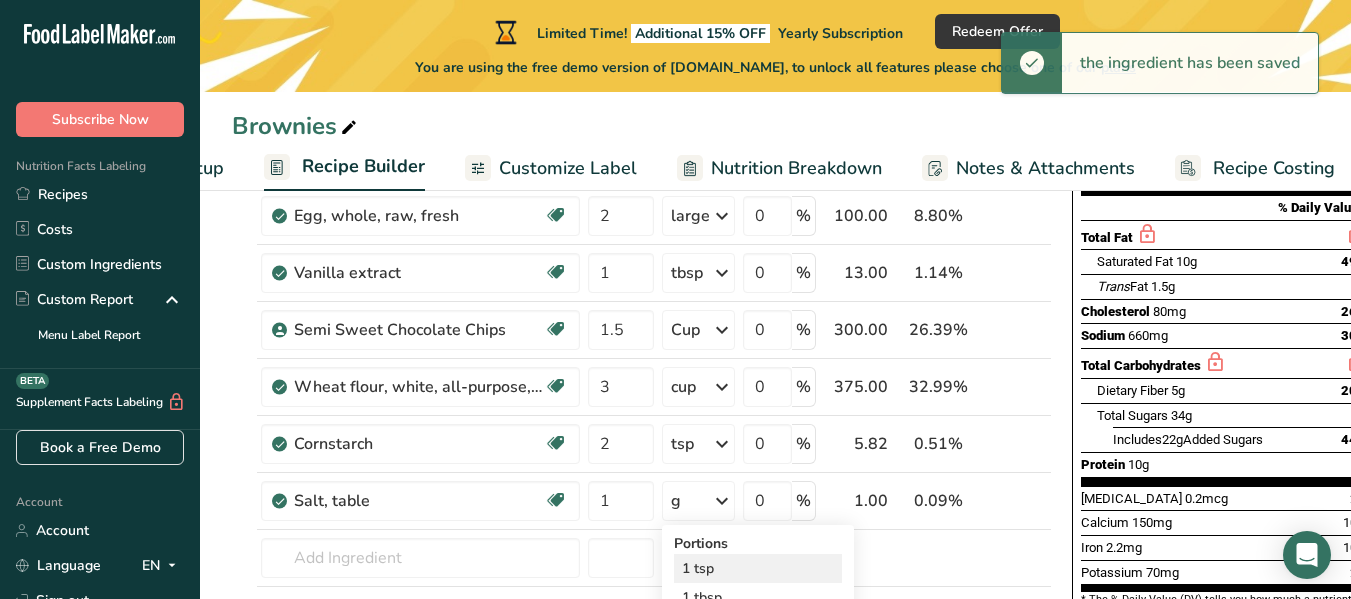 click on "1 tsp" at bounding box center [758, 568] 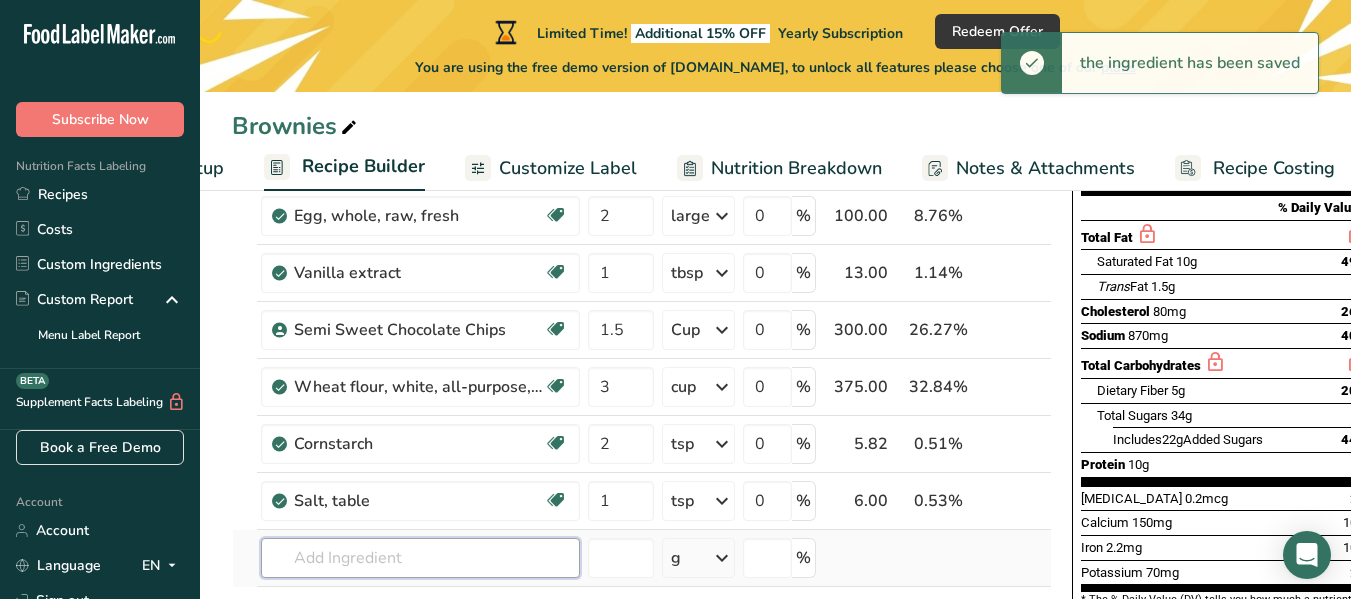 click at bounding box center (420, 558) 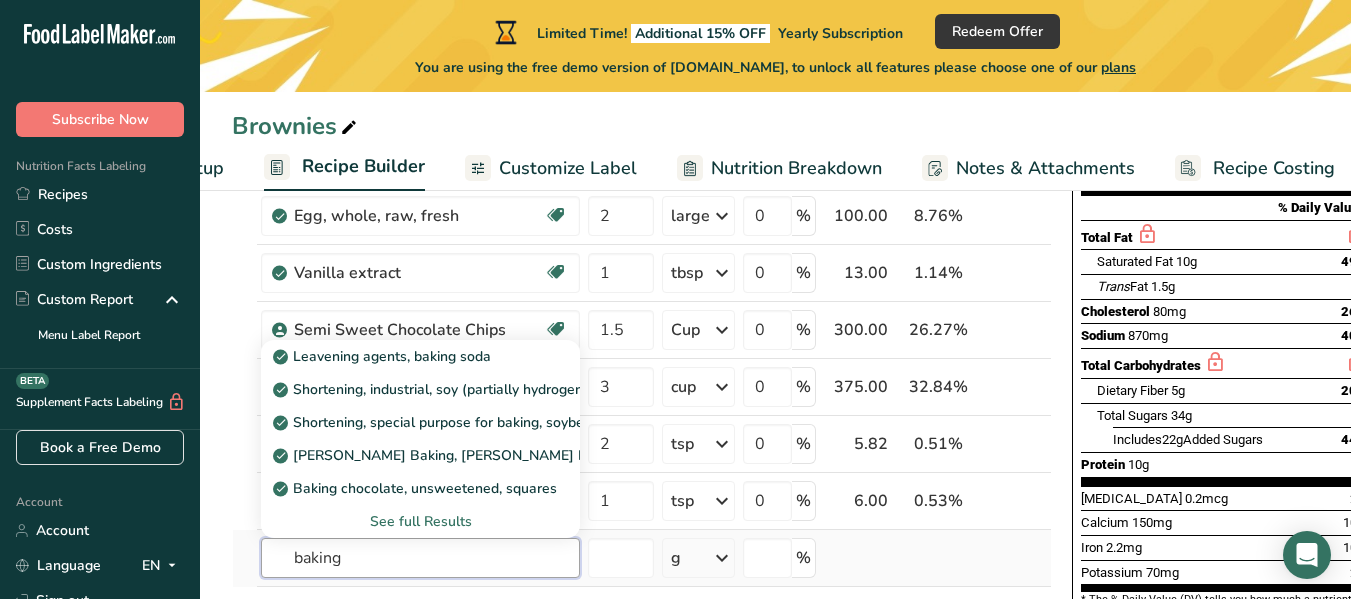 click on "baking" at bounding box center (420, 558) 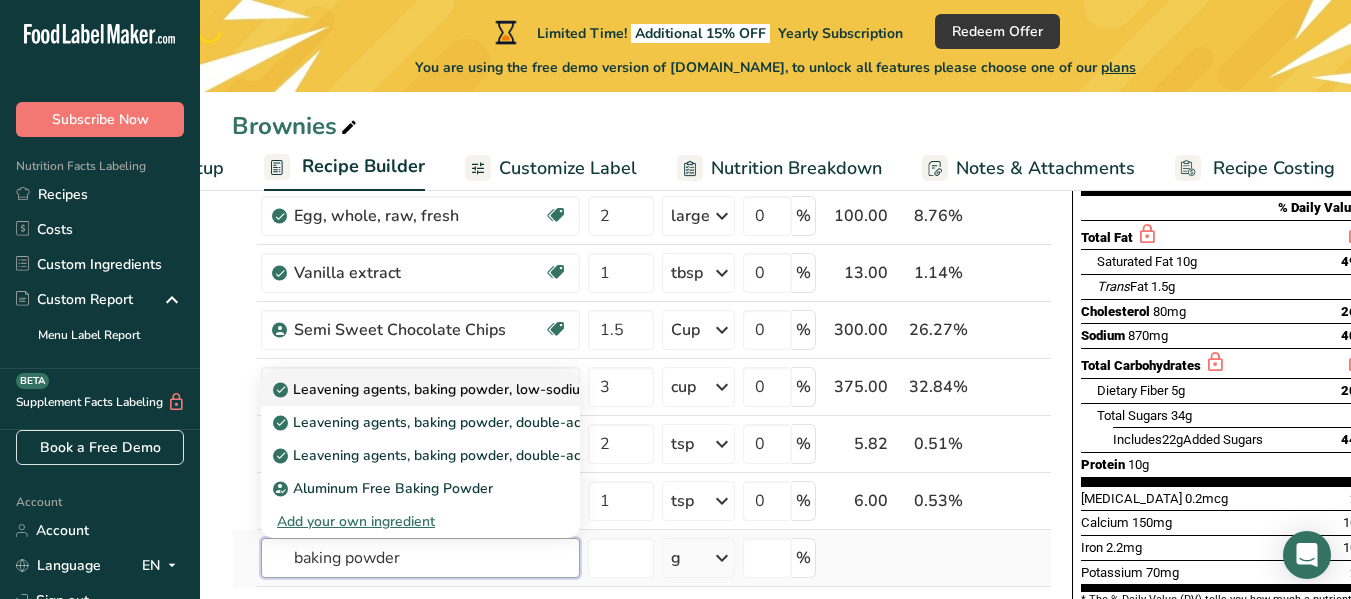 type on "baking powder" 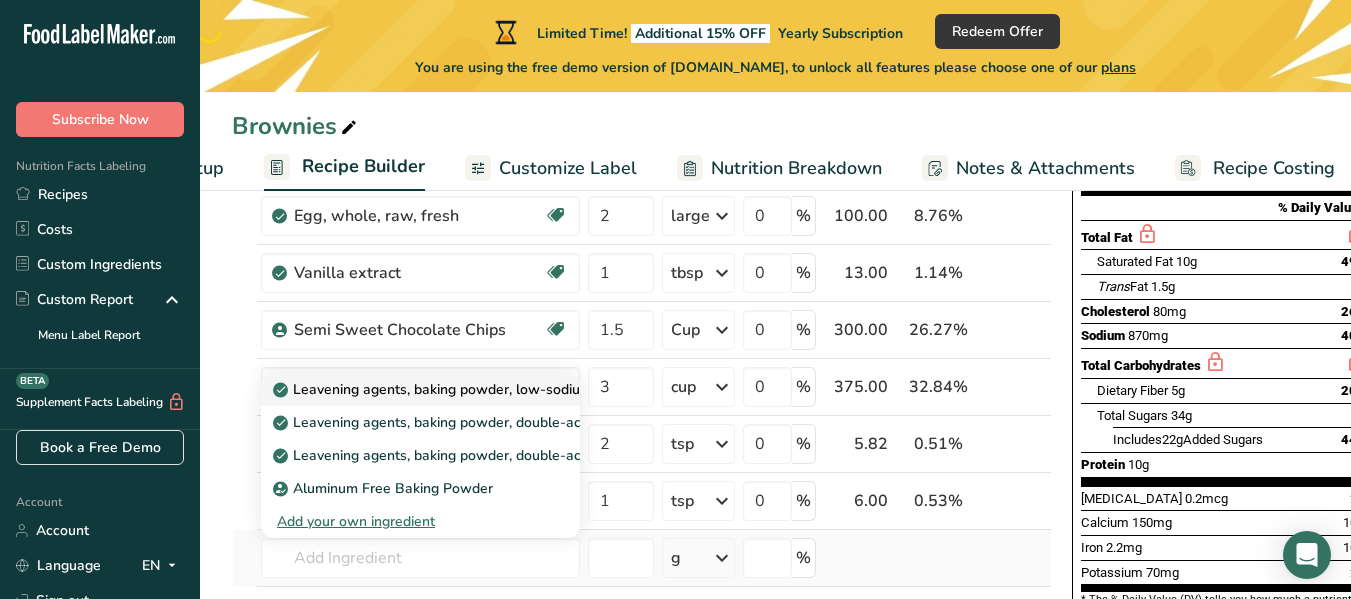 click on "Leavening agents, baking powder, low-sodium" at bounding box center (434, 389) 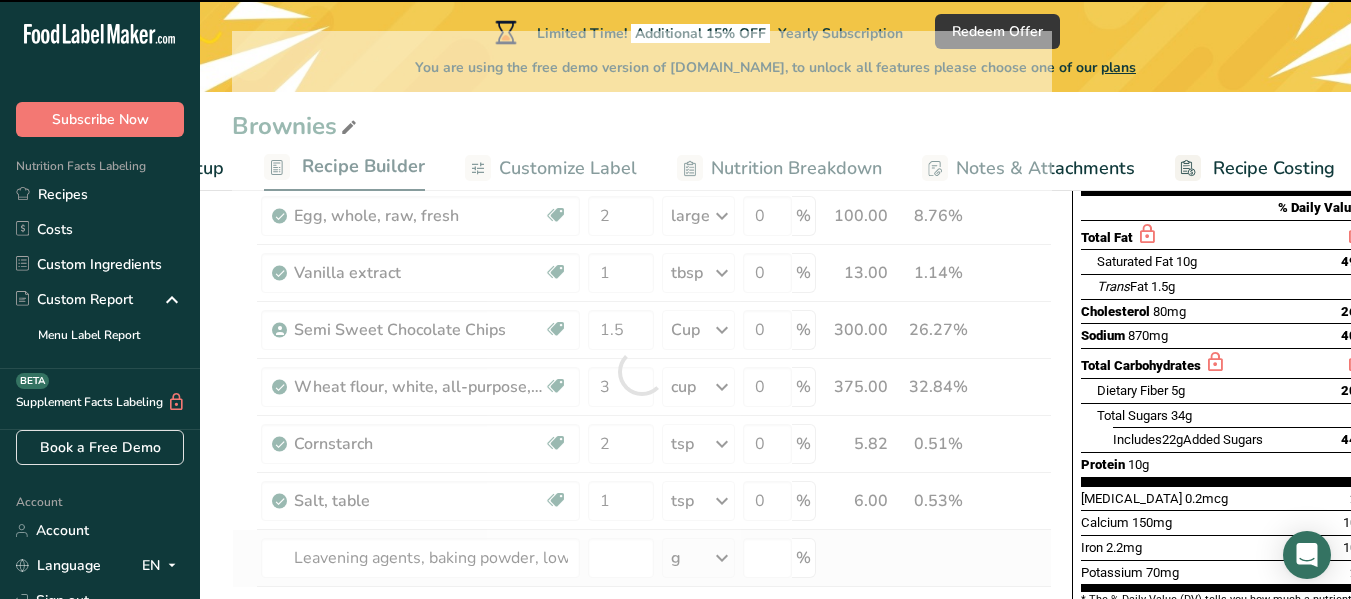 type on "0" 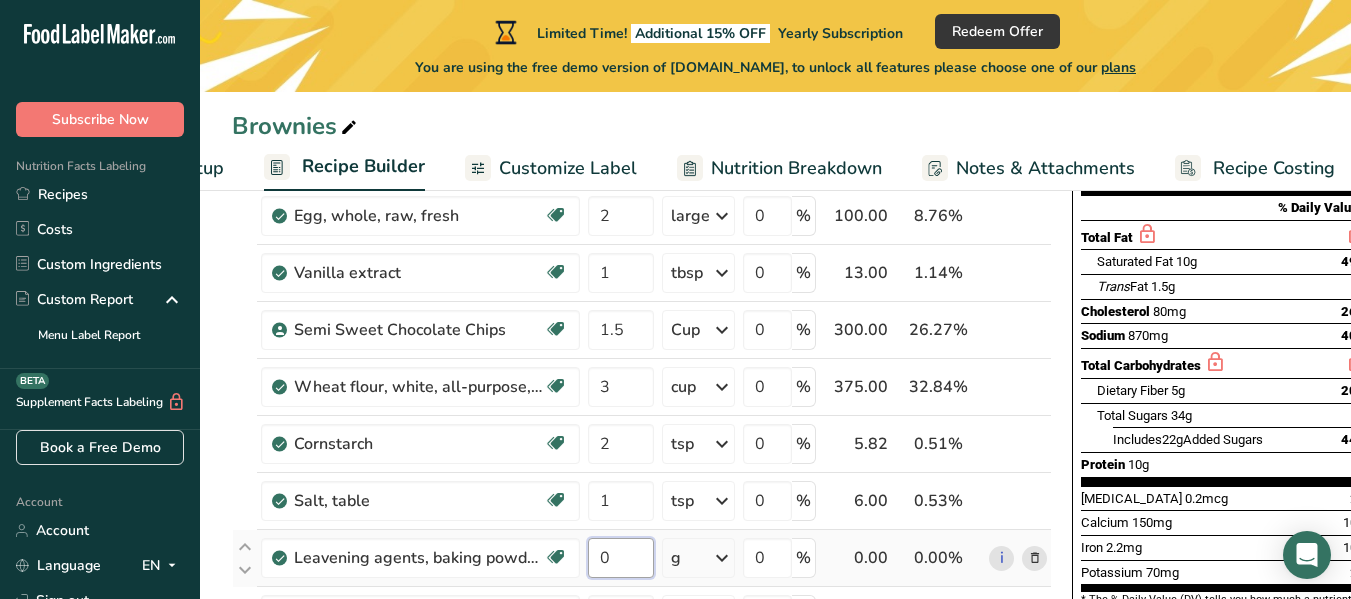 click on "0" at bounding box center (621, 558) 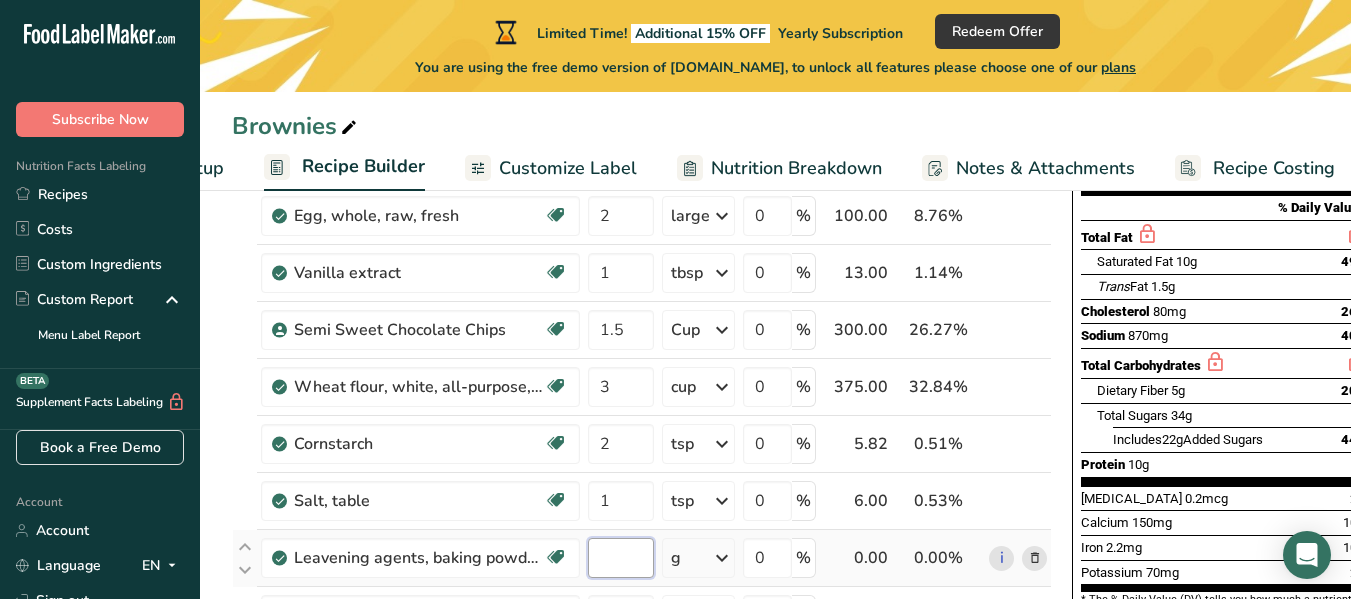 type on "4" 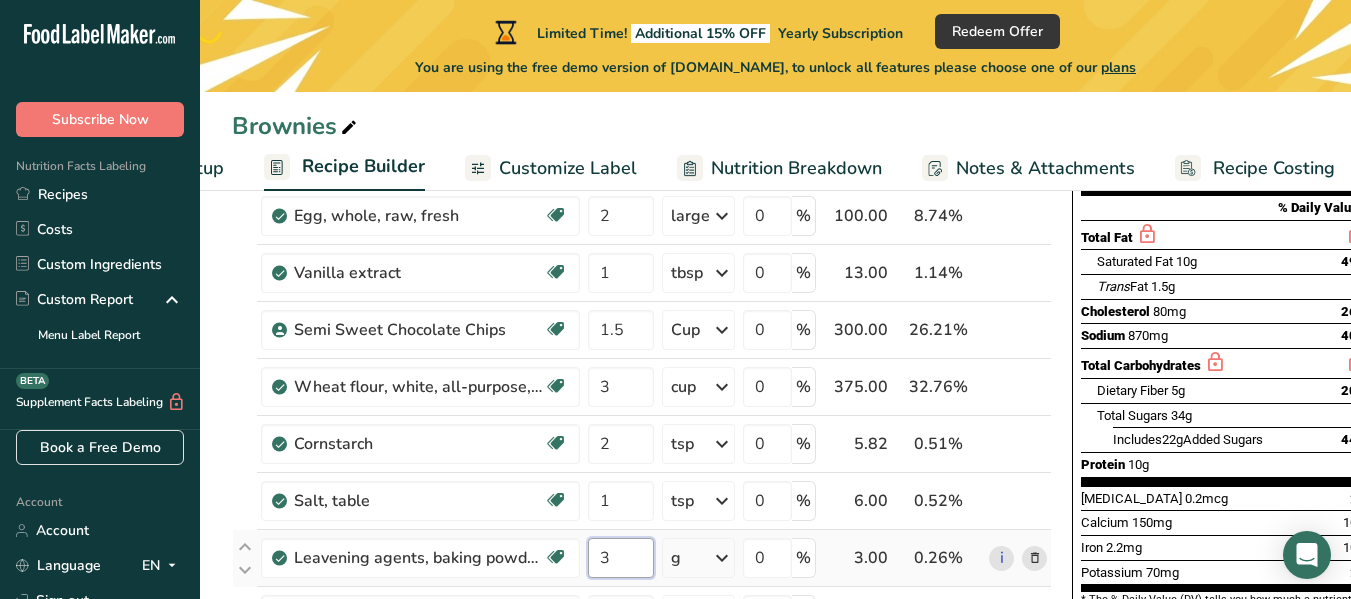 type on "3" 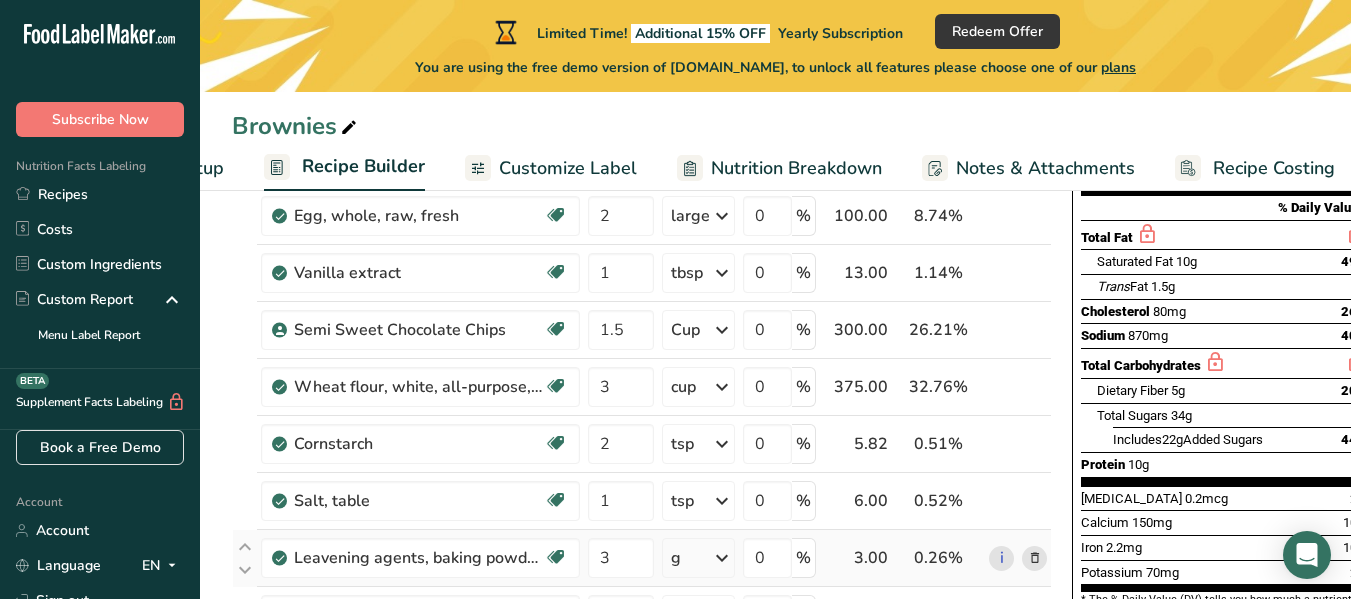 click on "Ingredient *
Amount *
Unit *
Waste *   .a-a{fill:#347362;}.b-a{fill:#fff;}          Grams
Percentage
Butter, salted
Gluten free
Vegetarian
Soy free
10
tbsp
Portions
1 pat (1" sq, 1/3" high)
1 tbsp
1 cup
See more
Weight Units
g
kg
mg
See more
Volume Units
l
Volume units require a density conversion. If you know your ingredient's density enter it below. Otherwise, click on "RIA" our AI Regulatory bot - she will be able to help you
lb/ft3
g/cm3
Confirm
mL
lb/ft3" at bounding box center [642, 400] 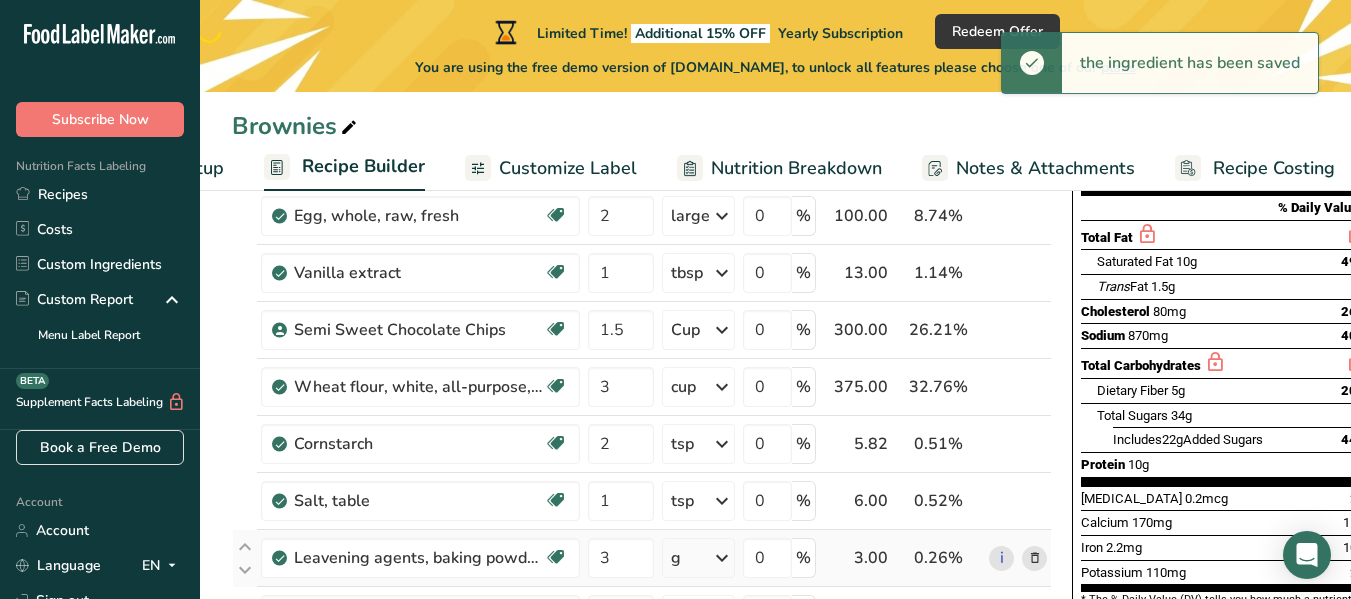 click at bounding box center (722, 558) 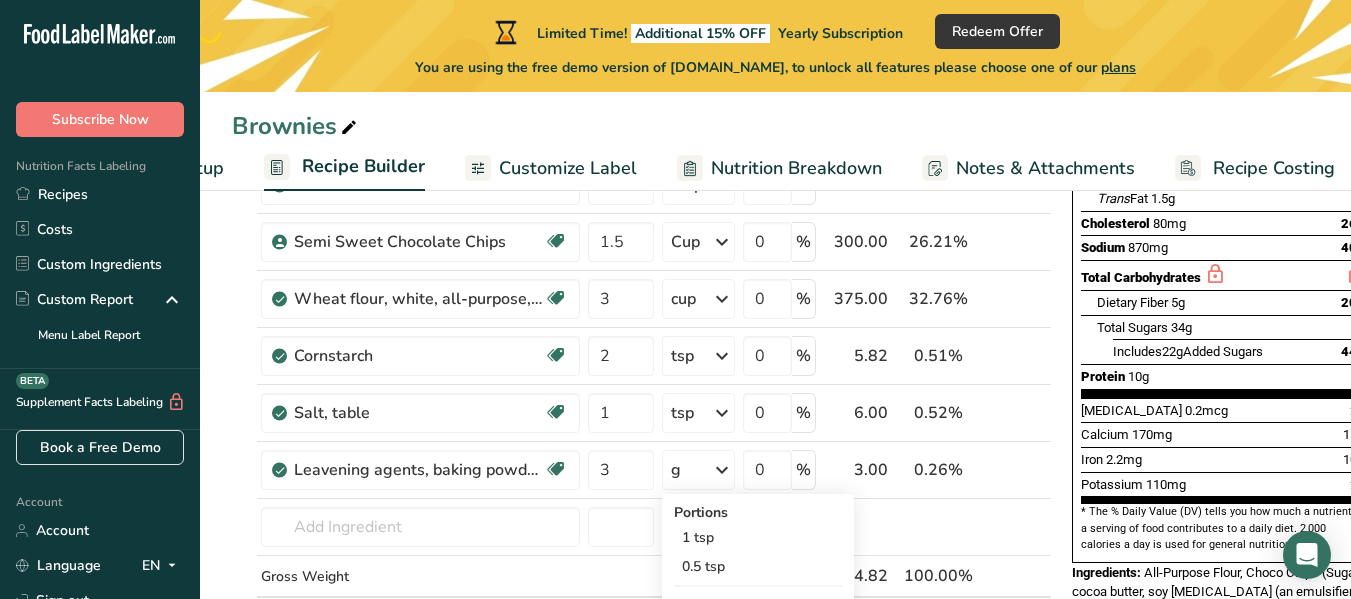 scroll, scrollTop: 429, scrollLeft: 0, axis: vertical 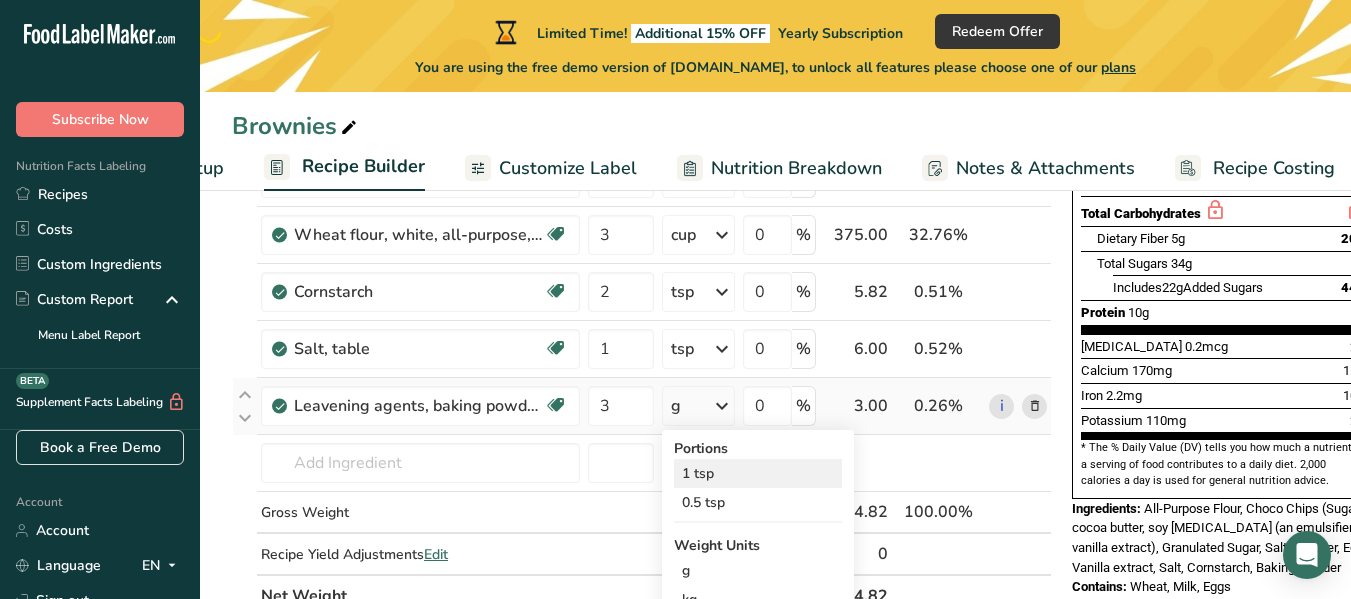 click on "1 tsp" at bounding box center (758, 473) 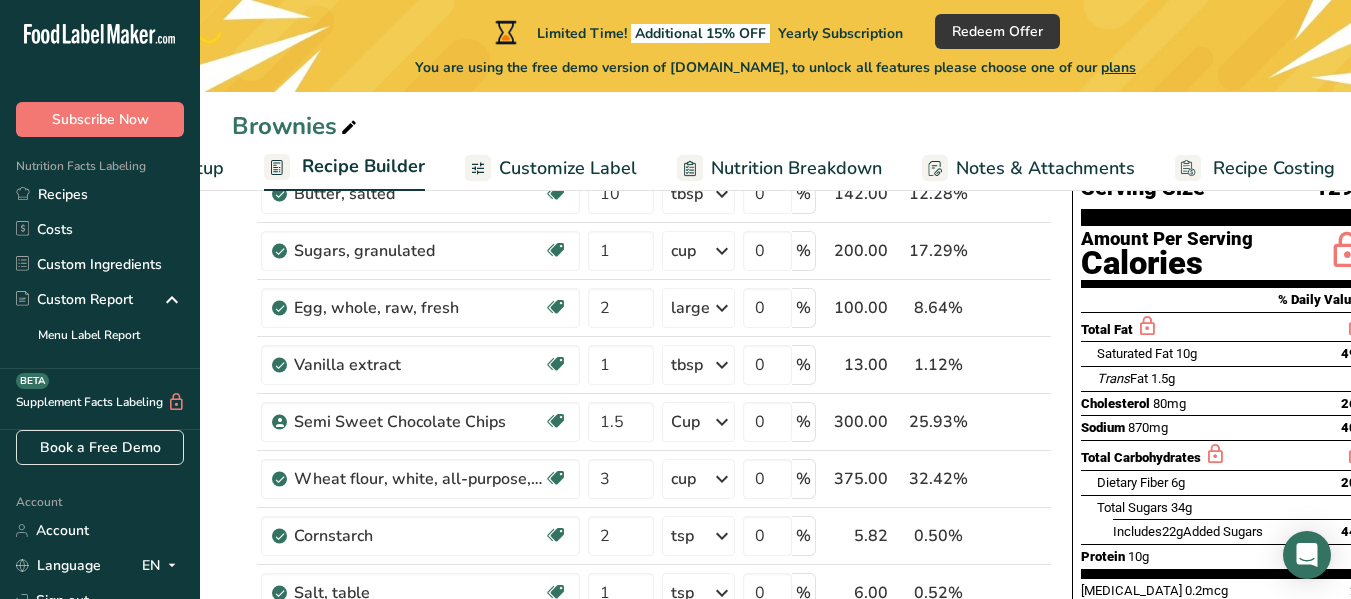 scroll, scrollTop: 178, scrollLeft: 0, axis: vertical 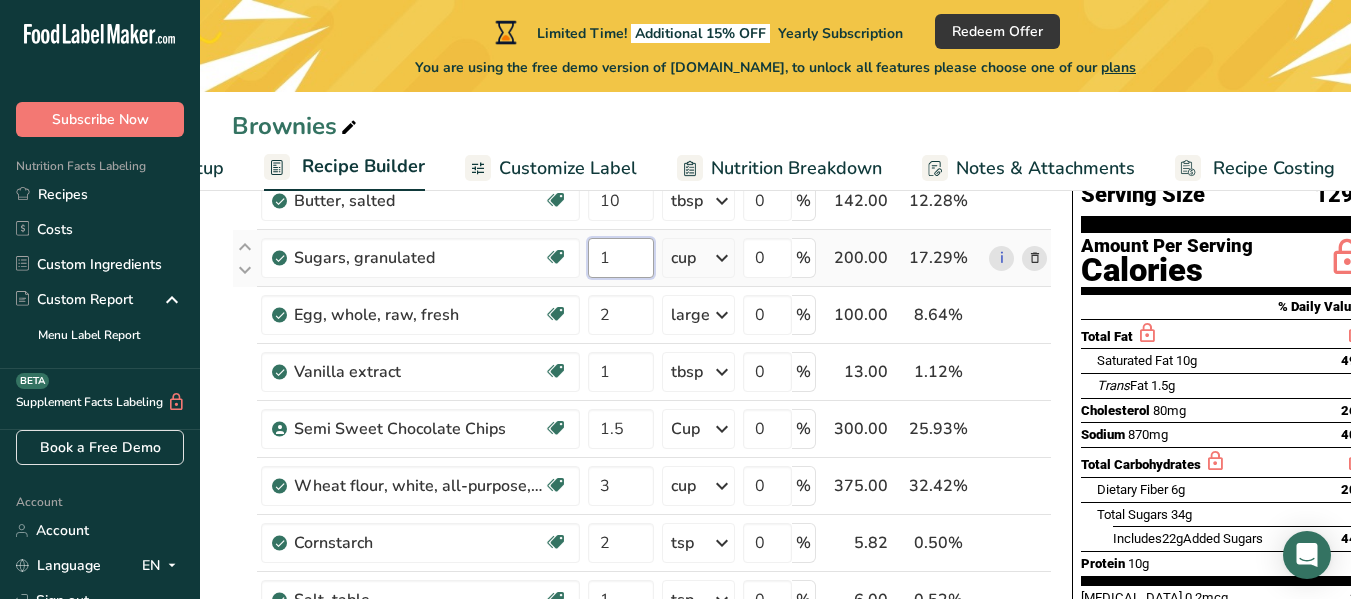 click on "1" at bounding box center [621, 258] 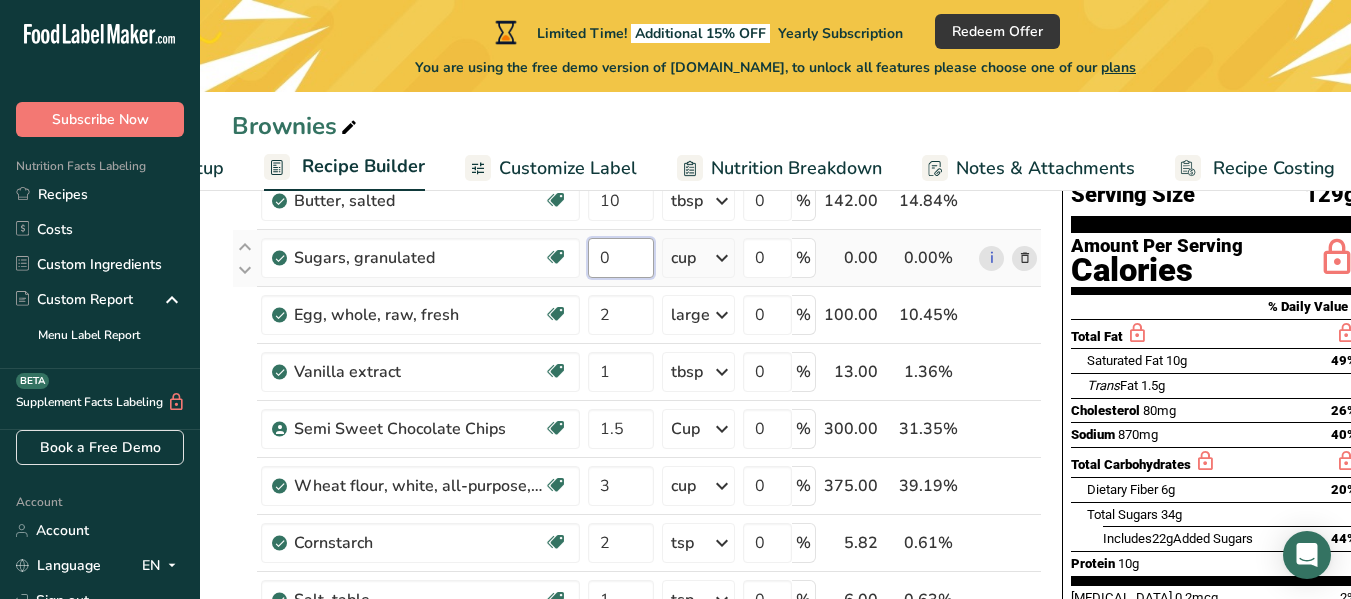 type on "5" 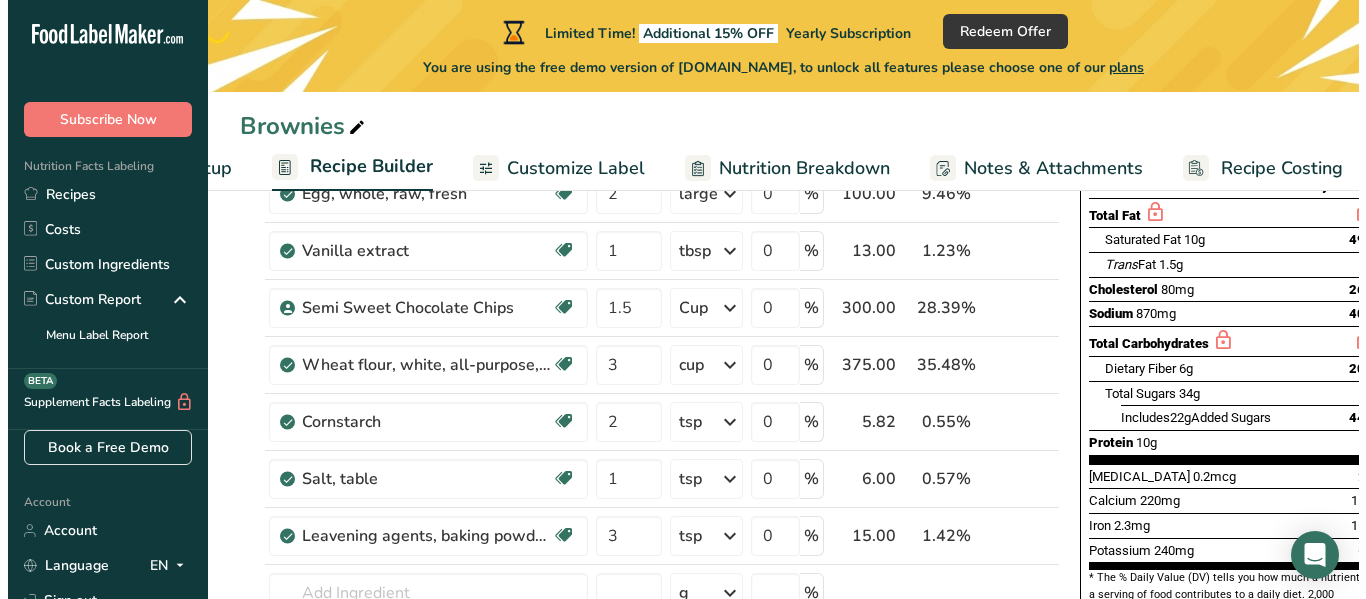 scroll, scrollTop: 476, scrollLeft: 0, axis: vertical 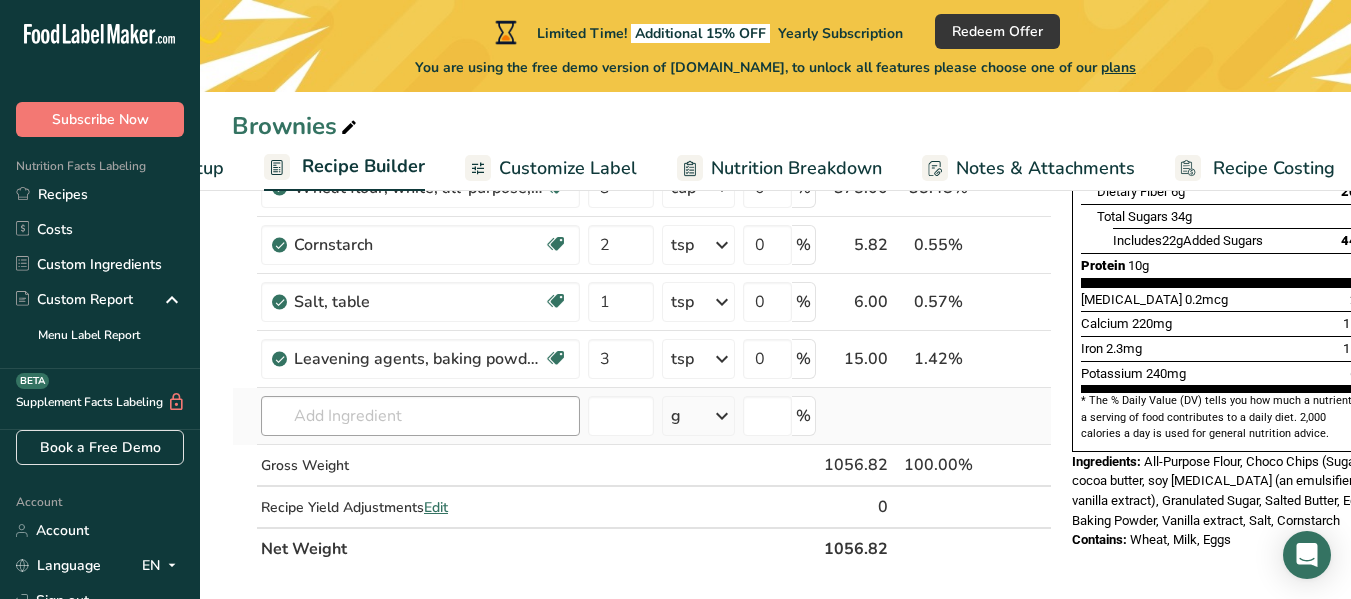 type on "0.5" 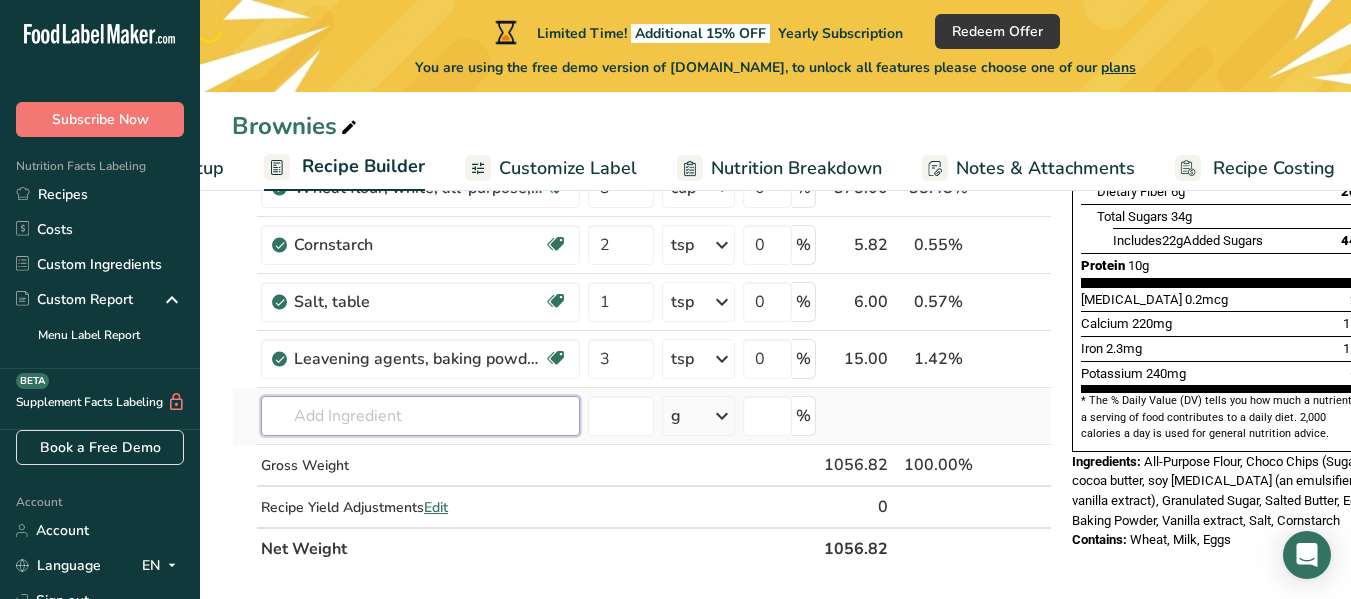 click on "Ingredient *
Amount *
Unit *
Waste *   .a-a{fill:#347362;}.b-a{fill:#fff;}          Grams
Percentage
Butter, salted
Gluten free
Vegetarian
Soy free
10
tbsp
Portions
1 pat (1" sq, 1/3" high)
1 tbsp
1 cup
See more
Weight Units
g
kg
mg
See more
Volume Units
l
Volume units require a density conversion. If you know your ingredient's density enter it below. Otherwise, click on "RIA" our AI Regulatory bot - she will be able to help you
lb/ft3
g/cm3
Confirm
mL
lb/ft3" at bounding box center (642, 201) 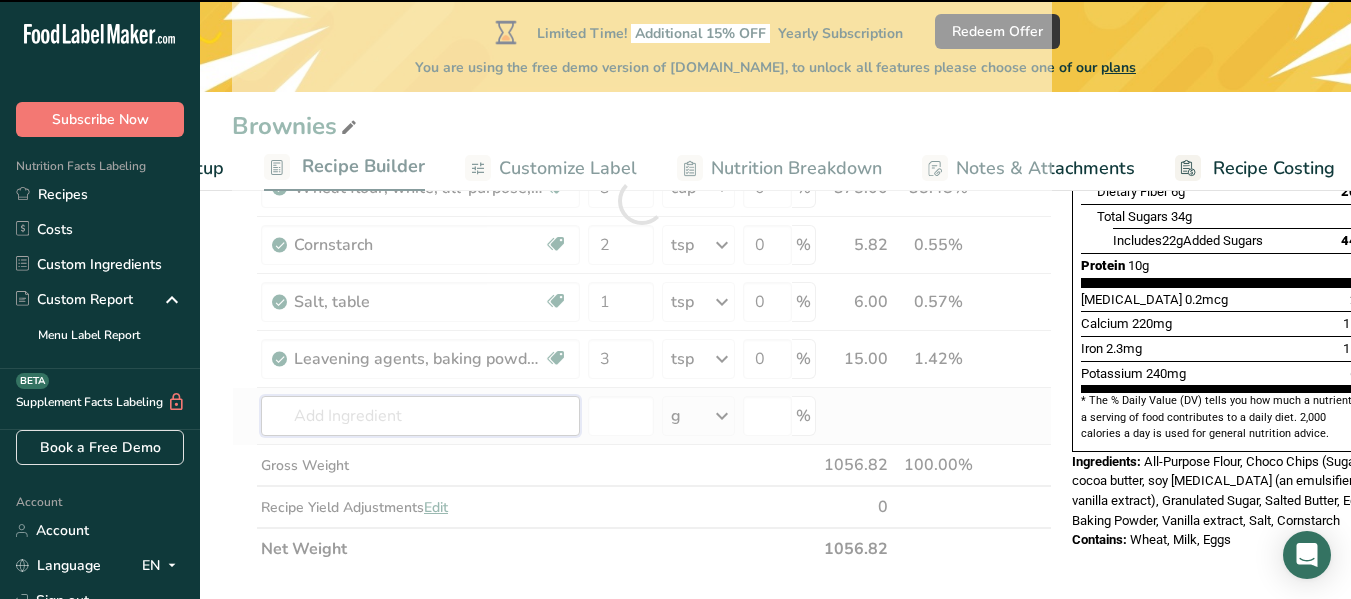 type on "n" 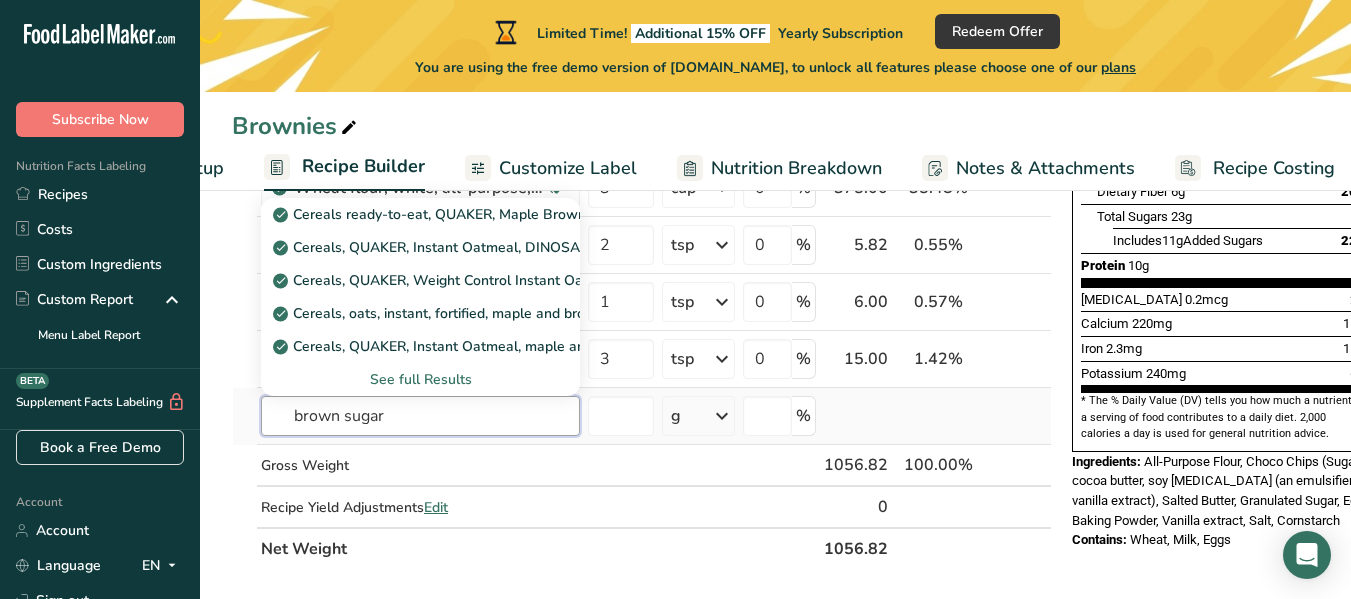 type on "brown sugar" 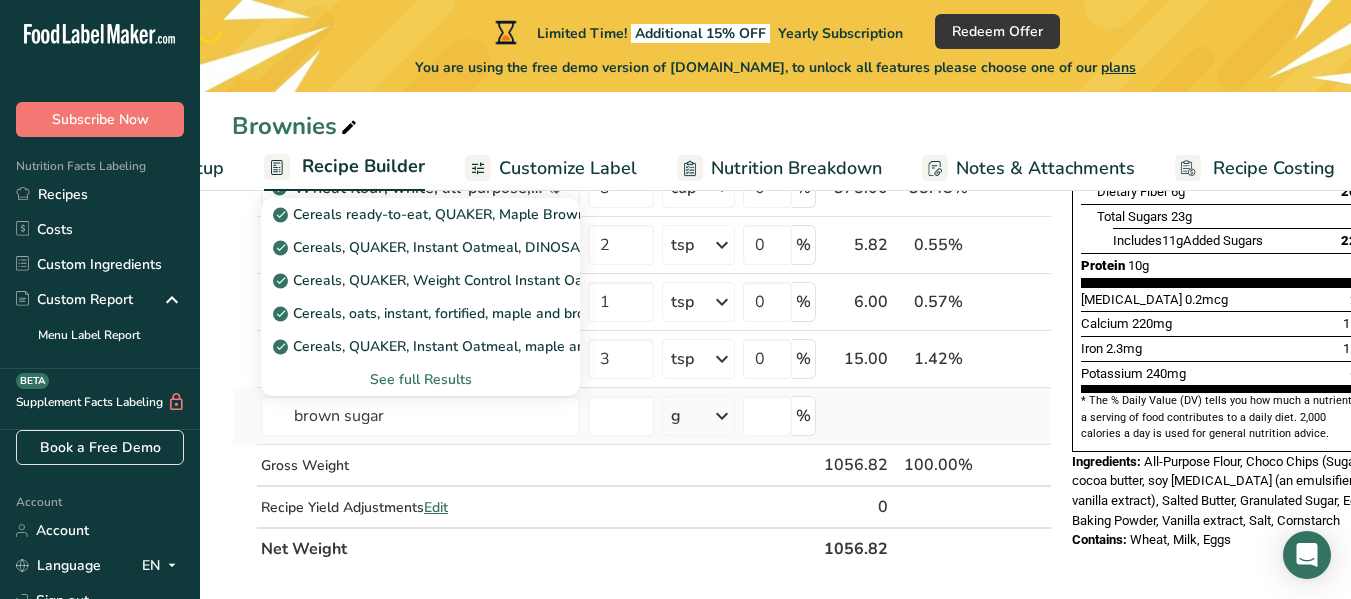type 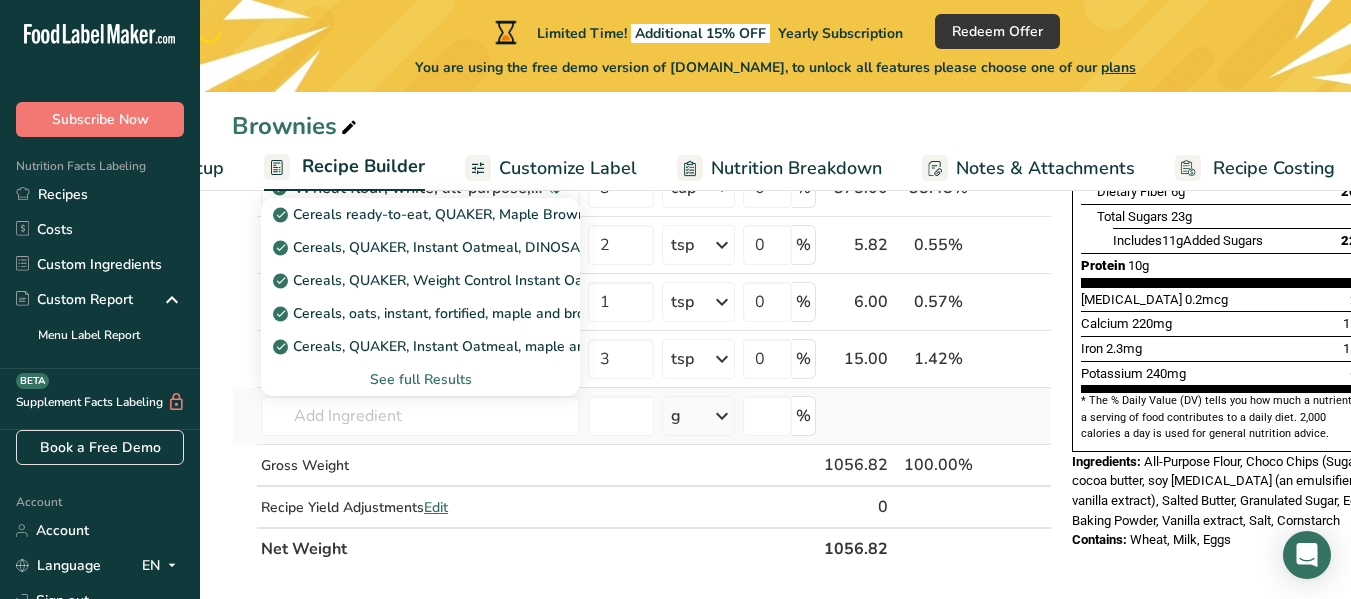 click on "See full Results" at bounding box center [420, 379] 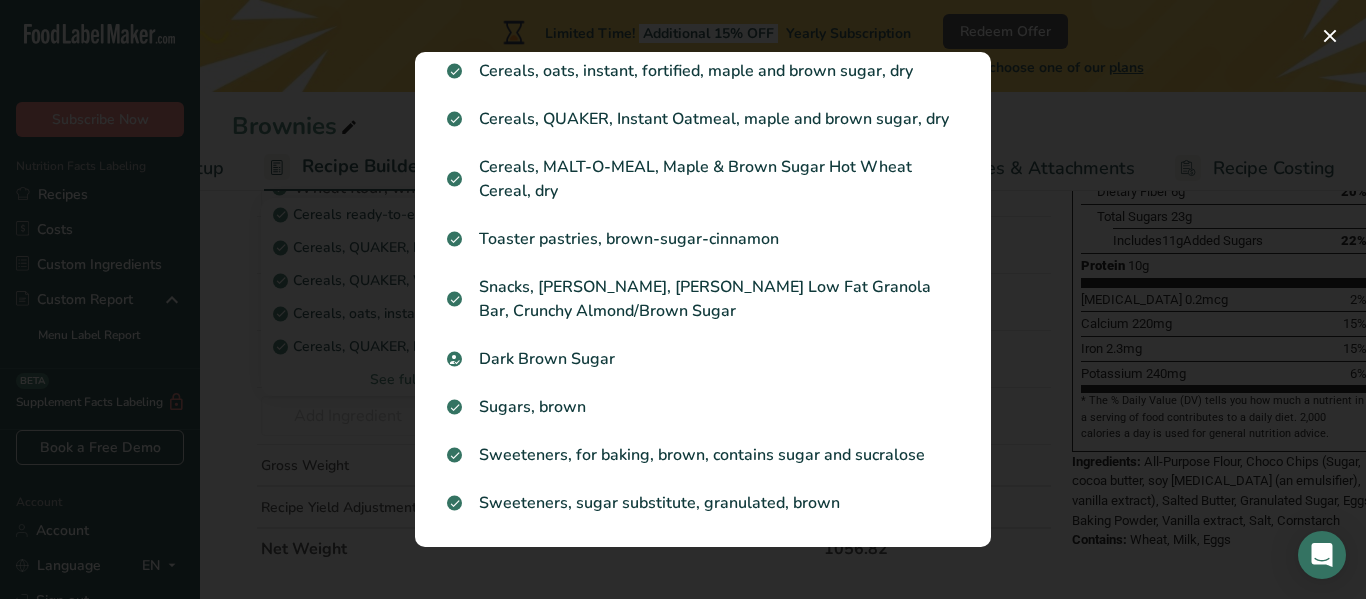 scroll, scrollTop: 284, scrollLeft: 0, axis: vertical 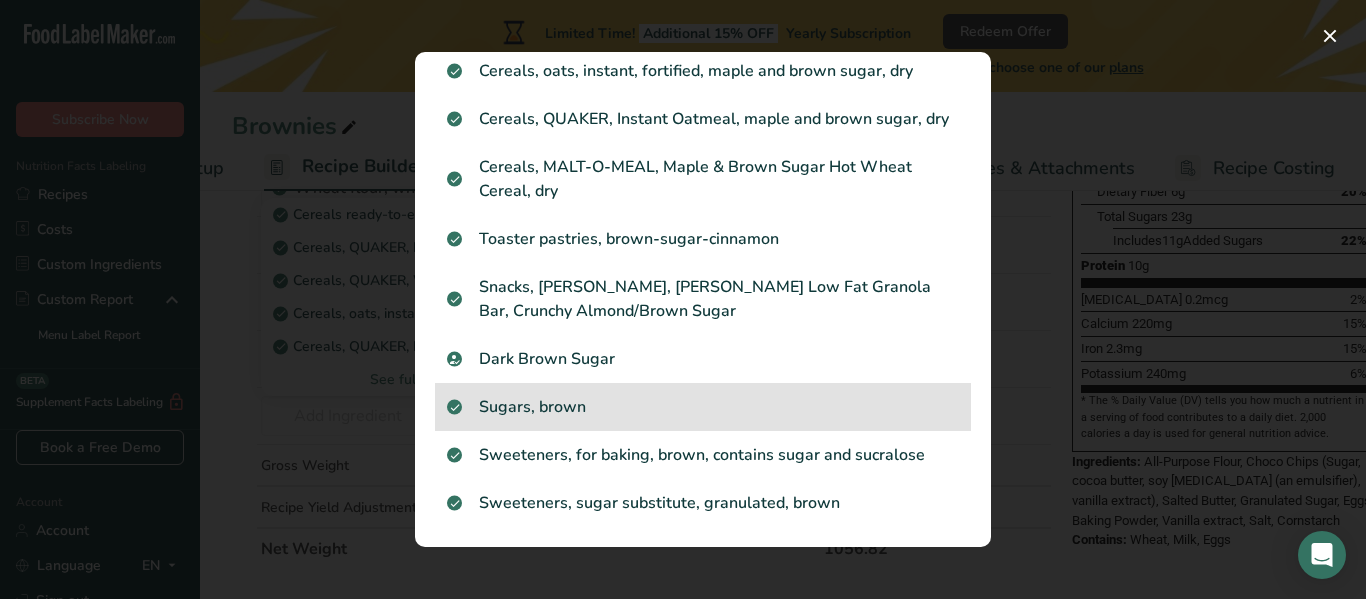 click on "Sugars, brown" at bounding box center (703, 407) 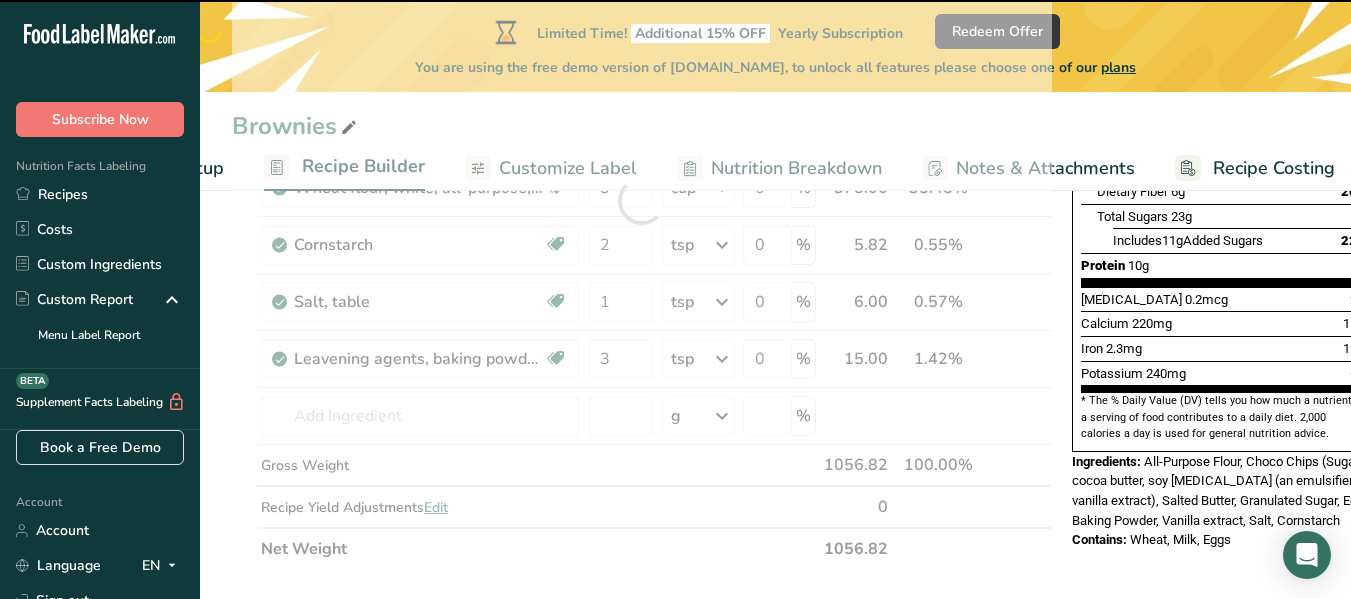 type on "0" 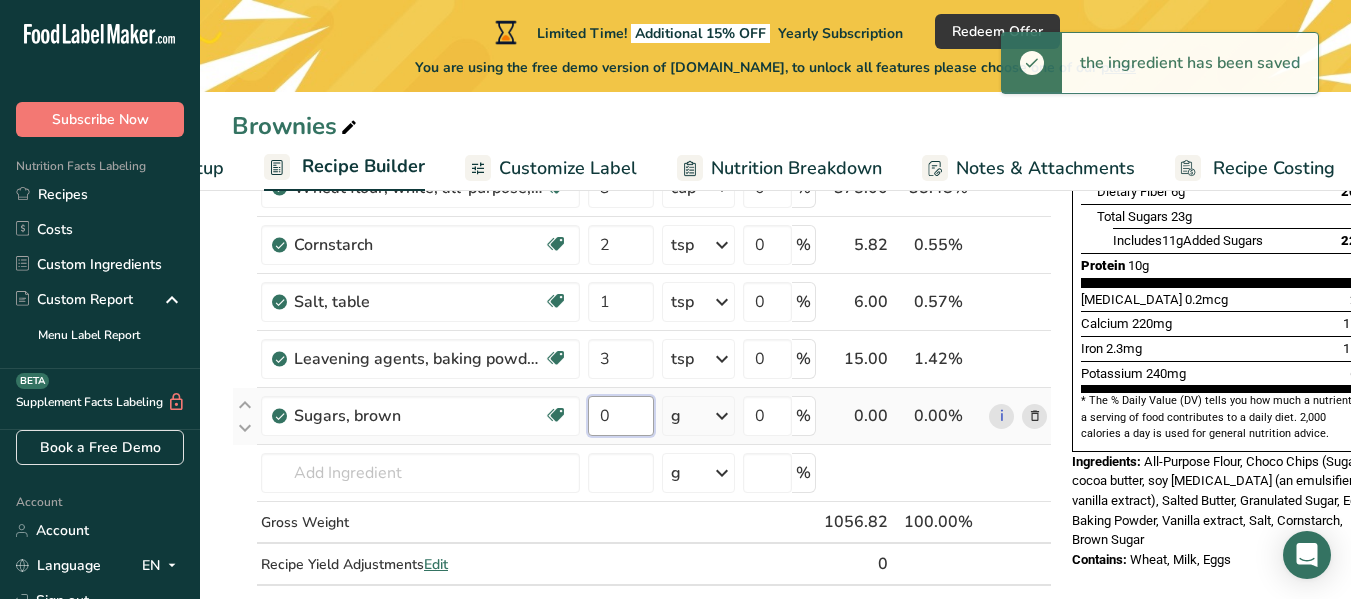 click on "0" at bounding box center (621, 416) 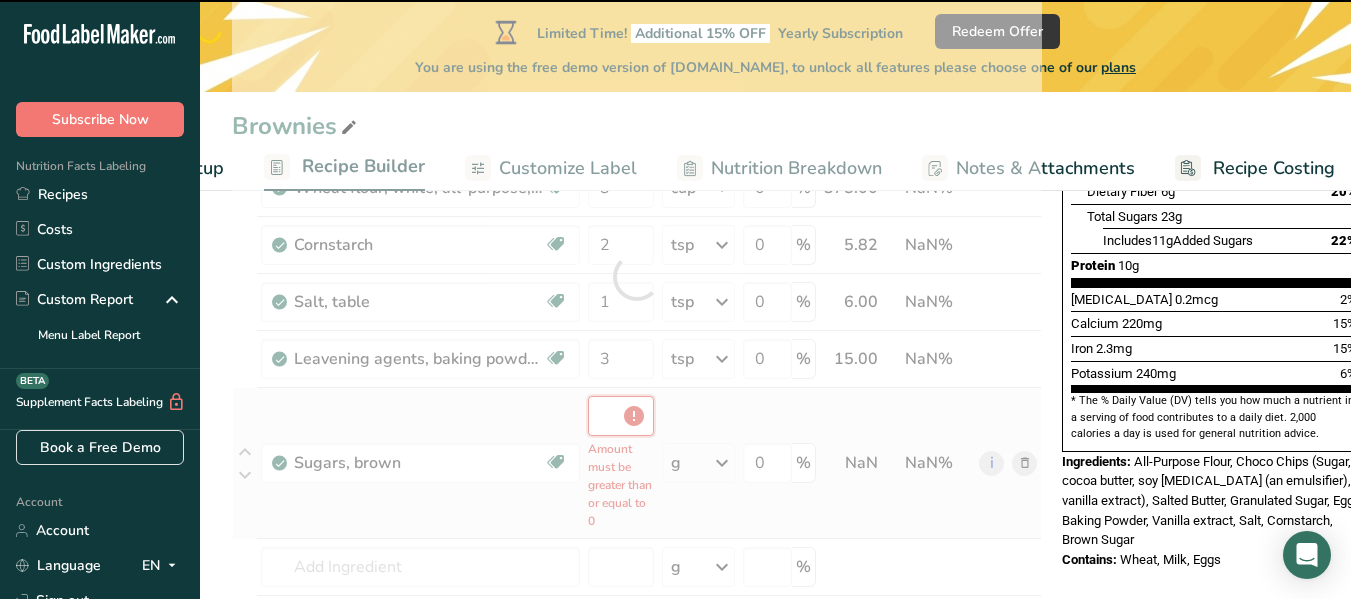 click at bounding box center [621, 416] 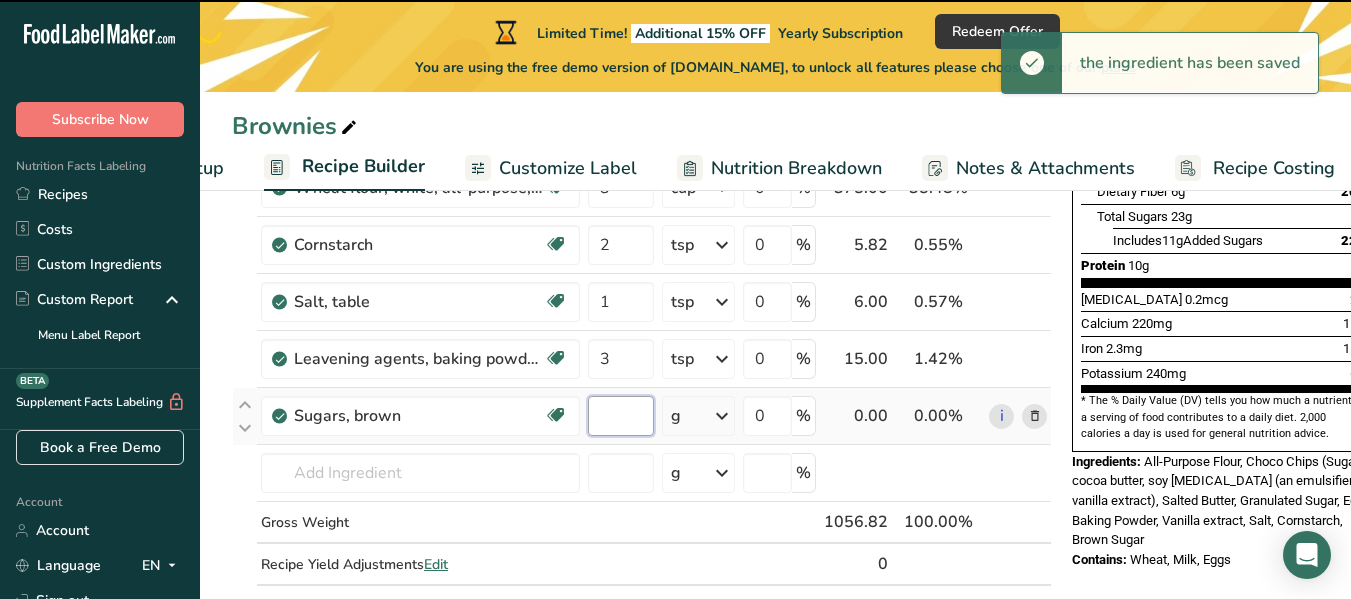 type on "0" 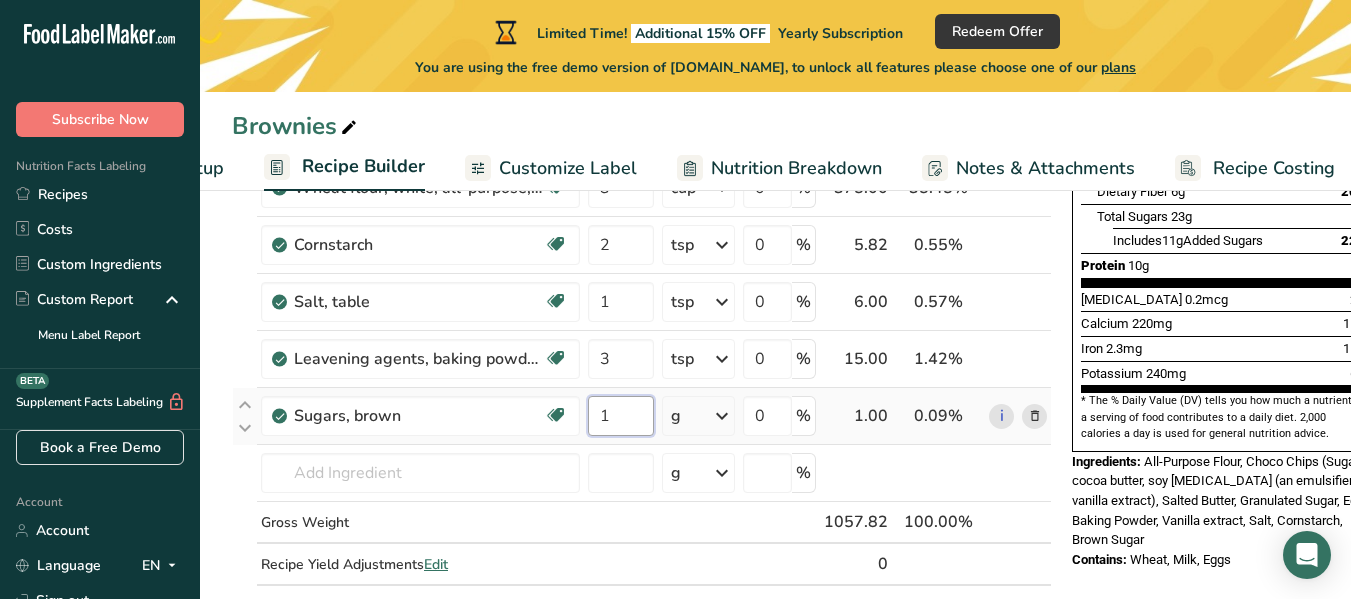 type on "1" 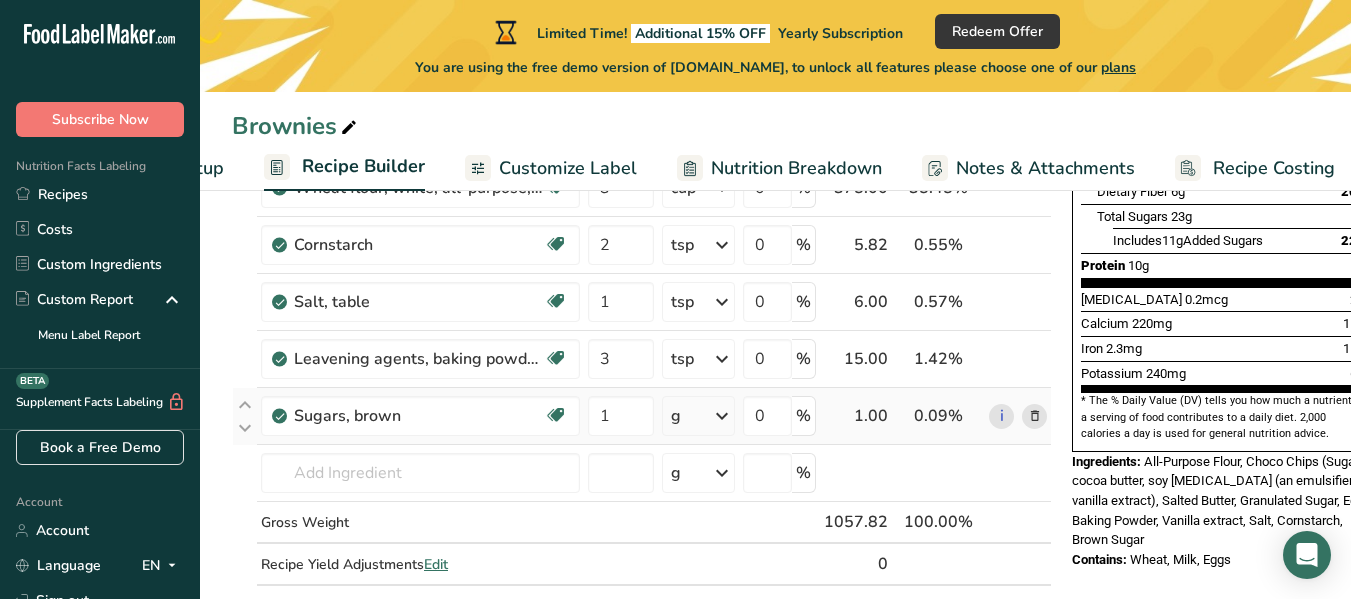 click on "Ingredient *
Amount *
Unit *
Waste *   .a-a{fill:#347362;}.b-a{fill:#fff;}          Grams
Percentage
Butter, salted
Gluten free
Vegetarian
Soy free
10
tbsp
Portions
1 pat (1" sq, 1/3" high)
1 tbsp
1 cup
See more
Weight Units
g
kg
mg
See more
Volume Units
l
Volume units require a density conversion. If you know your ingredient's density enter it below. Otherwise, click on "RIA" our AI Regulatory bot - she will be able to help you
lb/ft3
g/cm3
Confirm
mL
lb/ft3" at bounding box center [642, 229] 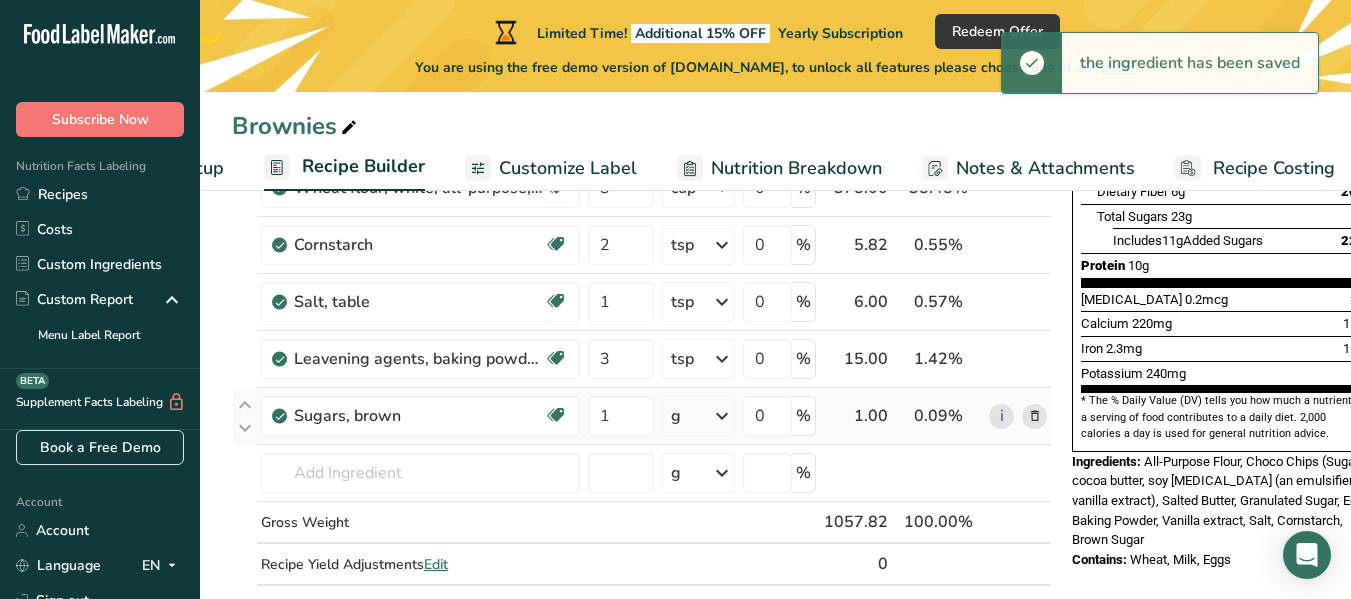 click on "g" at bounding box center [698, 416] 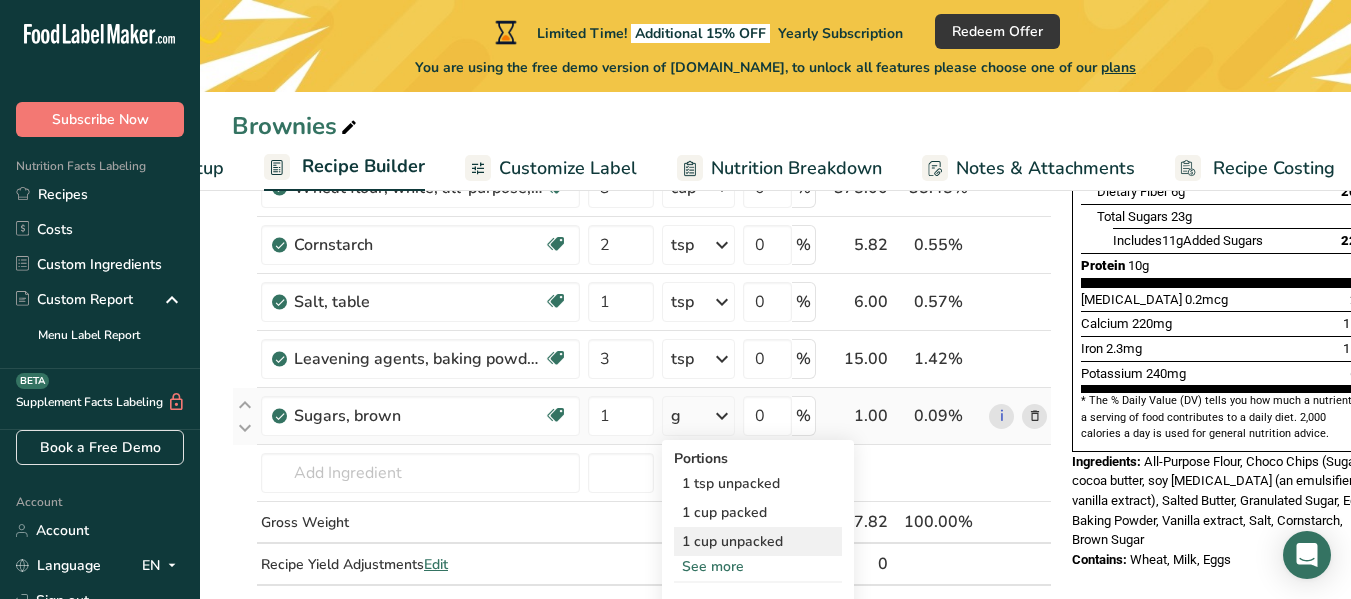 click on "1 cup unpacked" at bounding box center [758, 541] 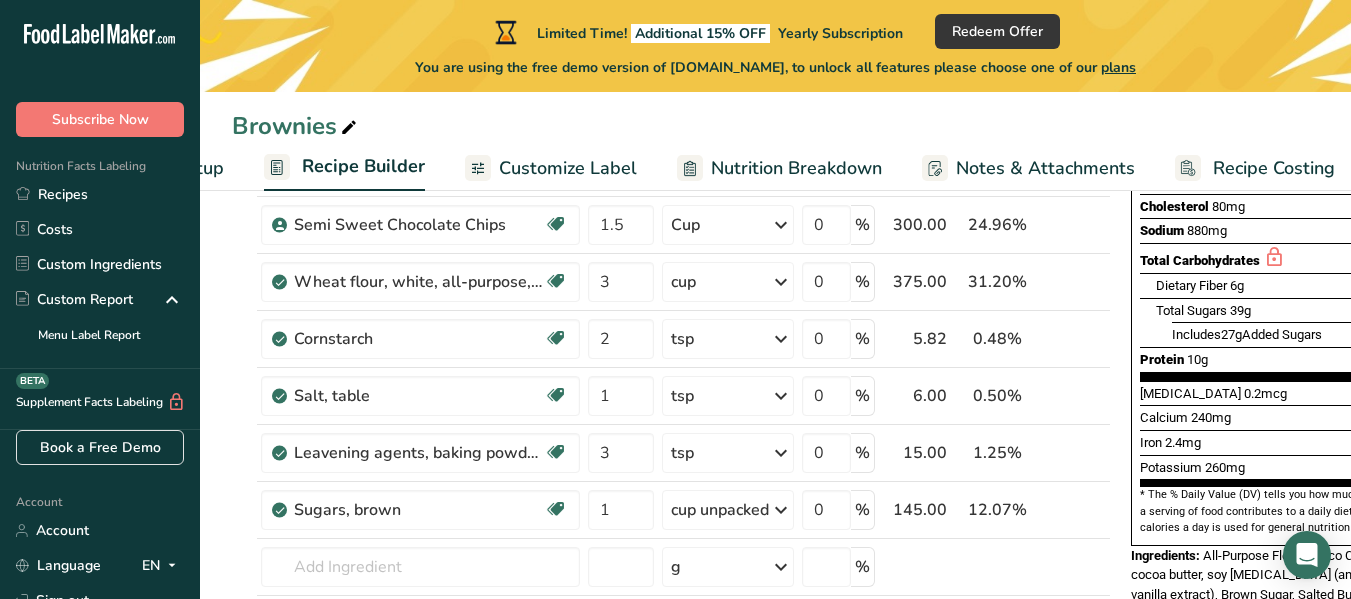 scroll, scrollTop: 238, scrollLeft: 0, axis: vertical 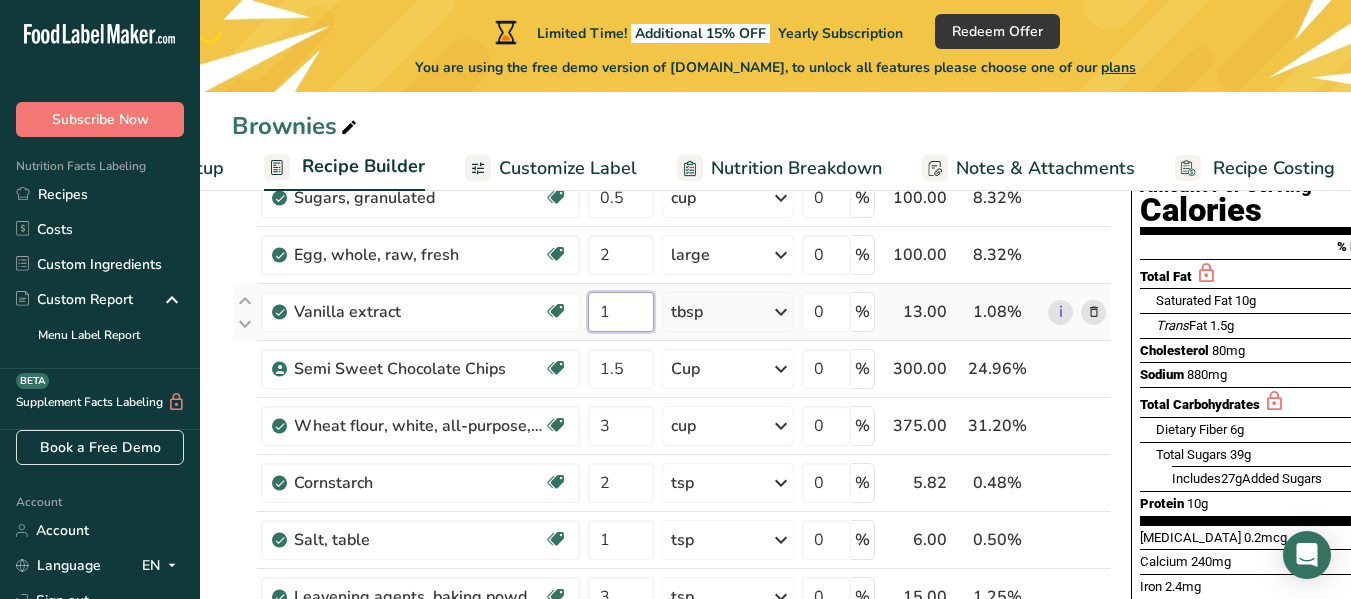 click on "1" at bounding box center [621, 312] 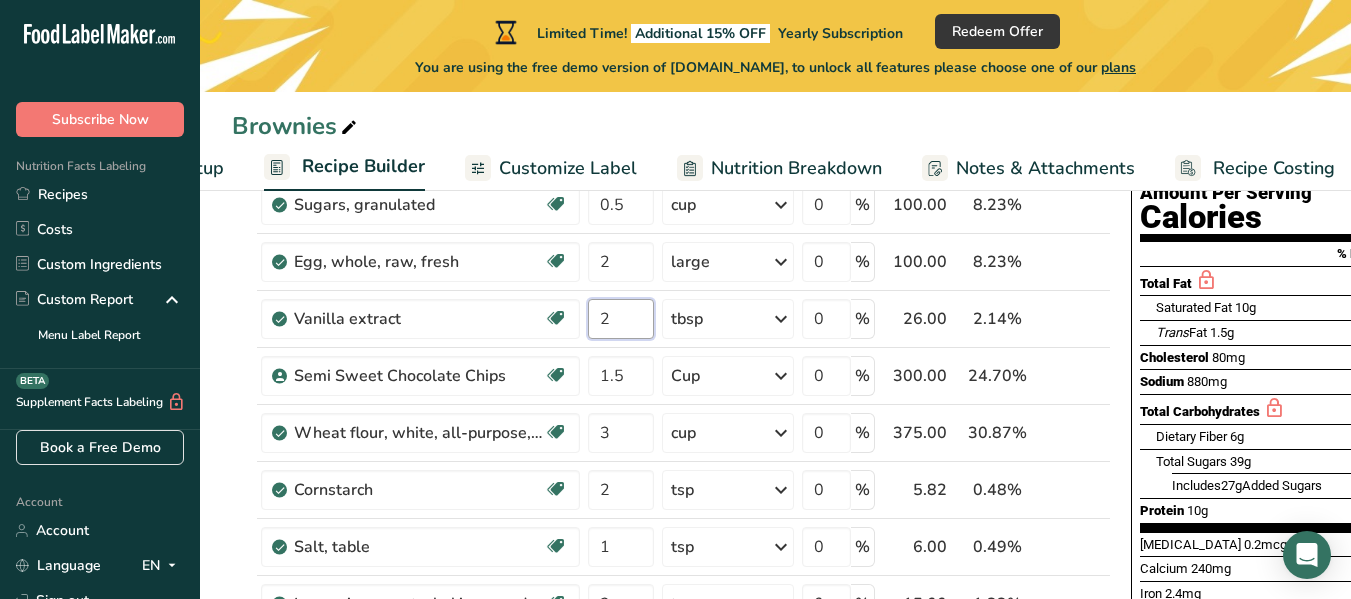 scroll, scrollTop: 283, scrollLeft: 0, axis: vertical 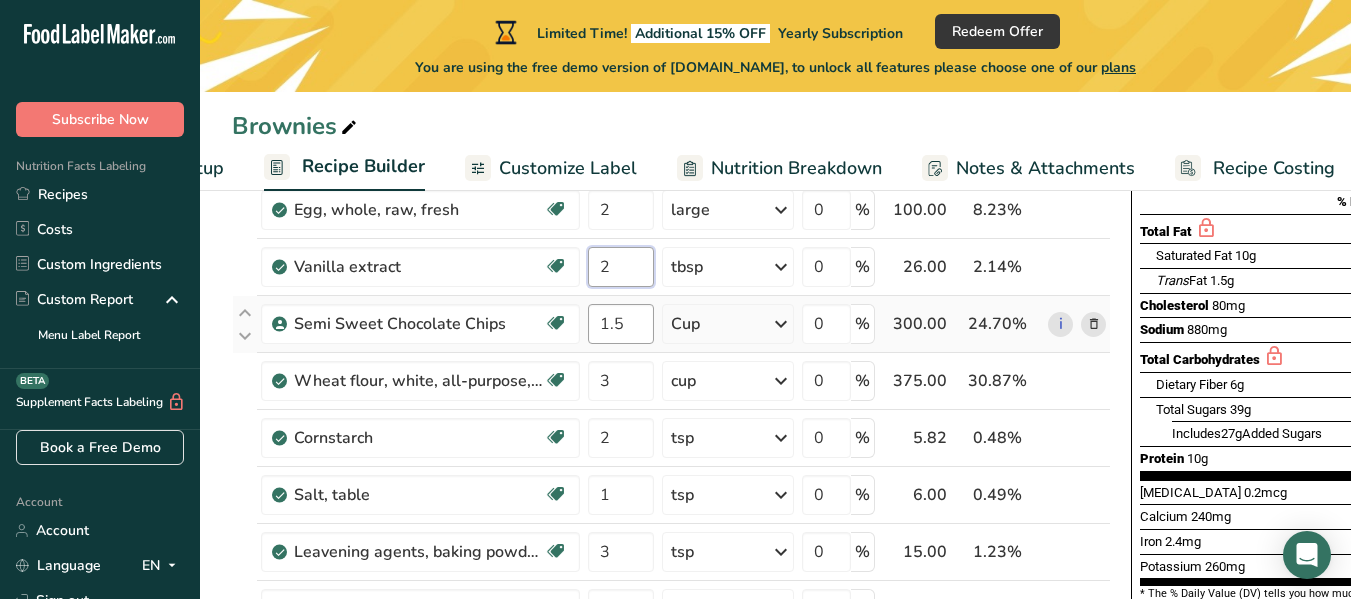 type on "2" 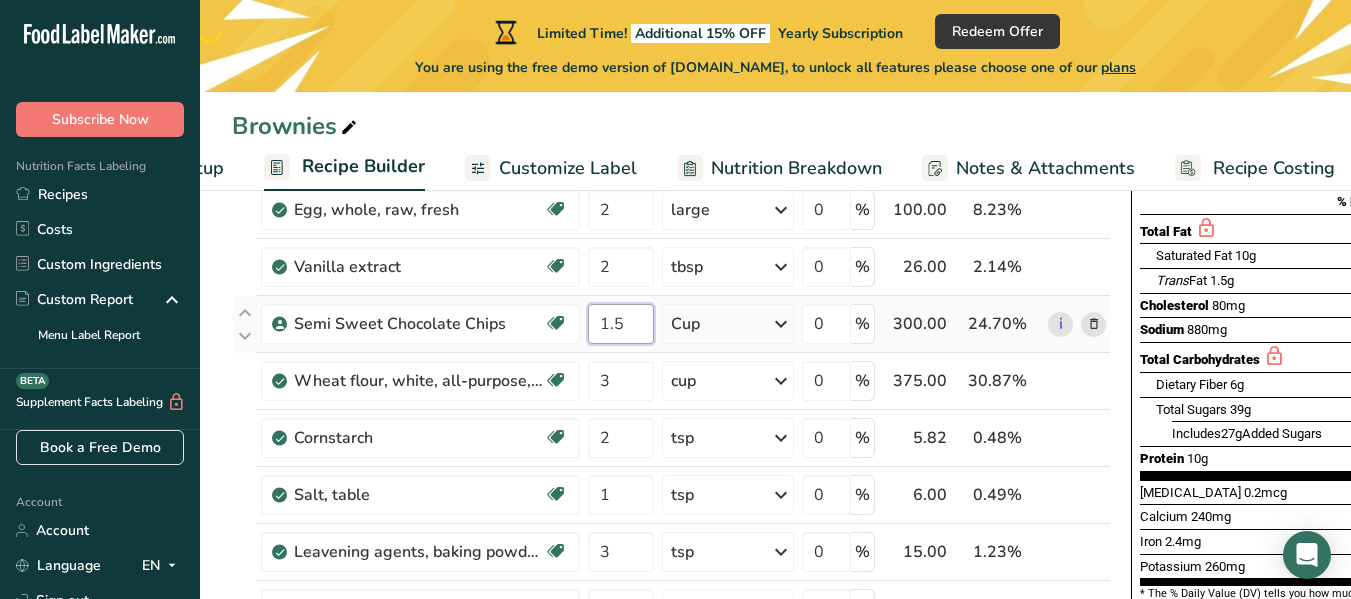 click on "Ingredient *
Amount *
Unit *
Waste *   .a-a{fill:#347362;}.b-a{fill:#fff;}          Grams
Percentage
Butter, salted
Gluten free
Vegetarian
Soy free
10
tbsp
Portions
1 pat (1" sq, 1/3" high)
1 tbsp
1 cup
See more
Weight Units
g
kg
mg
See more
Volume Units
l
Volume units require a density conversion. If you know your ingredient's density enter it below. Otherwise, click on "RIA" our AI Regulatory bot - she will be able to help you
lb/ft3
g/cm3
Confirm
mL
lb/ft3" at bounding box center [671, 422] 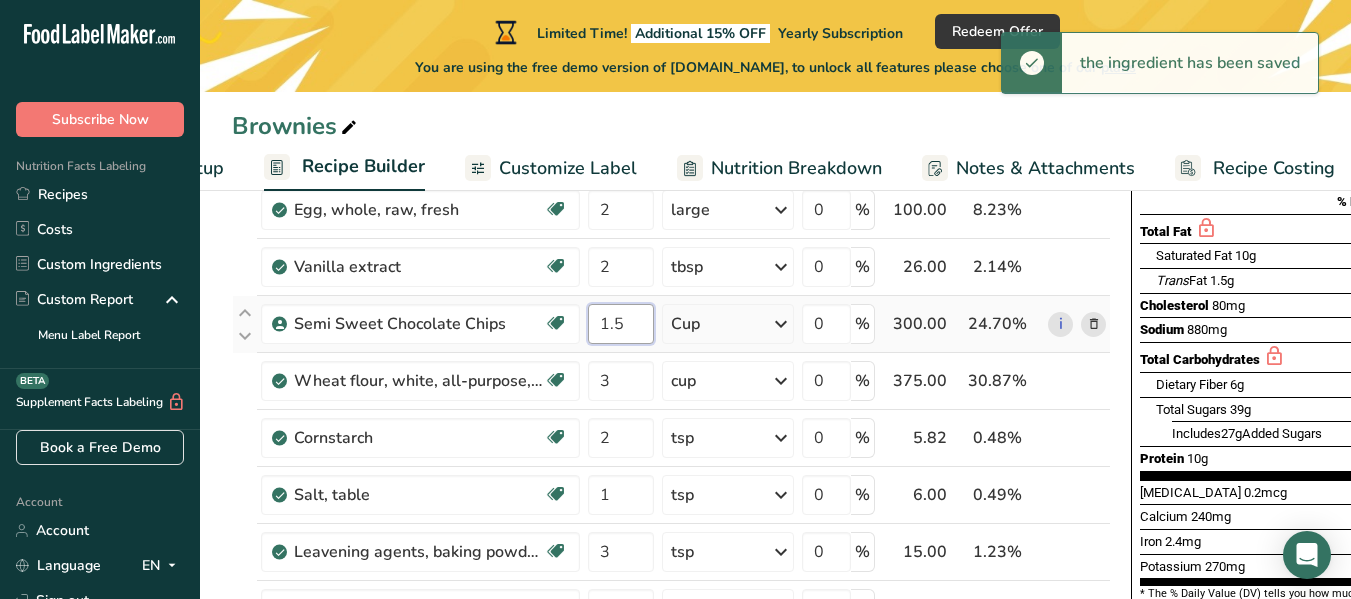 type on "1" 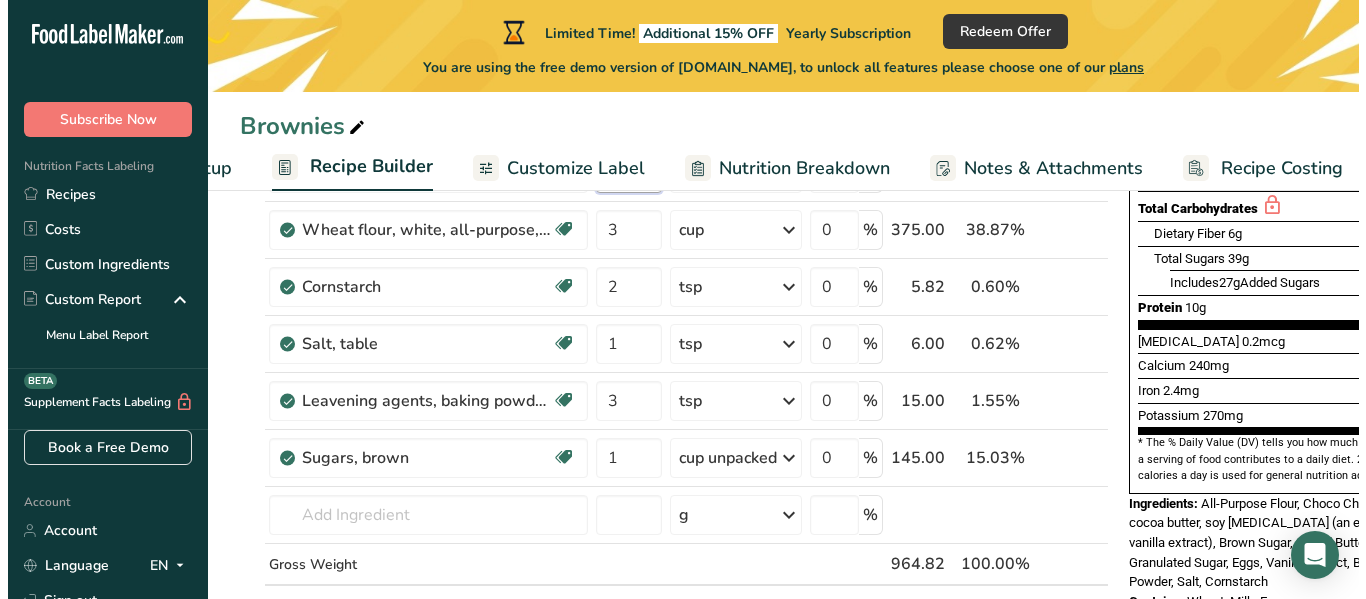 scroll, scrollTop: 473, scrollLeft: 0, axis: vertical 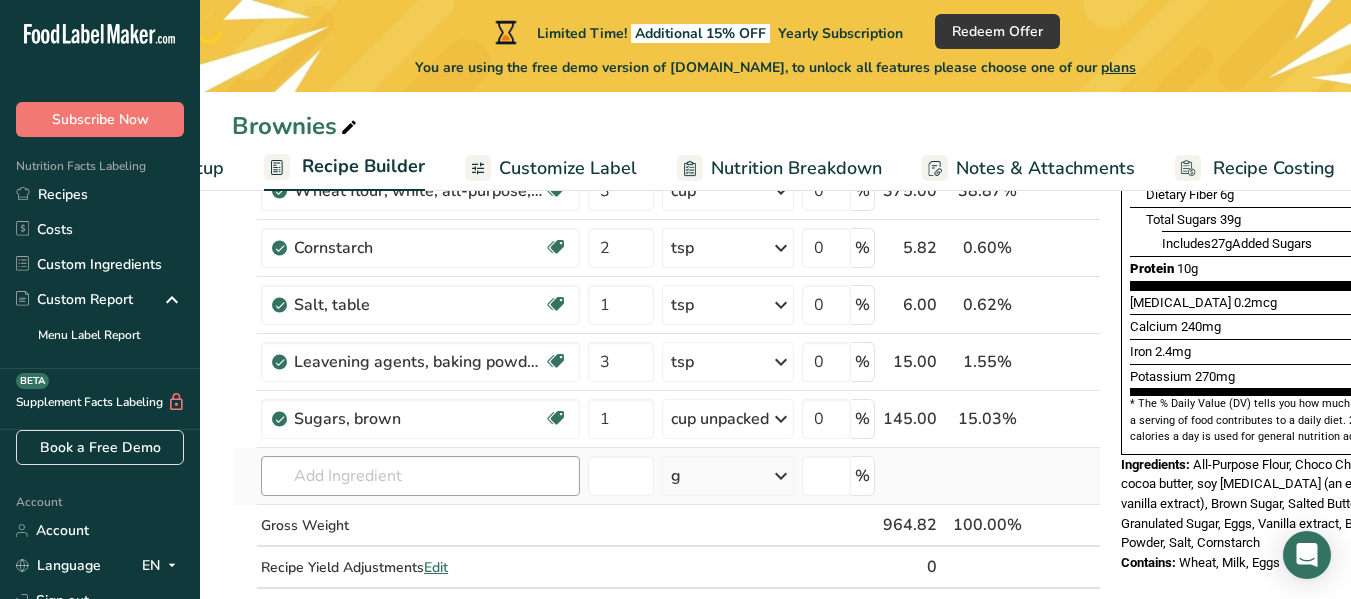 type on "0.25" 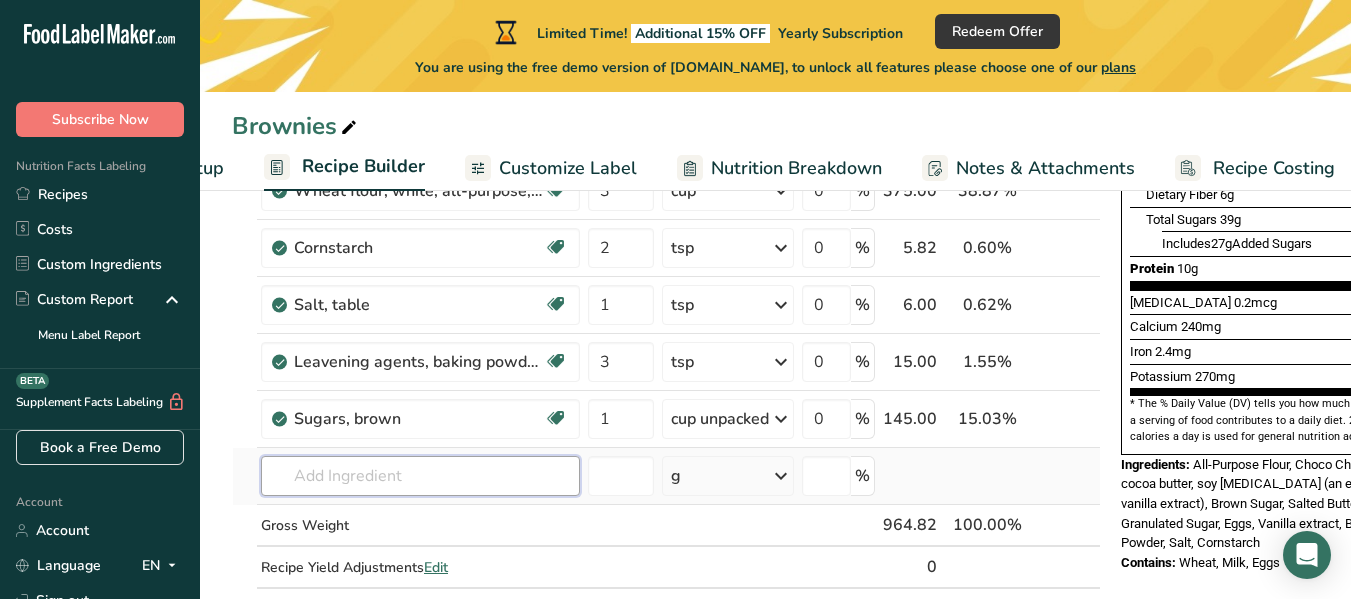 click on "Ingredient *
Amount *
Unit *
Waste *   .a-a{fill:#347362;}.b-a{fill:#fff;}          Grams
Percentage
Butter, salted
Gluten free
Vegetarian
Soy free
10
tbsp
Portions
1 pat (1" sq, 1/3" high)
1 tbsp
1 cup
See more
Weight Units
g
kg
mg
See more
Volume Units
l
Volume units require a density conversion. If you know your ingredient's density enter it below. Otherwise, click on "RIA" our AI Regulatory bot - she will be able to help you
lb/ft3
g/cm3
Confirm
mL
lb/ft3" at bounding box center [666, 232] 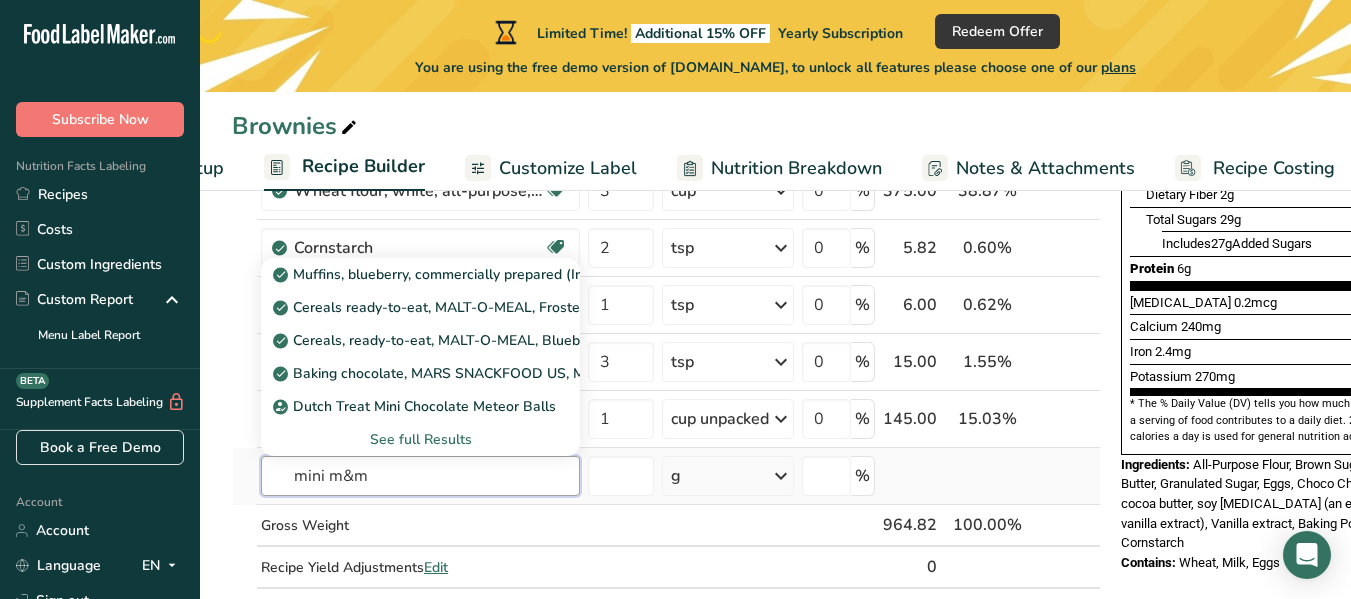 type on "mini m&m" 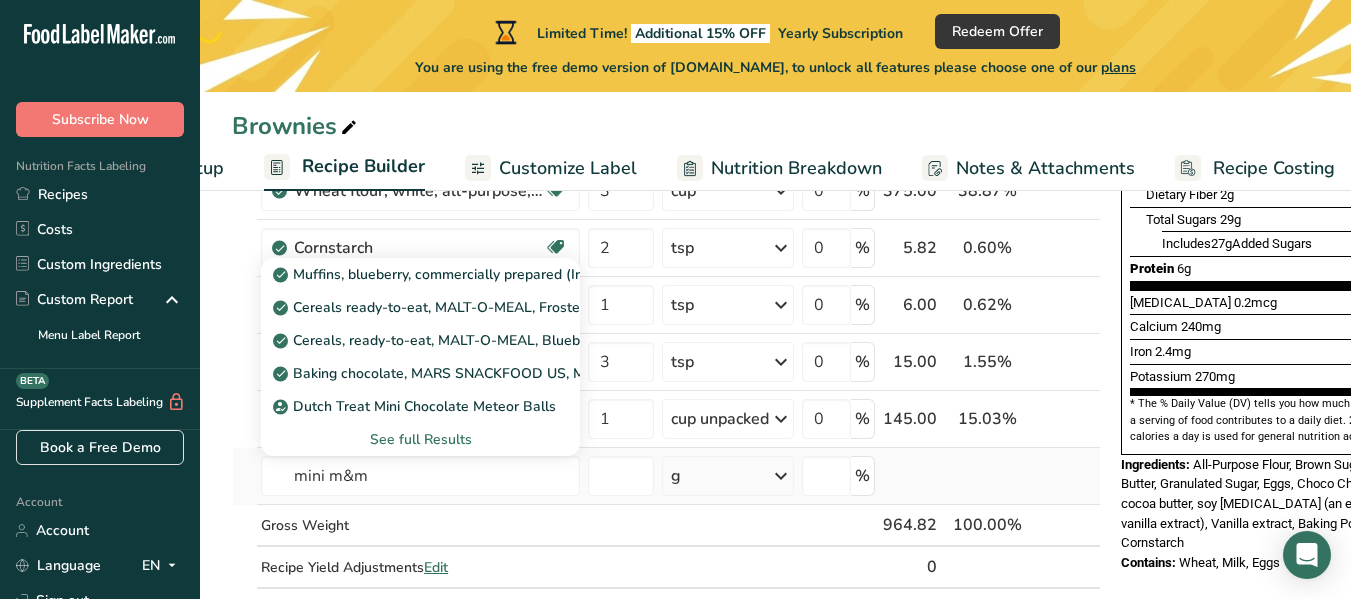 type 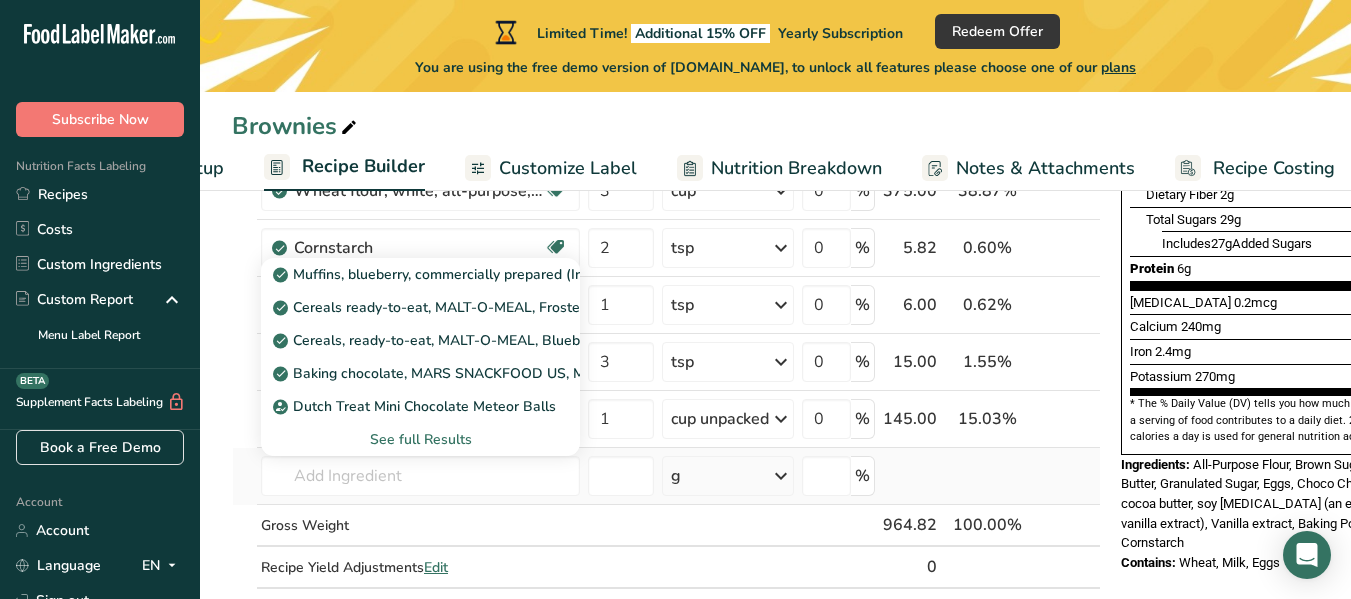click on "See full Results" at bounding box center [420, 439] 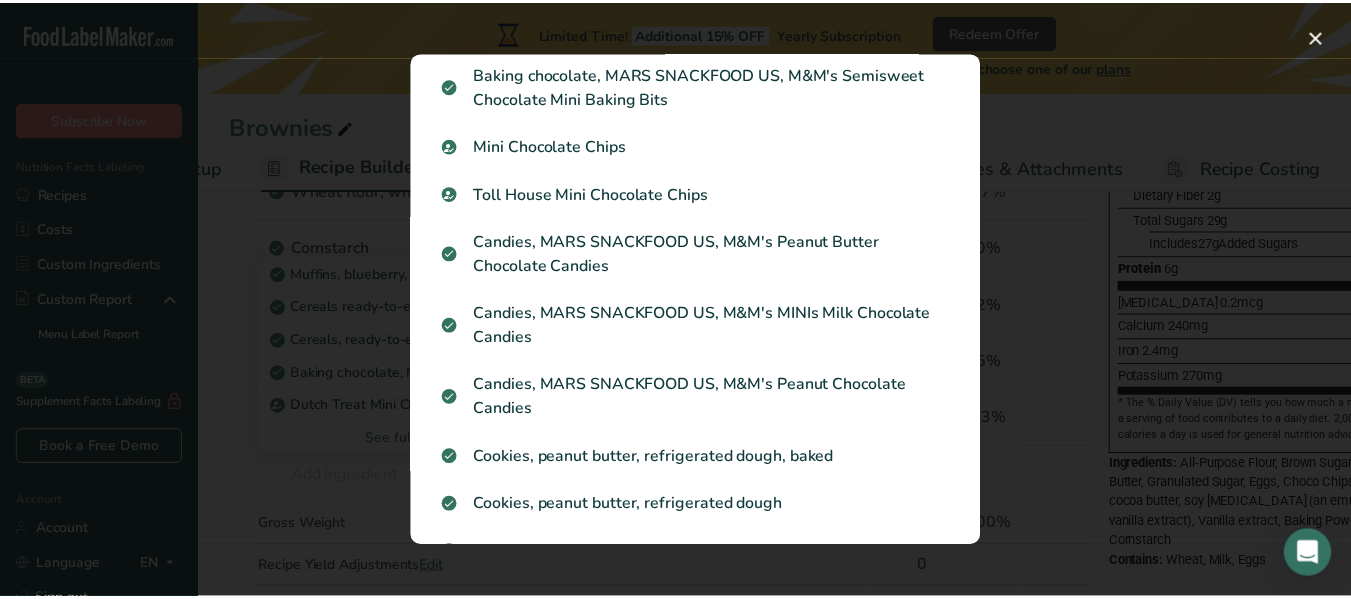 scroll, scrollTop: 380, scrollLeft: 0, axis: vertical 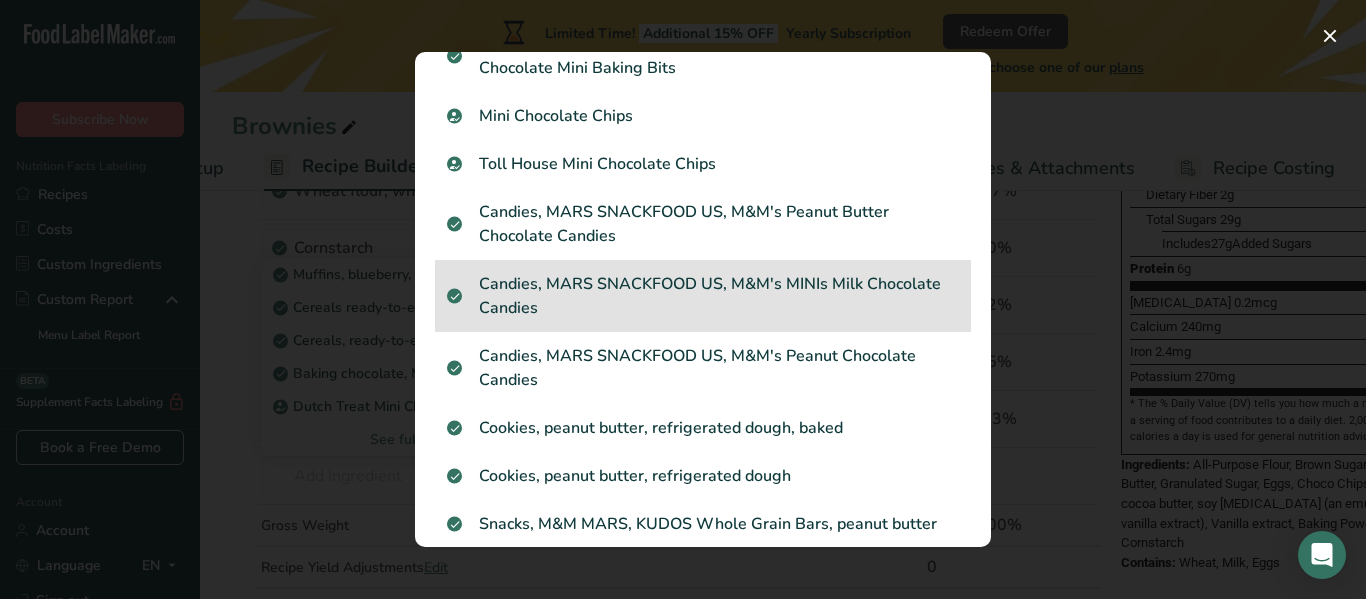 click on "Candies, MARS SNACKFOOD US, M&M's MINIs Milk Chocolate Candies" at bounding box center (703, 296) 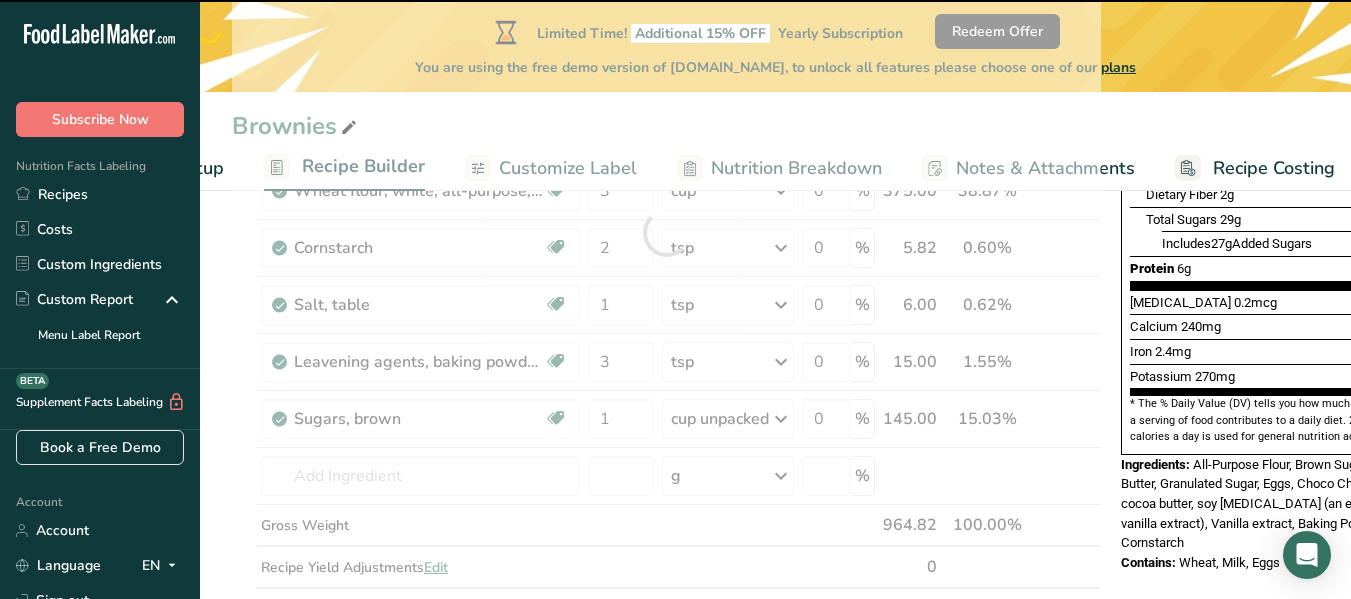 type on "0" 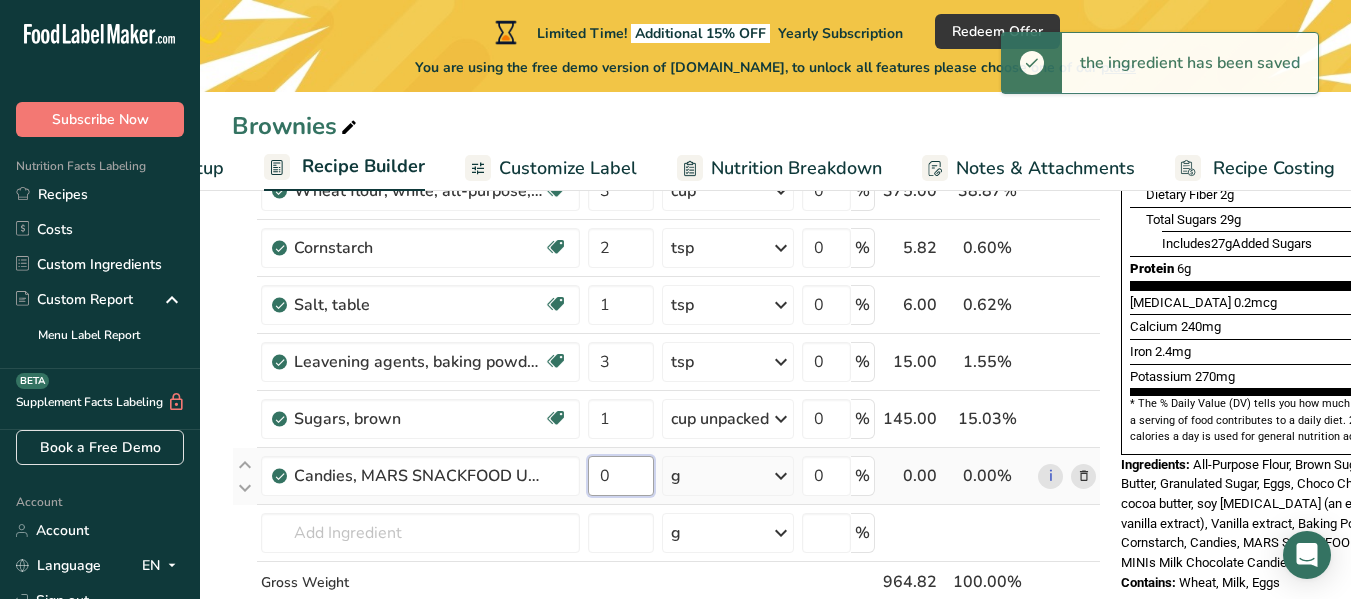click on "0" at bounding box center (621, 476) 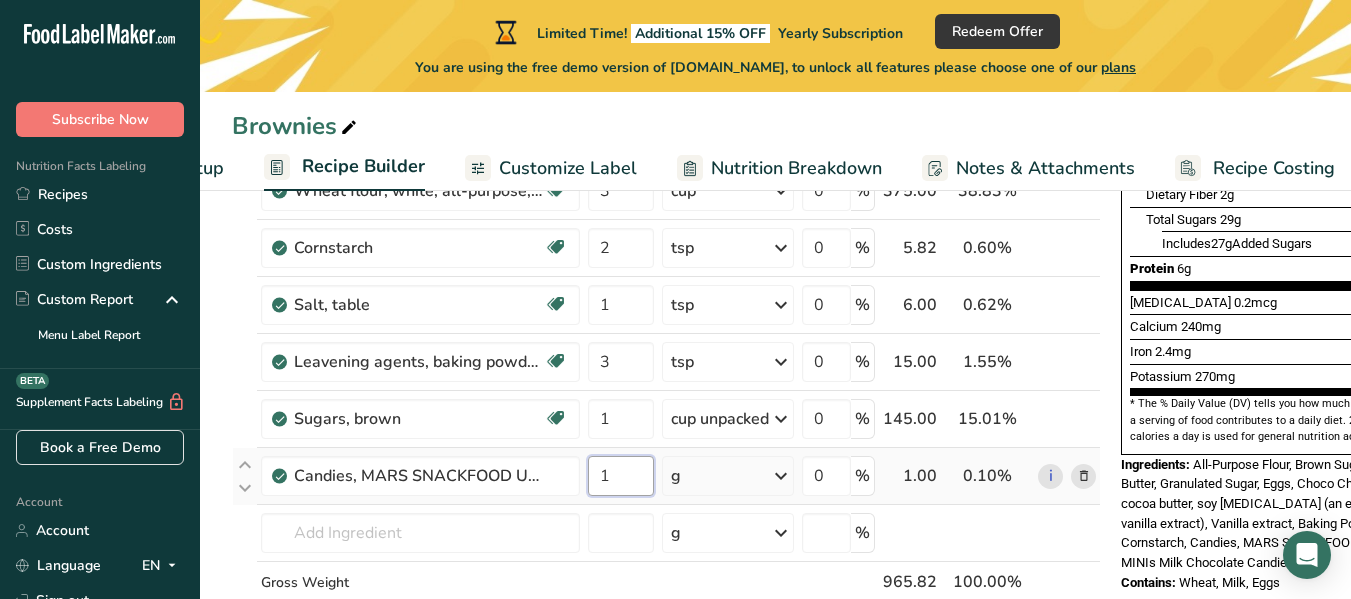 type on "1" 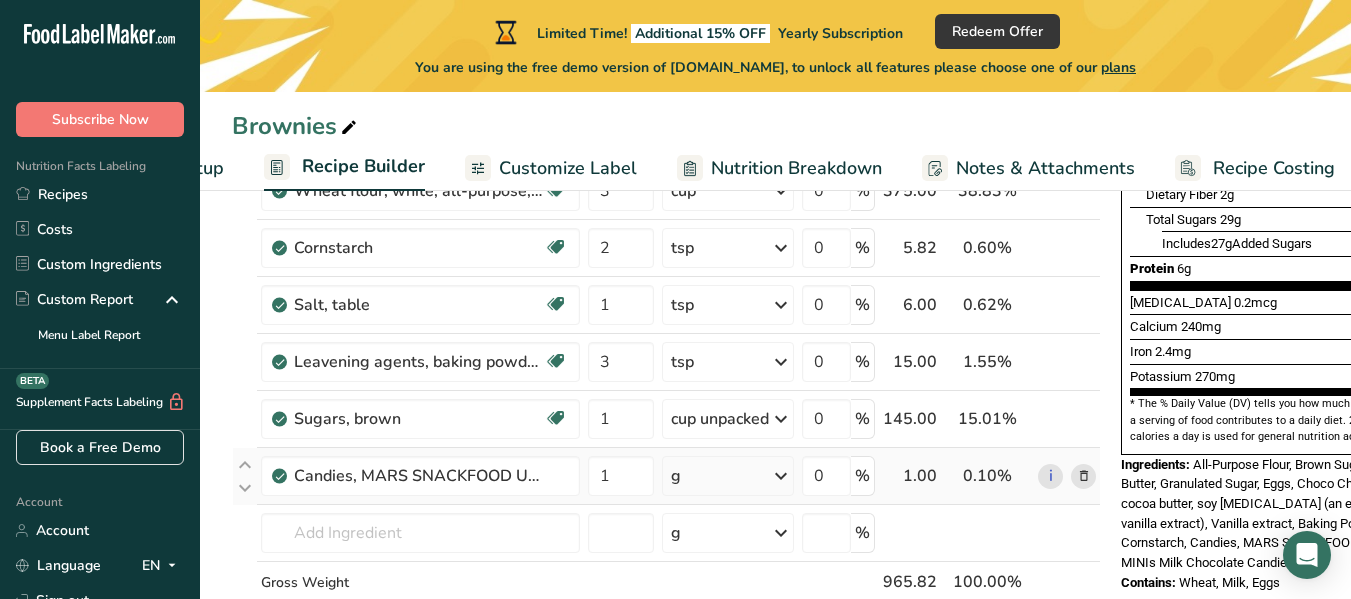 click on "Ingredient *
Amount *
Unit *
Waste *   .a-a{fill:#347362;}.b-a{fill:#fff;}          Grams
Percentage
Butter, salted
Gluten free
Vegetarian
Soy free
10
tbsp
Portions
1 pat (1" sq, 1/3" high)
1 tbsp
1 cup
See more
Weight Units
g
kg
mg
See more
Volume Units
l
Volume units require a density conversion. If you know your ingredient's density enter it below. Otherwise, click on "RIA" our AI Regulatory bot - she will be able to help you
lb/ft3
g/cm3
Confirm
mL
lb/ft3" at bounding box center (666, 261) 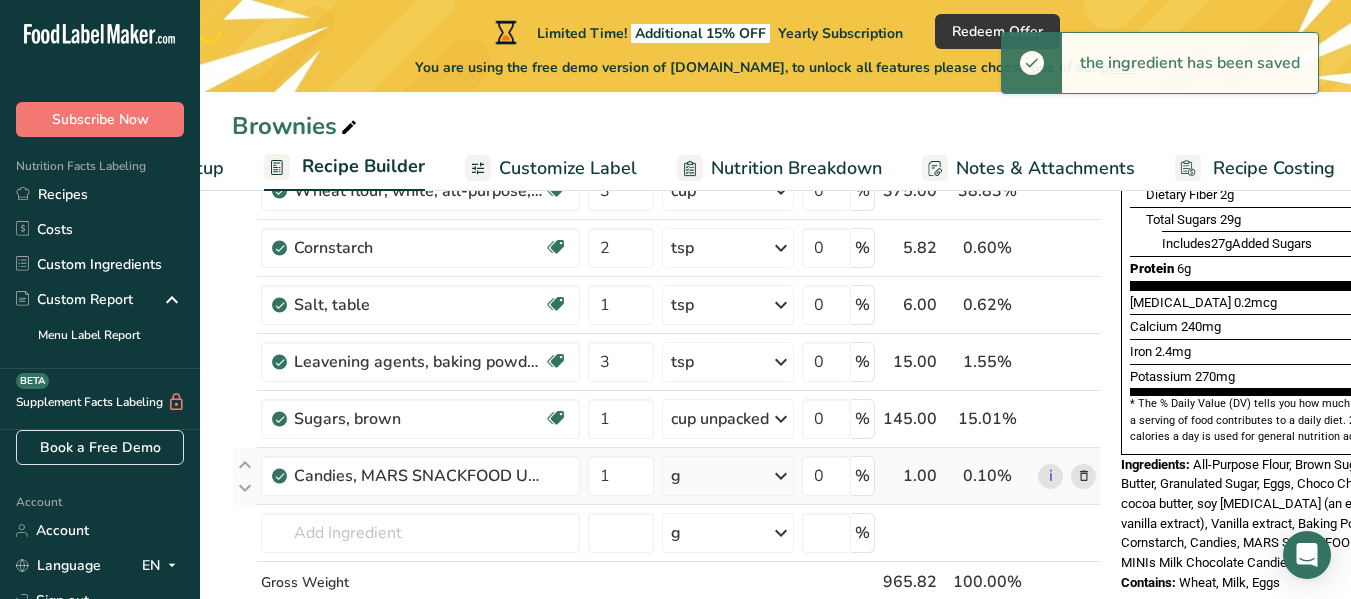 click on "g" at bounding box center (728, 476) 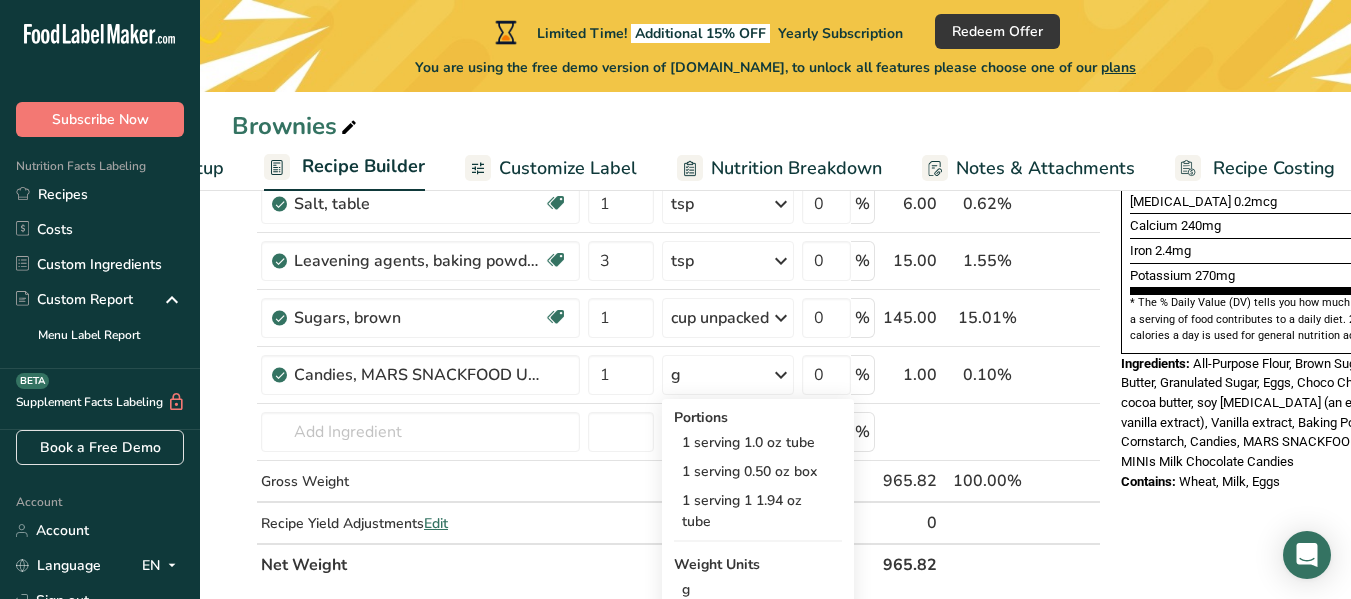 scroll, scrollTop: 662, scrollLeft: 0, axis: vertical 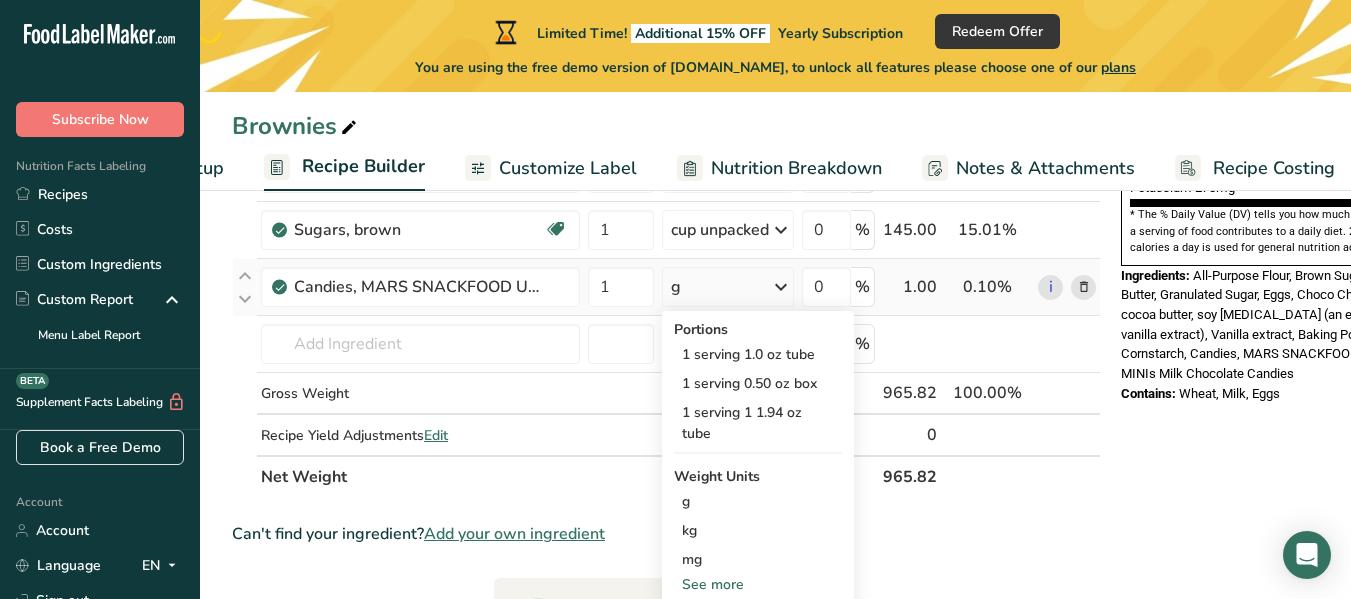 click on "See more" at bounding box center [758, 584] 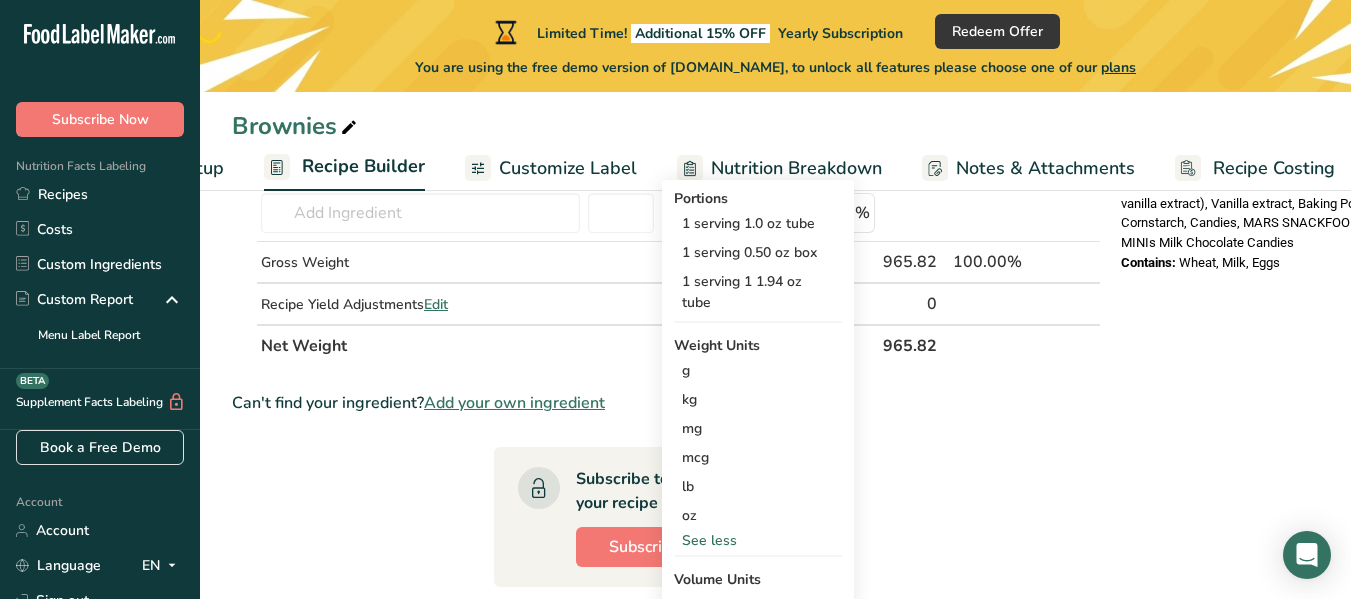 scroll, scrollTop: 837, scrollLeft: 0, axis: vertical 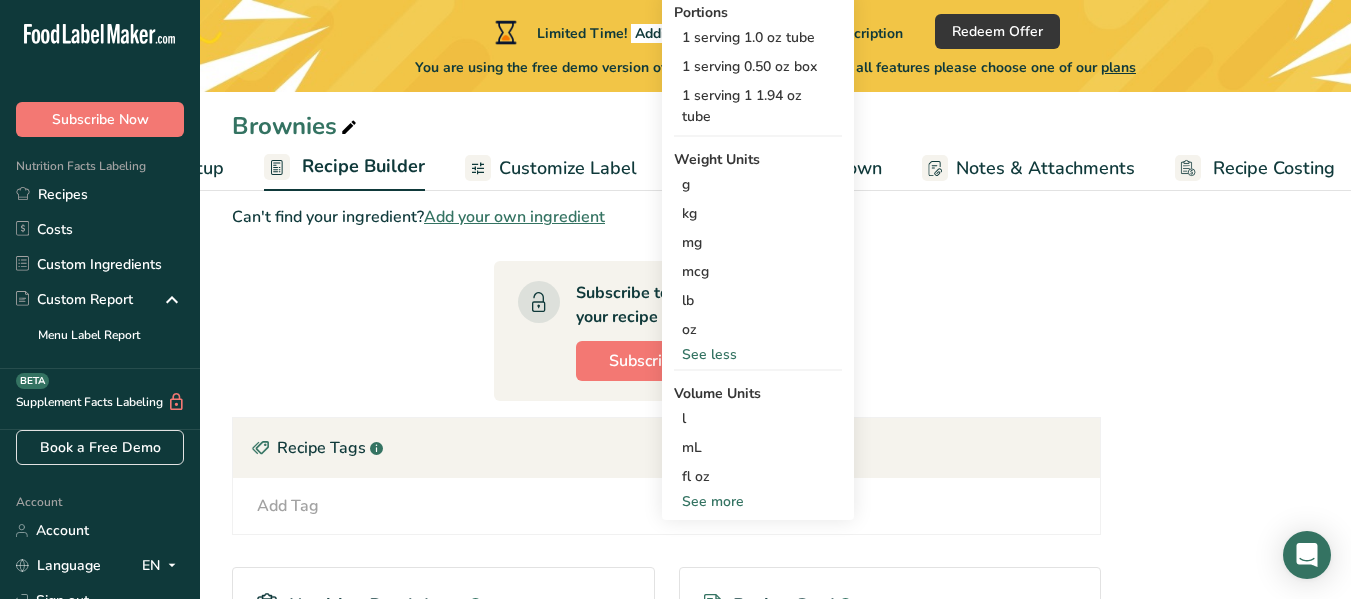 click on "See more" at bounding box center [758, 501] 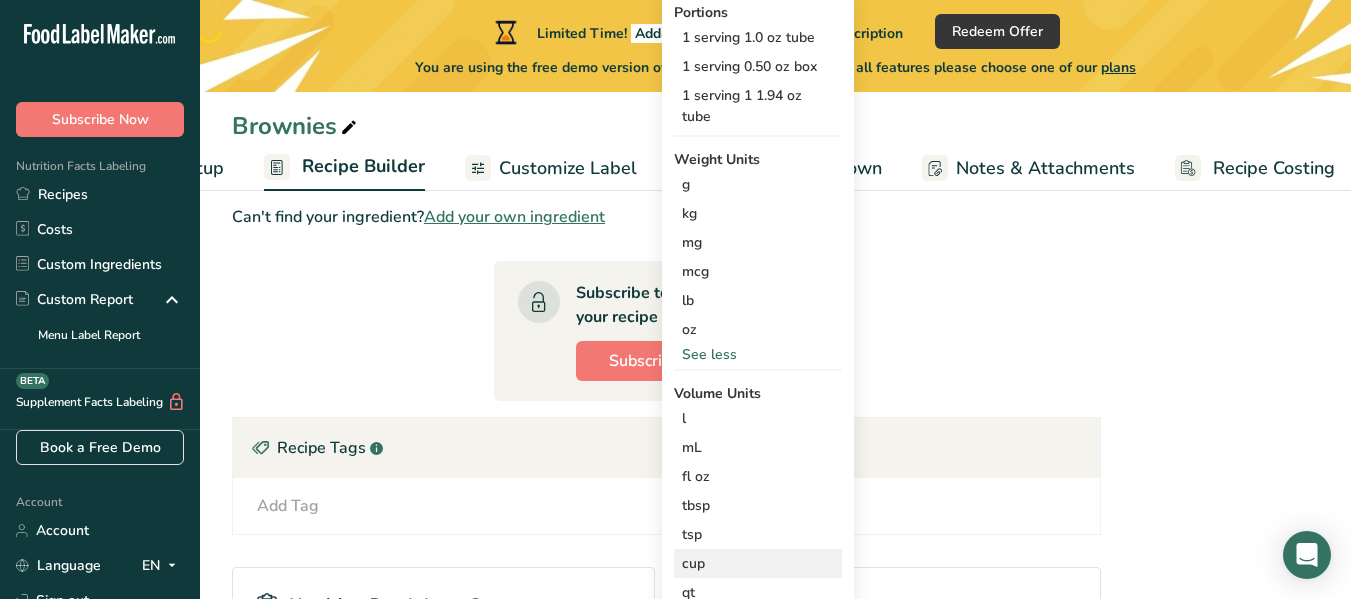 click on "cup" at bounding box center (758, 563) 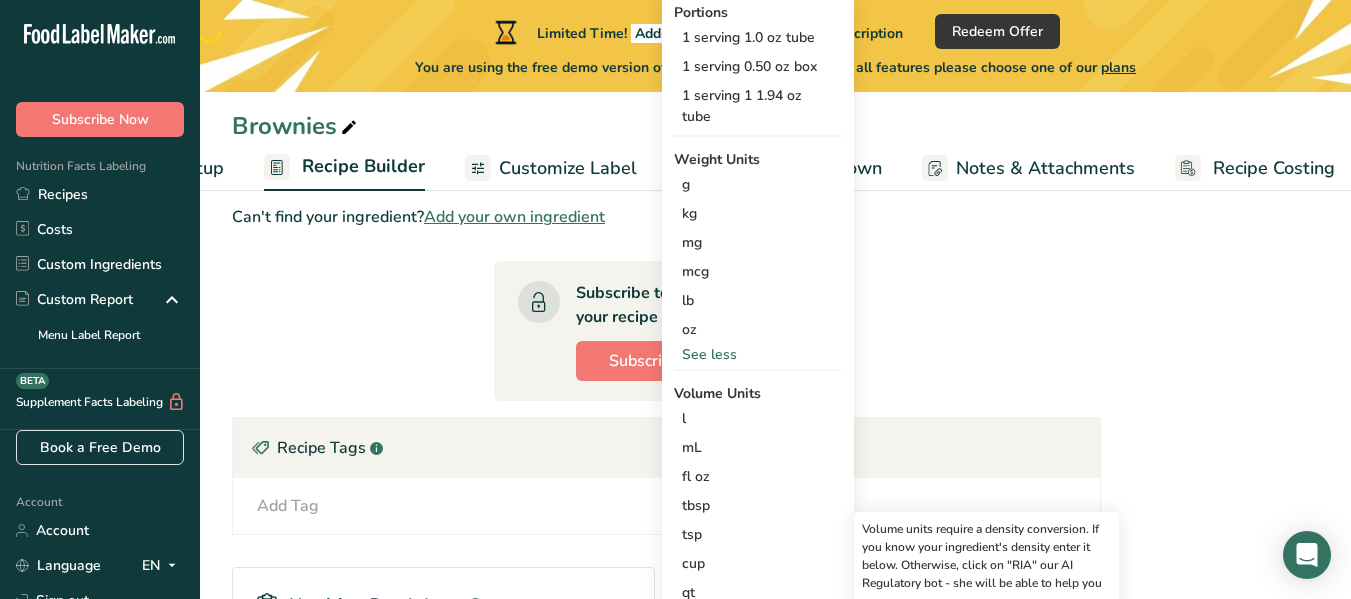 scroll, scrollTop: 1121, scrollLeft: 0, axis: vertical 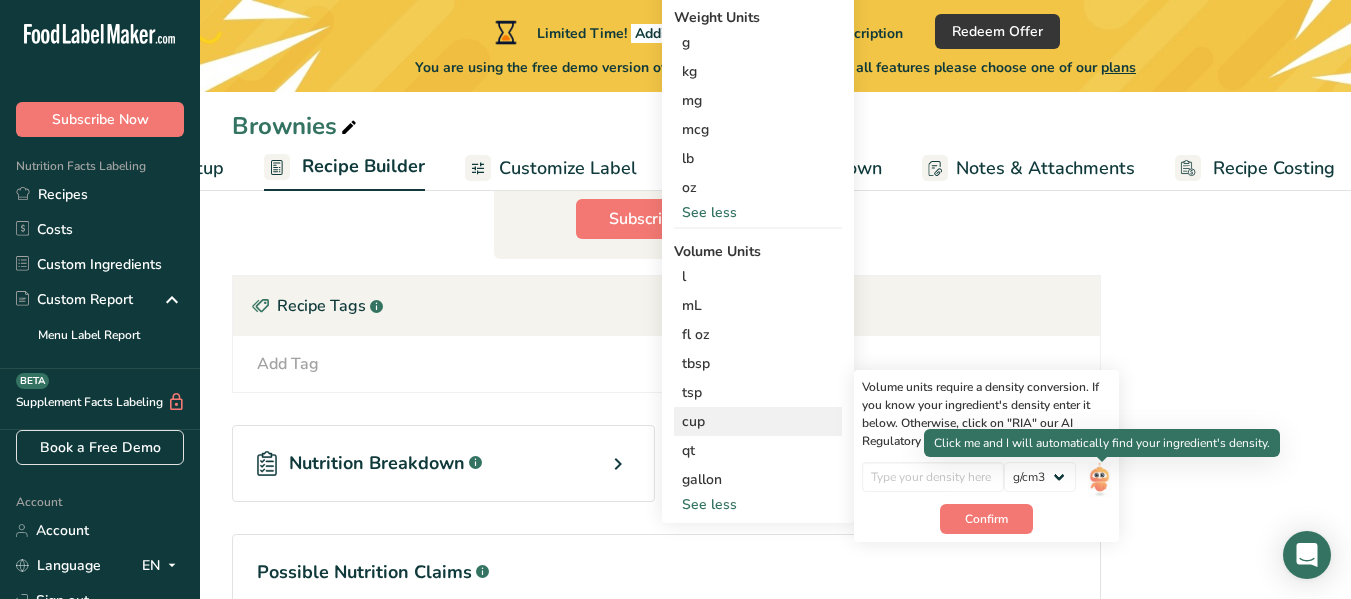 click at bounding box center (1099, 479) 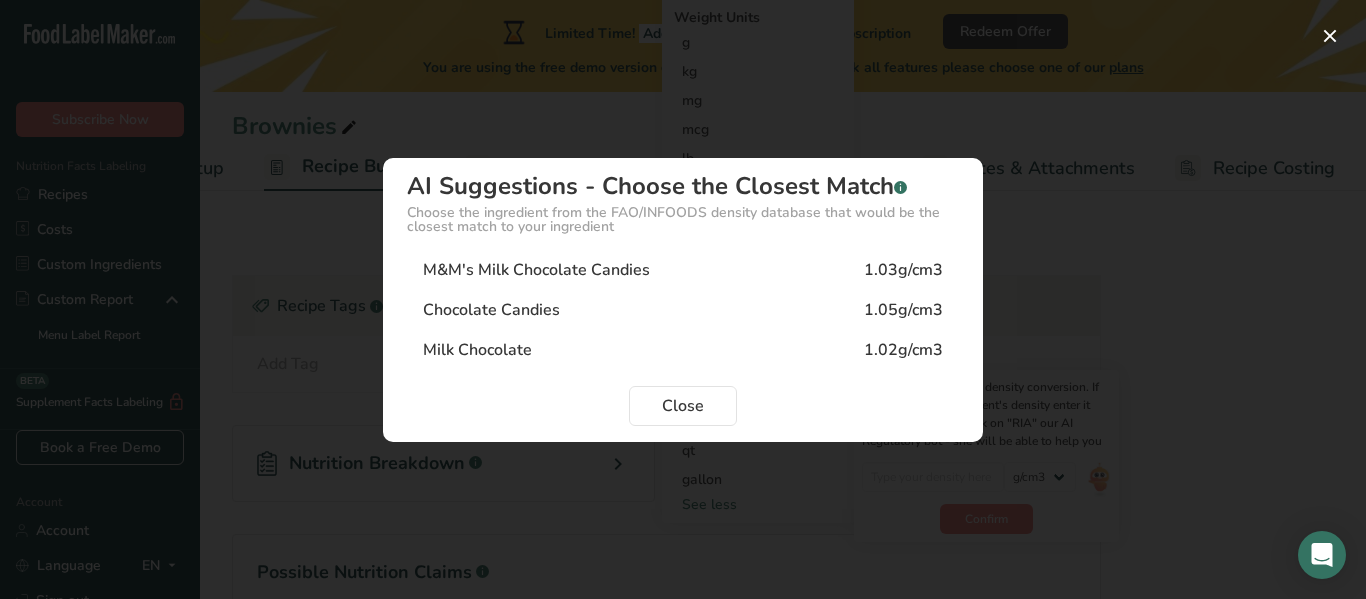 click on "M&M's Milk Chocolate Candies" at bounding box center [536, 270] 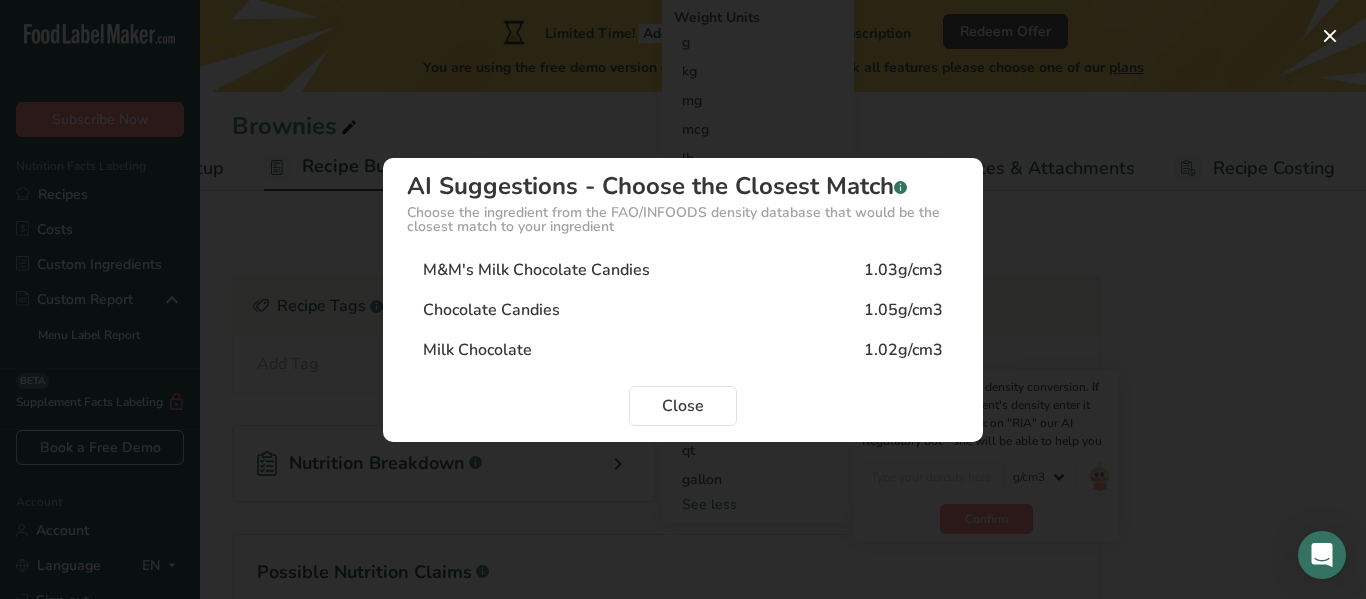 type on "1.03" 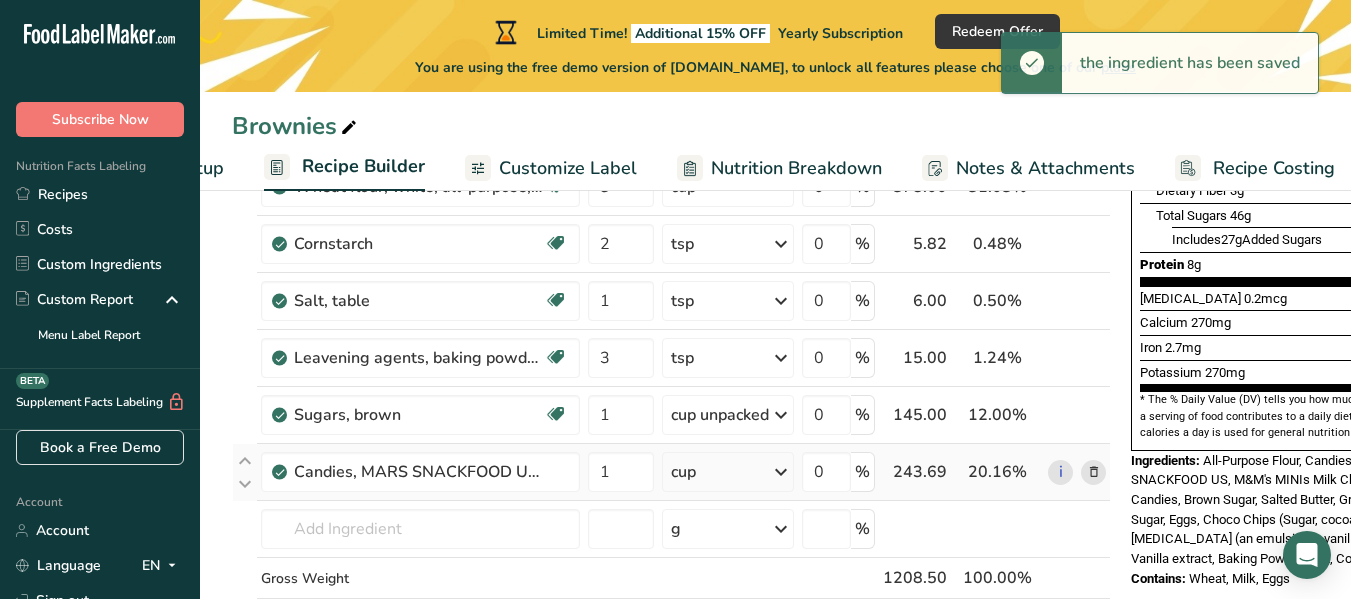 scroll, scrollTop: 460, scrollLeft: 0, axis: vertical 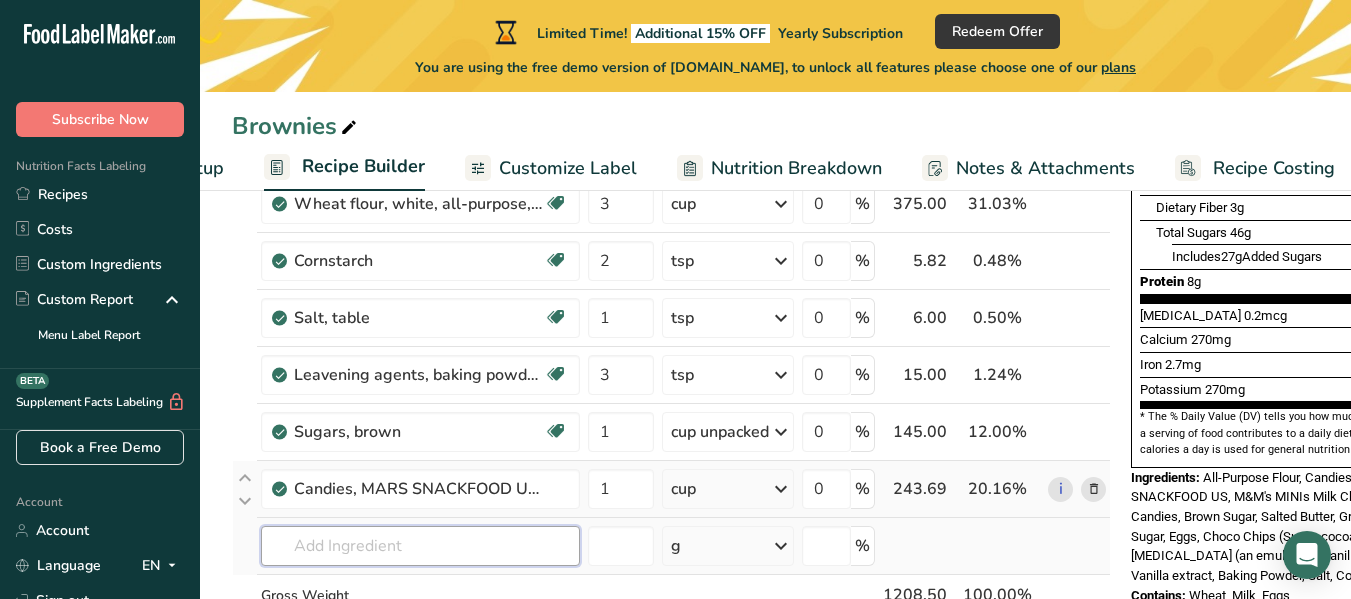 click at bounding box center (420, 546) 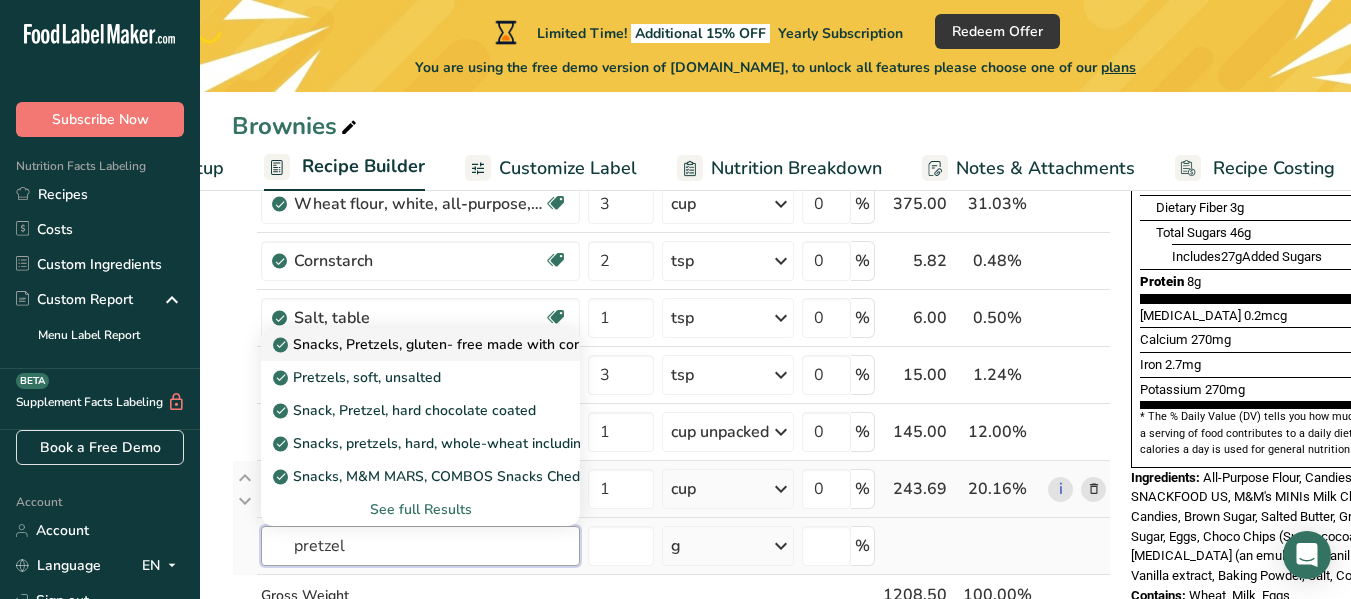 type on "pretzel" 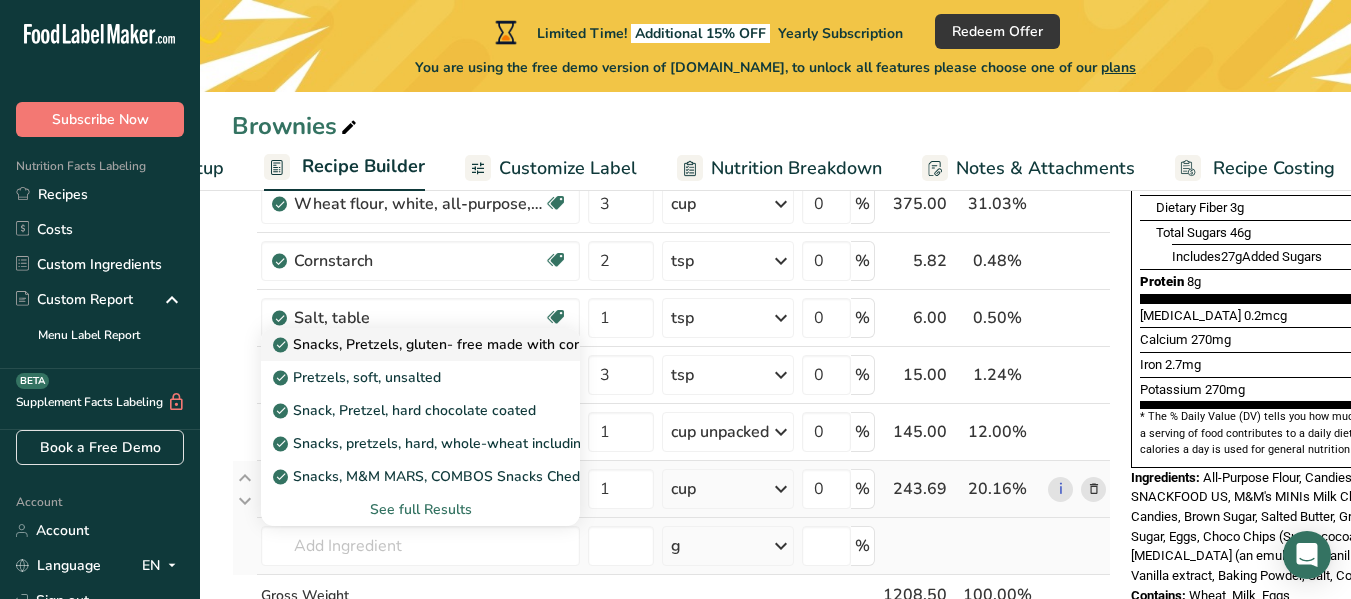 click on "Snacks, Pretzels, gluten- free made with cornstarch and potato flour" at bounding box center (506, 344) 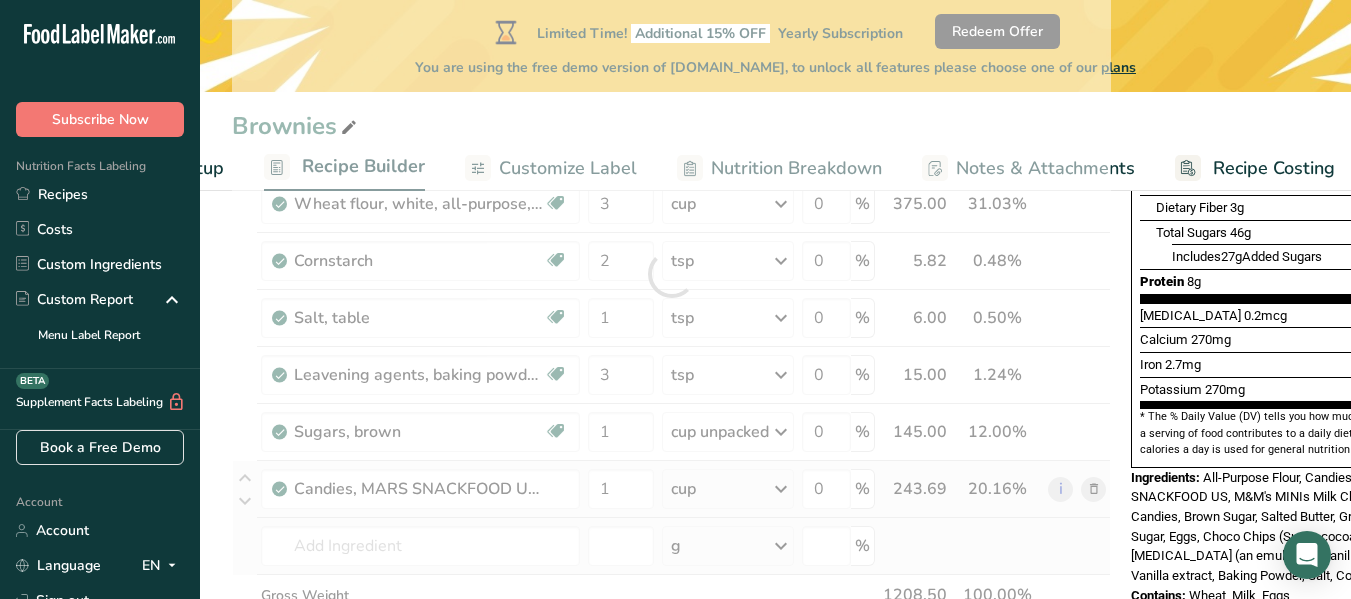 type on "Snacks, Pretzels, gluten- free made with cornstarch and potato flour" 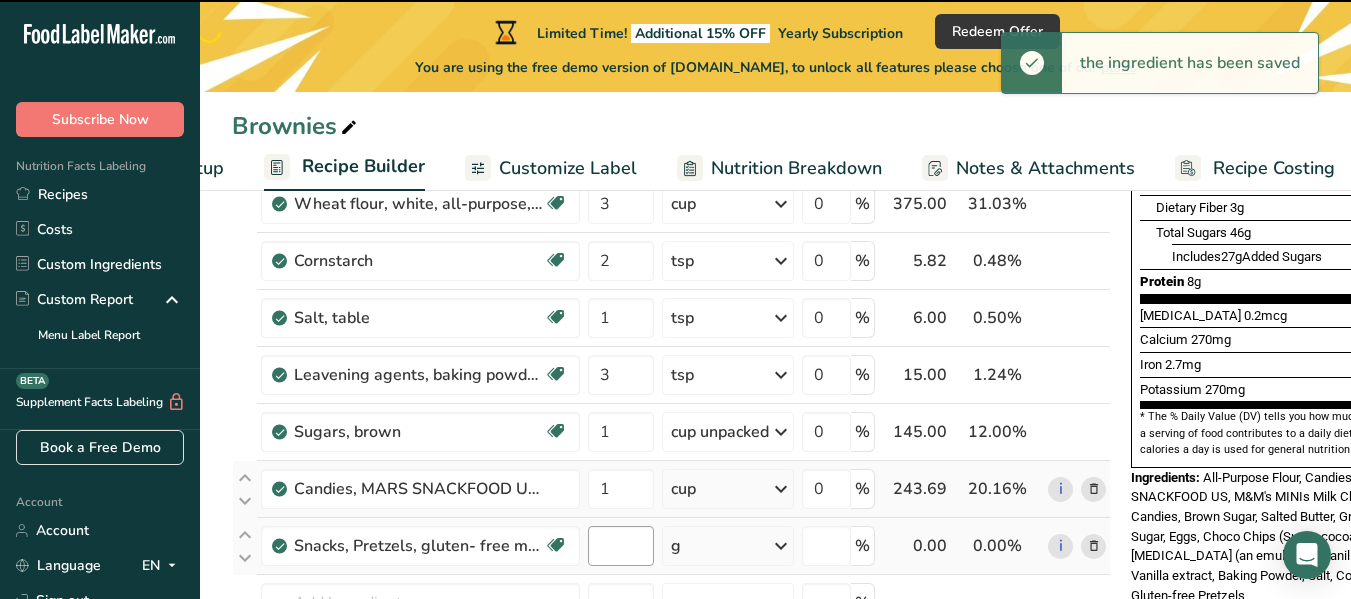 type on "0" 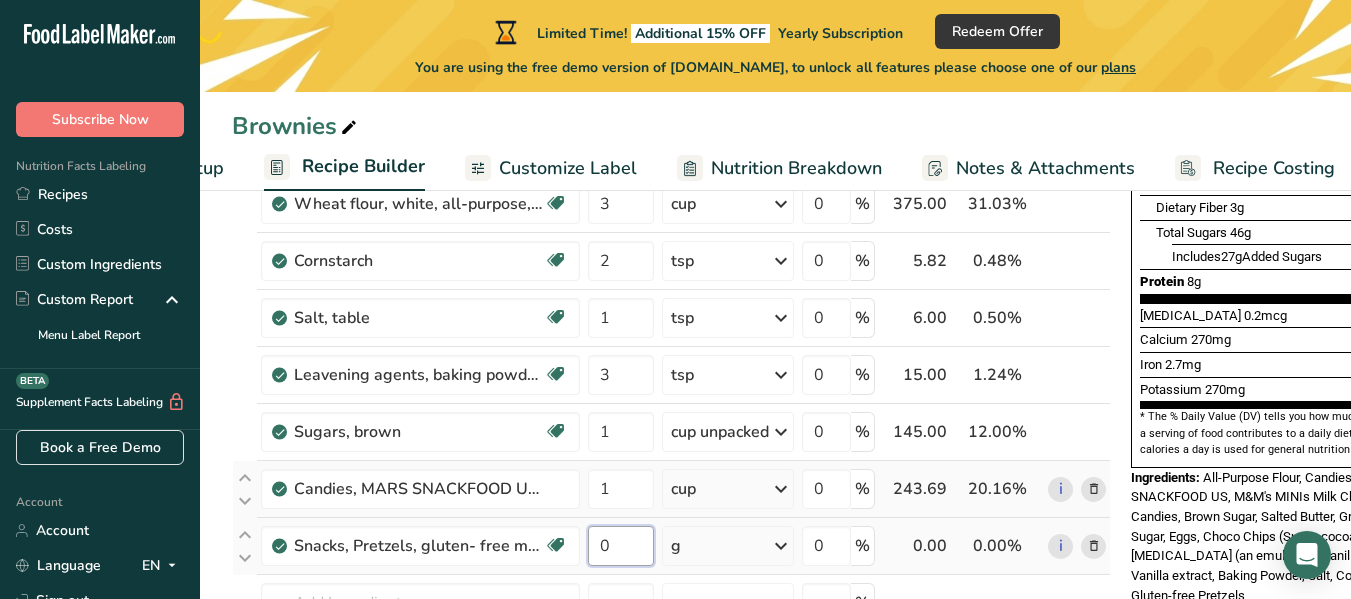 click on "0" at bounding box center (621, 546) 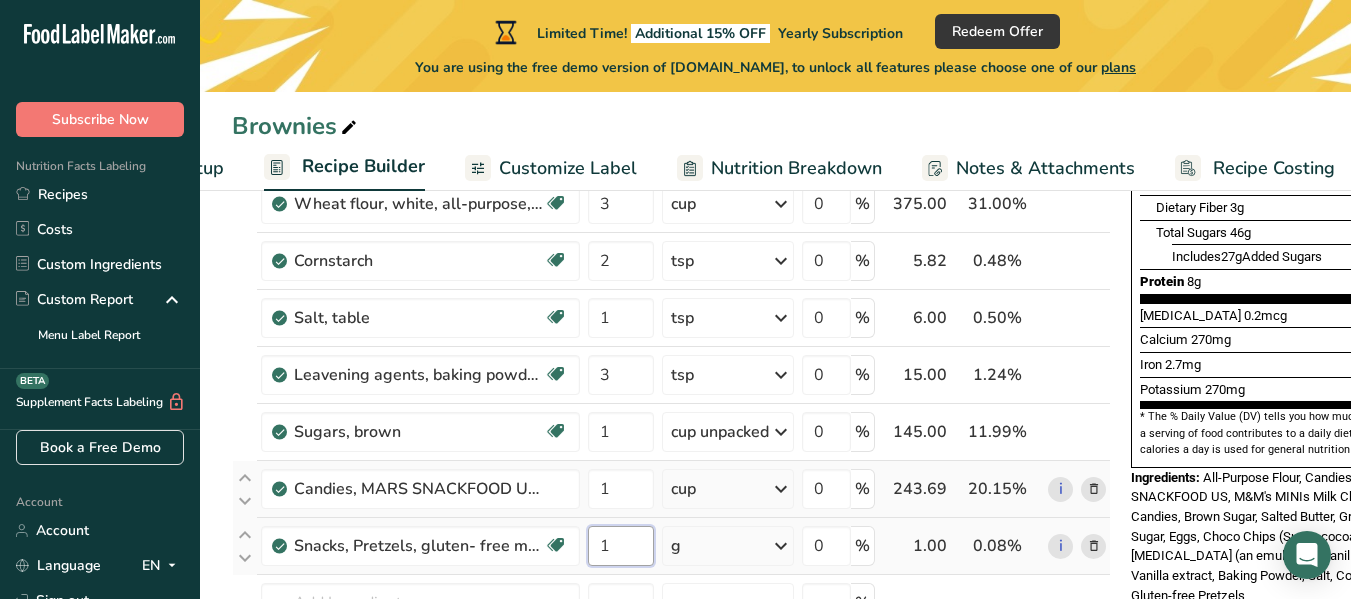 type on "1" 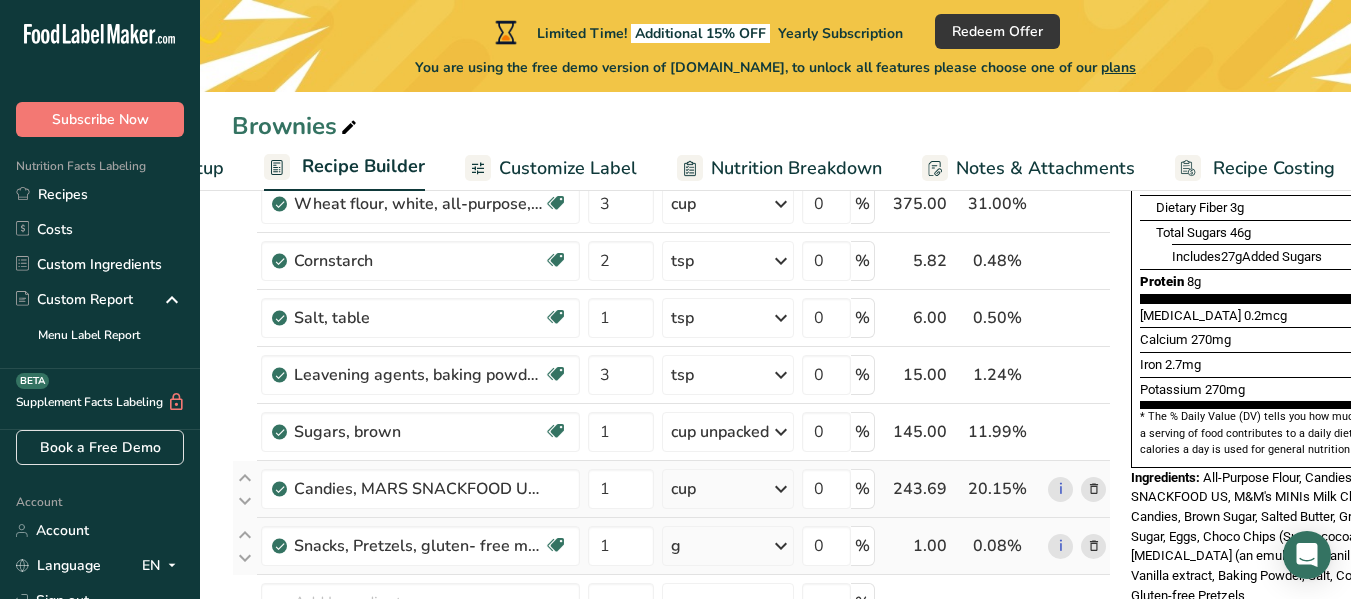click on "Ingredient *
Amount *
Unit *
Waste *   .a-a{fill:#347362;}.b-a{fill:#fff;}          Grams
Percentage
Butter, salted
Gluten free
Vegetarian
Soy free
10
tbsp
Portions
1 pat (1" sq, 1/3" high)
1 tbsp
1 cup
See more
Weight Units
g
kg
mg
See more
Volume Units
l
Volume units require a density conversion. If you know your ingredient's density enter it below. Otherwise, click on "RIA" our AI Regulatory bot - she will be able to help you
lb/ft3
g/cm3
Confirm
mL
lb/ft3" at bounding box center [671, 302] 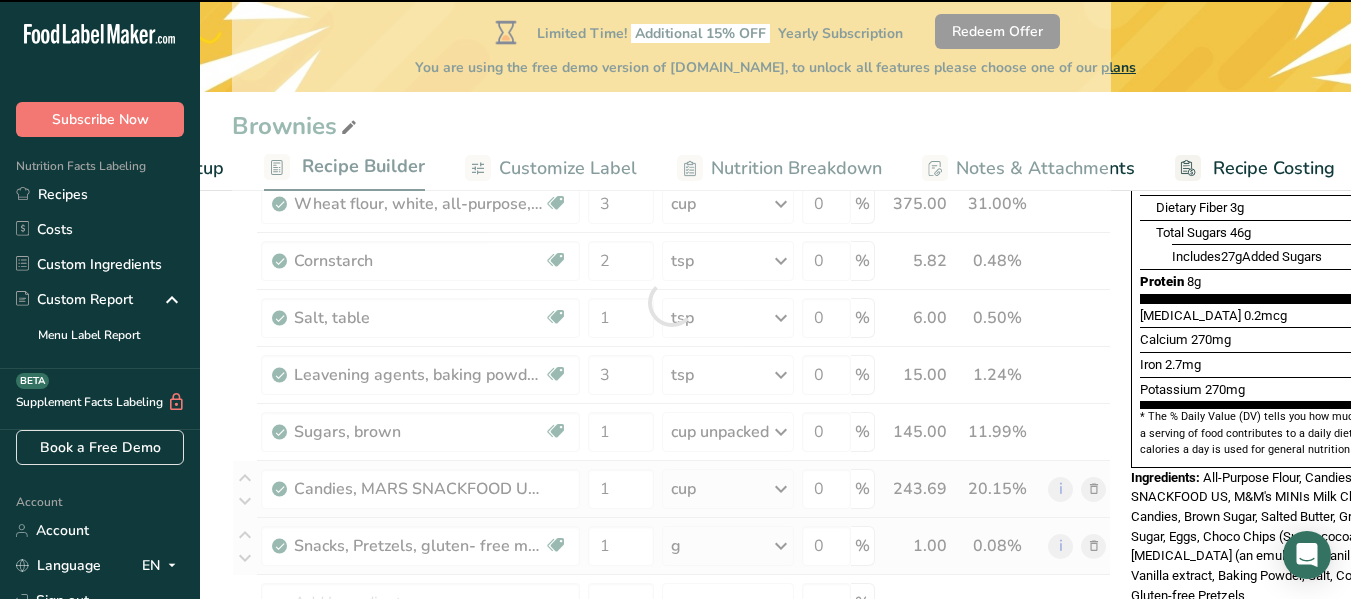 click at bounding box center [781, 546] 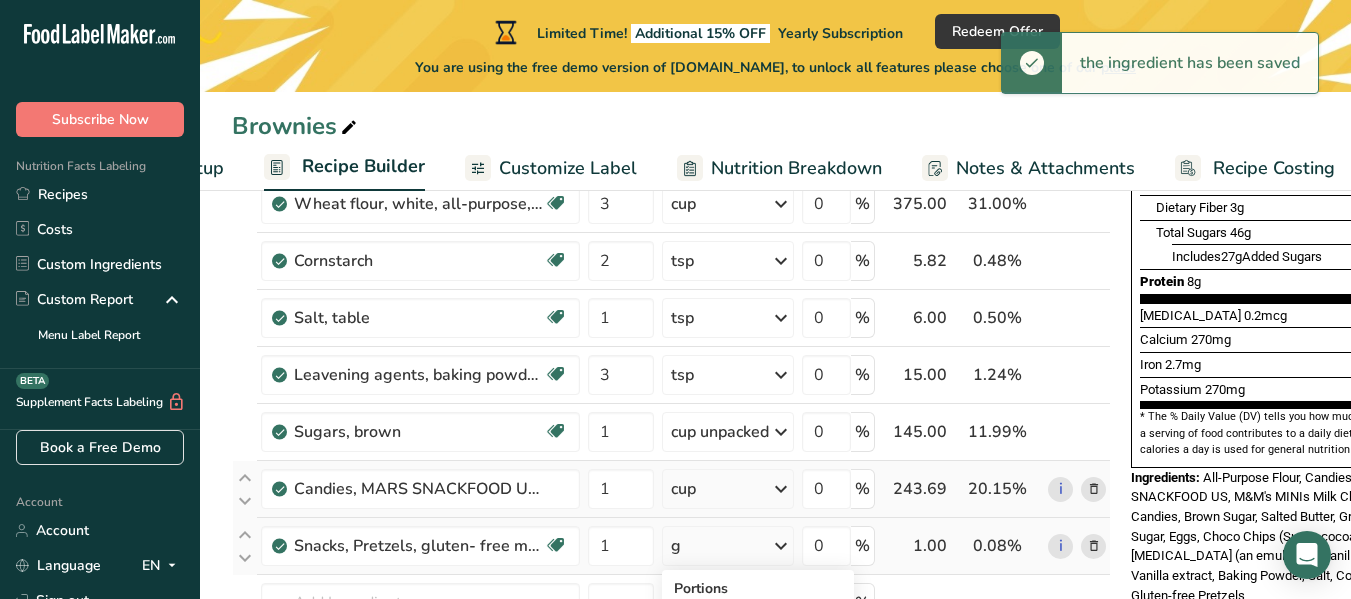 click at bounding box center [781, 546] 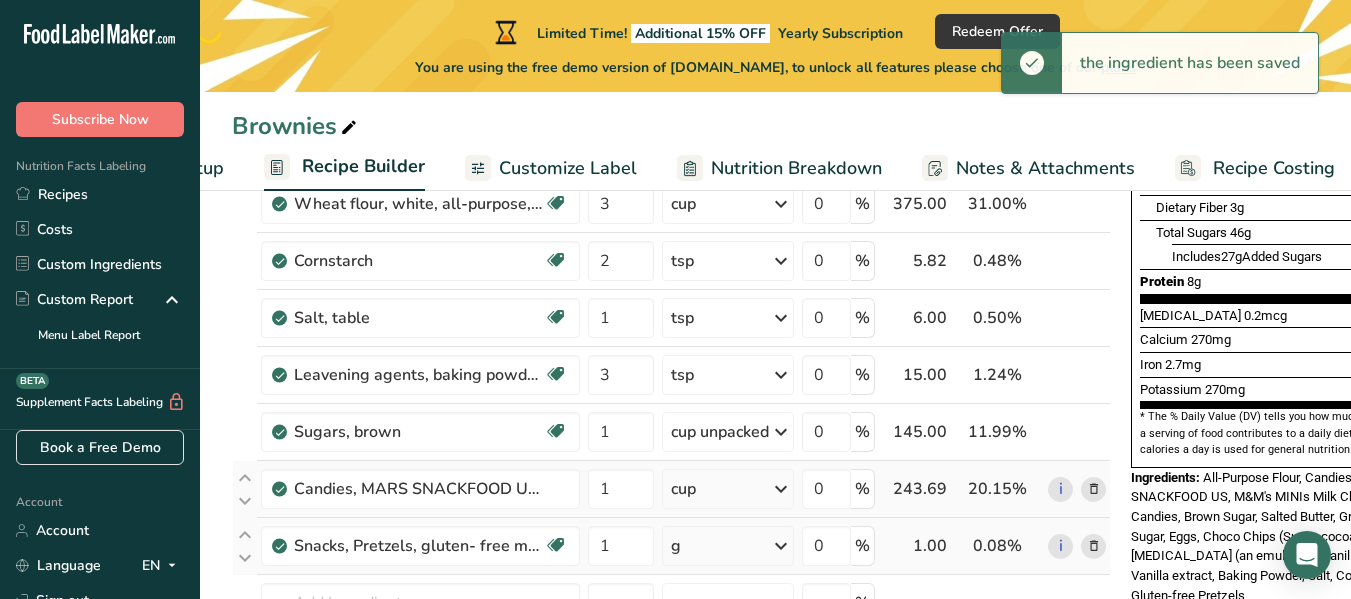 click at bounding box center (781, 546) 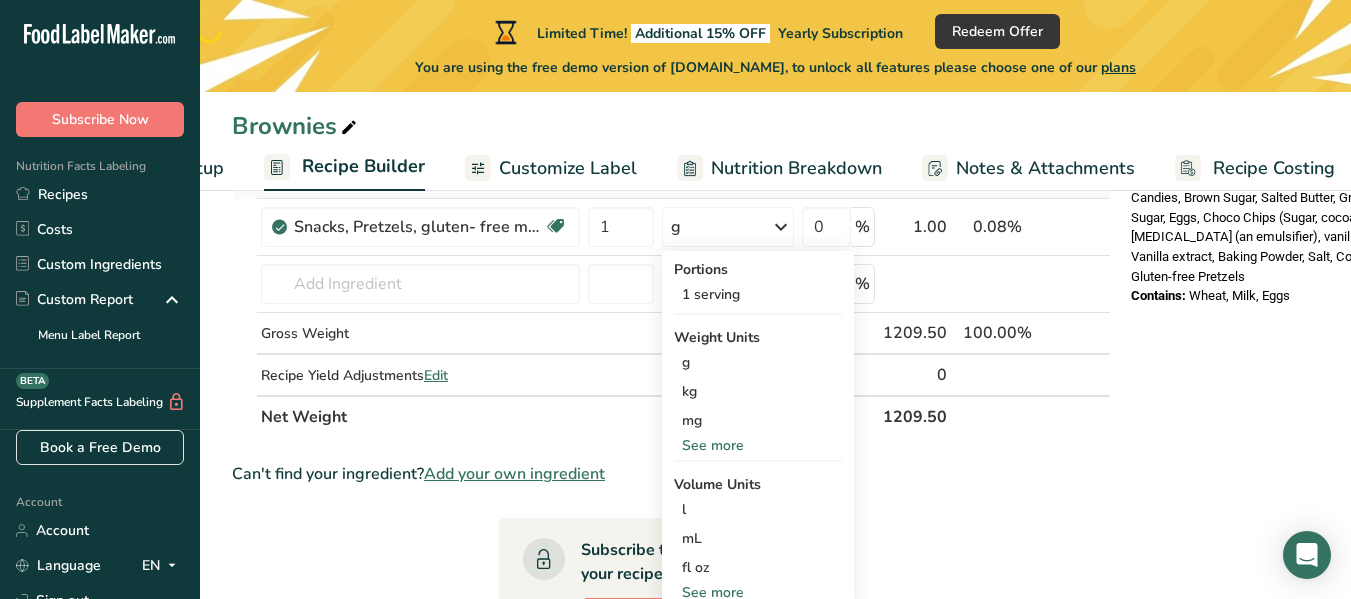 scroll, scrollTop: 835, scrollLeft: 0, axis: vertical 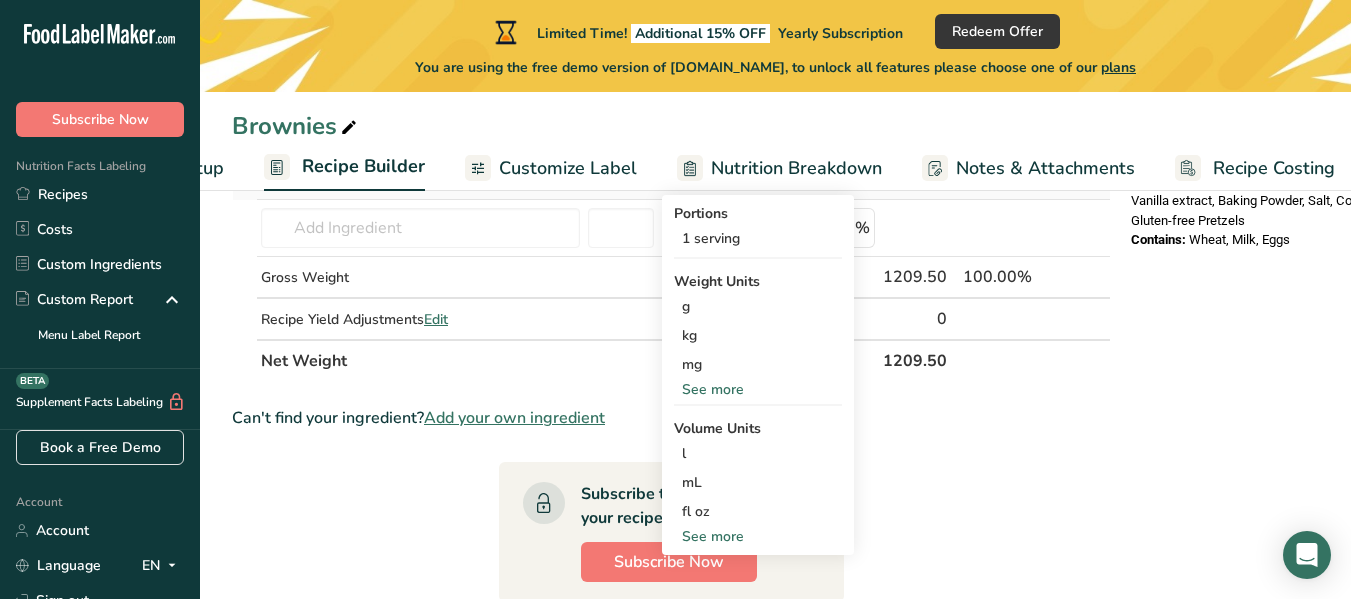 click on "See more" at bounding box center [758, 536] 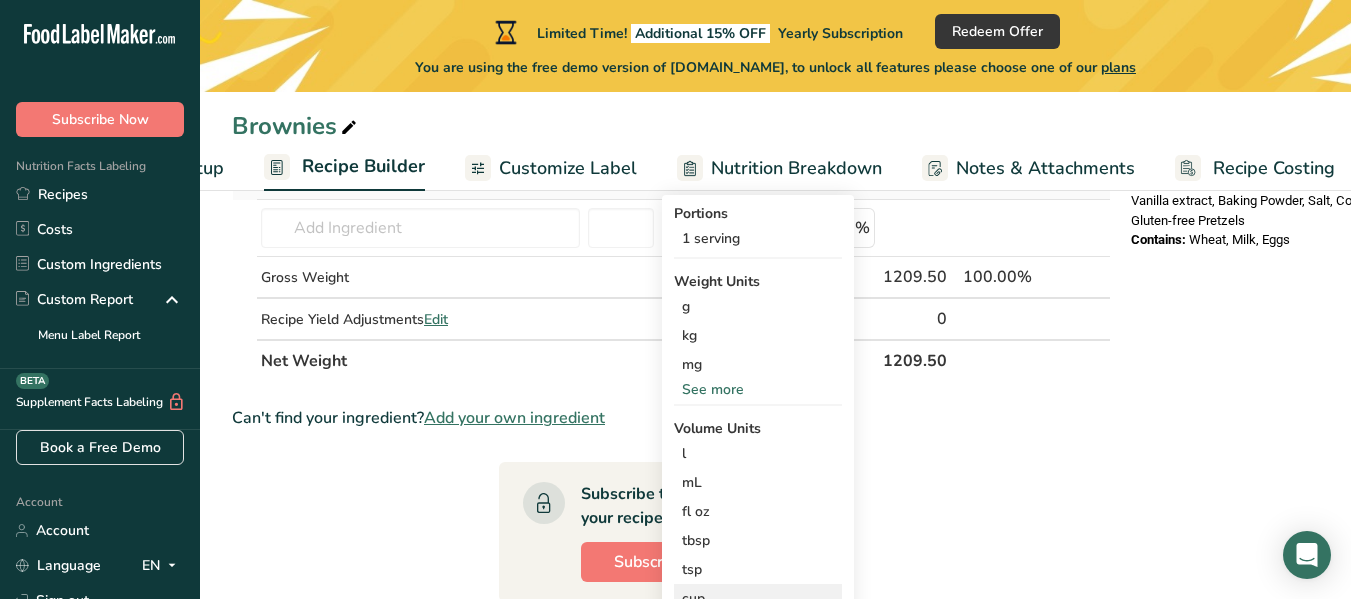 click on "cup" at bounding box center (758, 598) 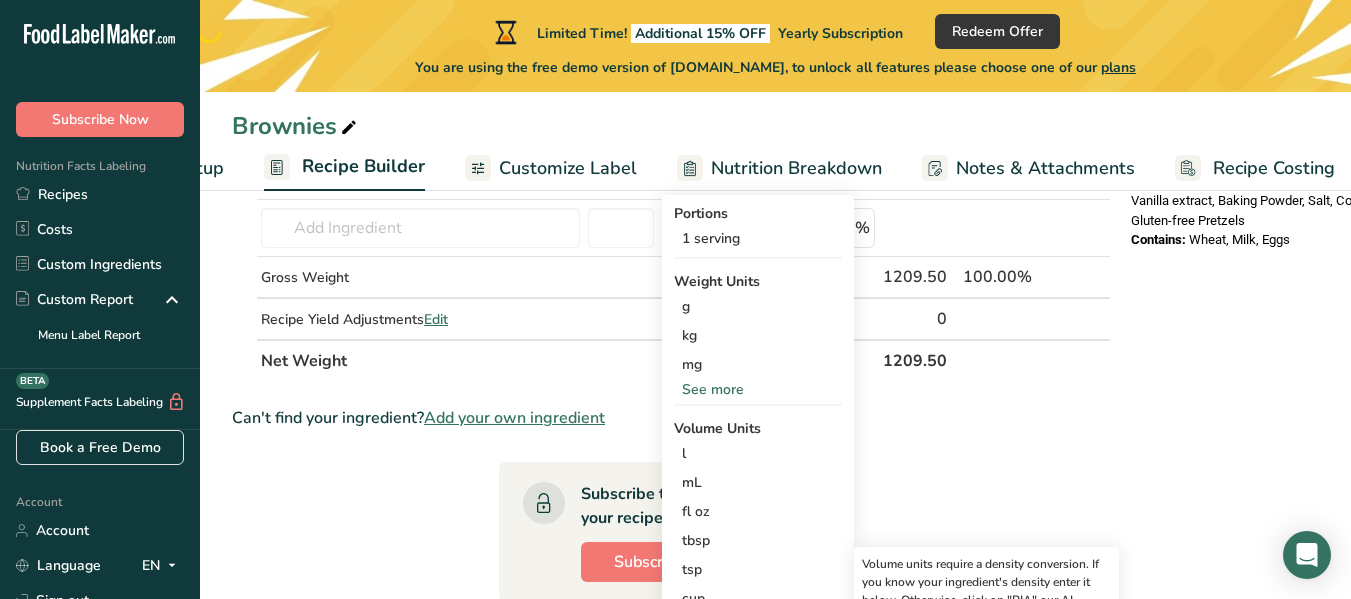 scroll, scrollTop: 925, scrollLeft: 0, axis: vertical 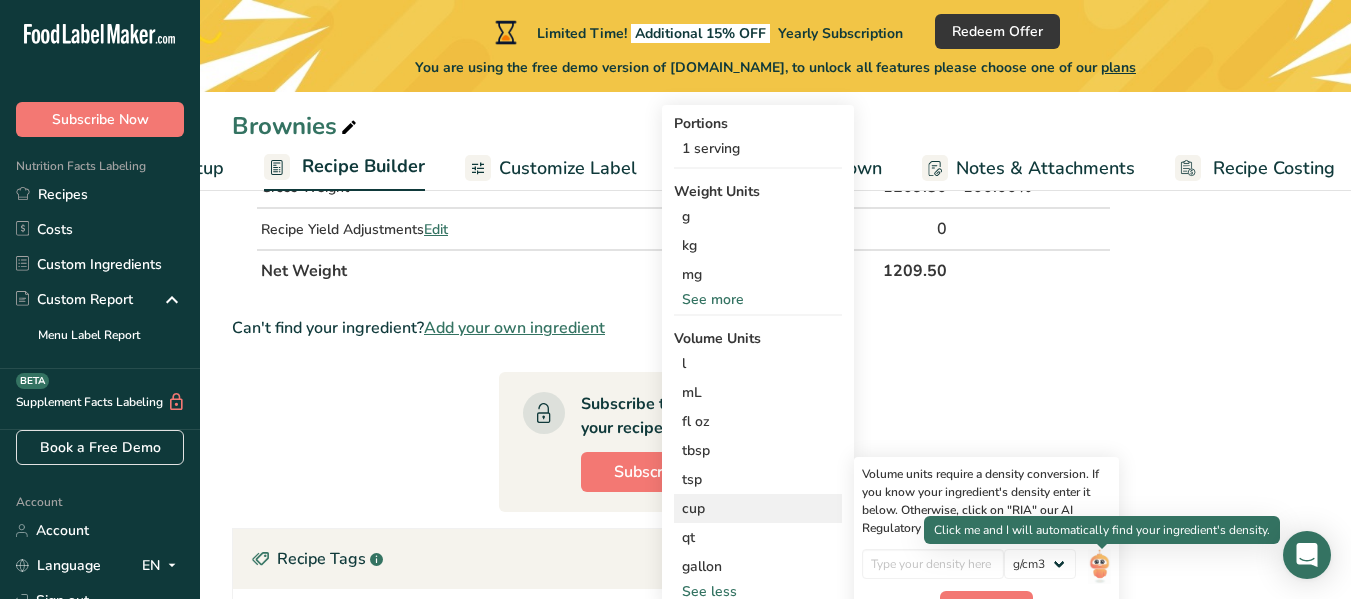 click at bounding box center [1099, 566] 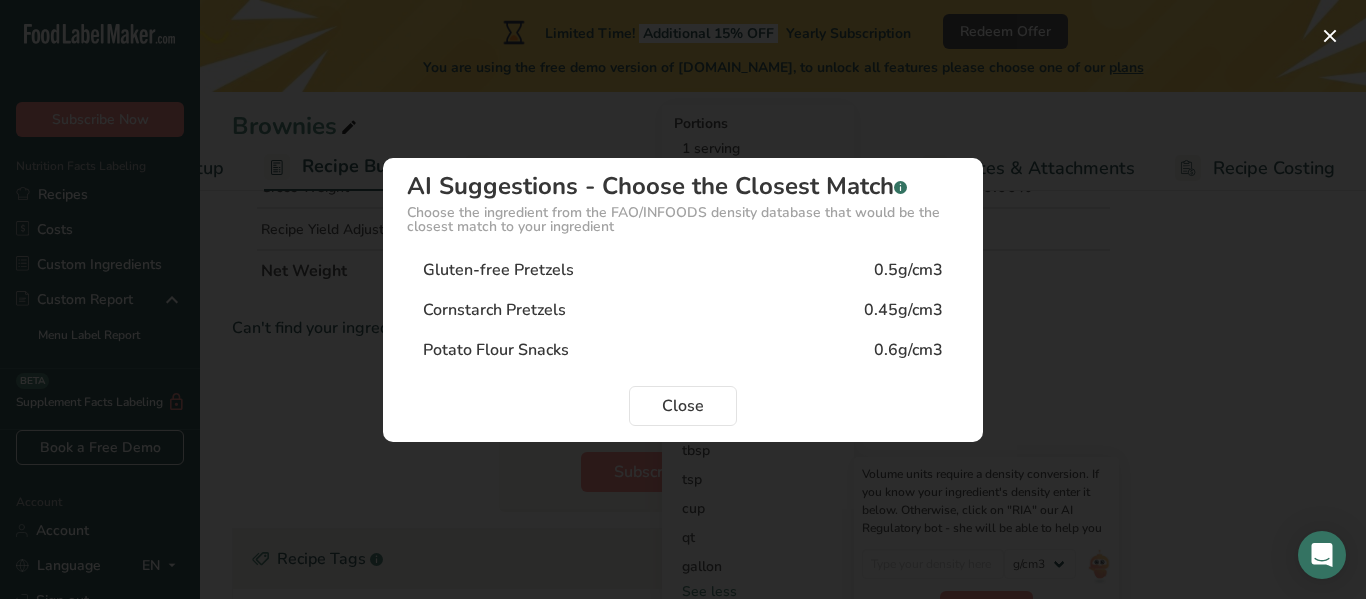 click on "Gluten-free Pretzels" at bounding box center (498, 270) 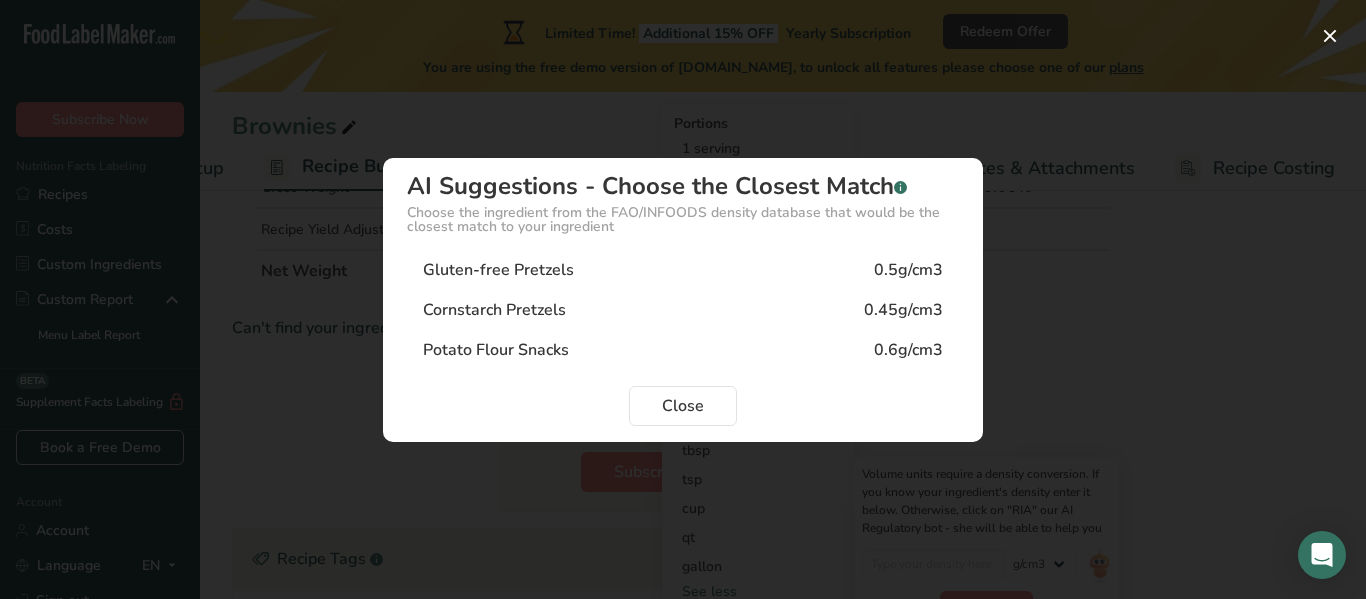 type on "0.5" 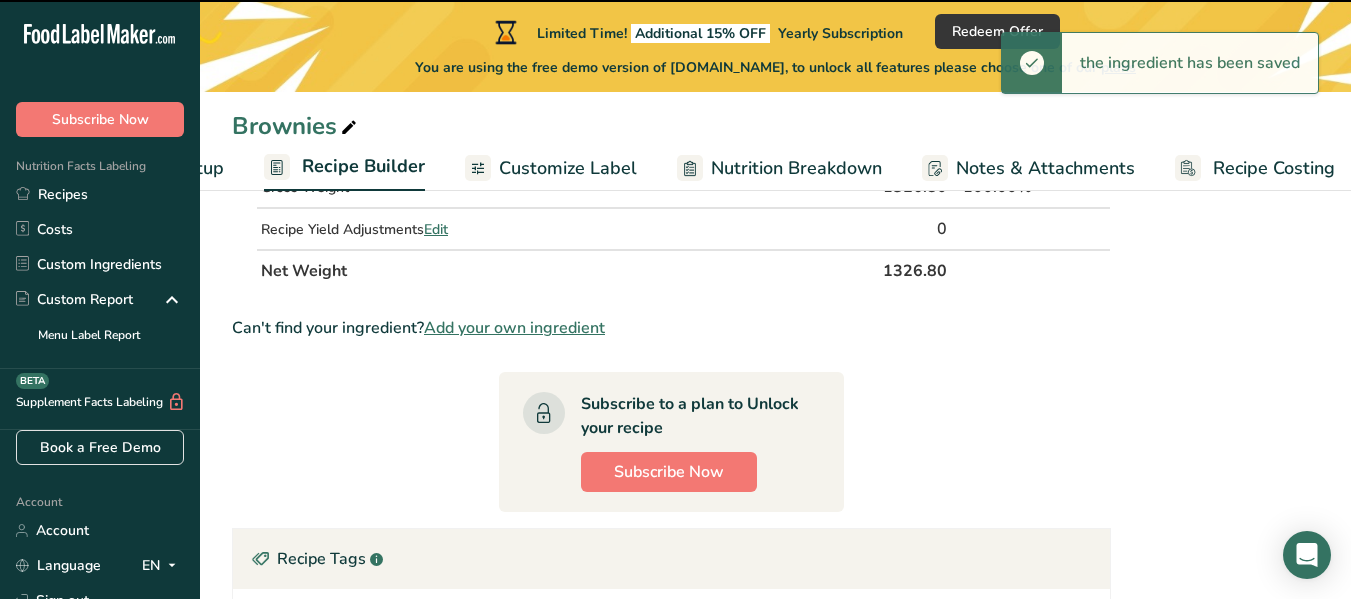 scroll, scrollTop: 675, scrollLeft: 0, axis: vertical 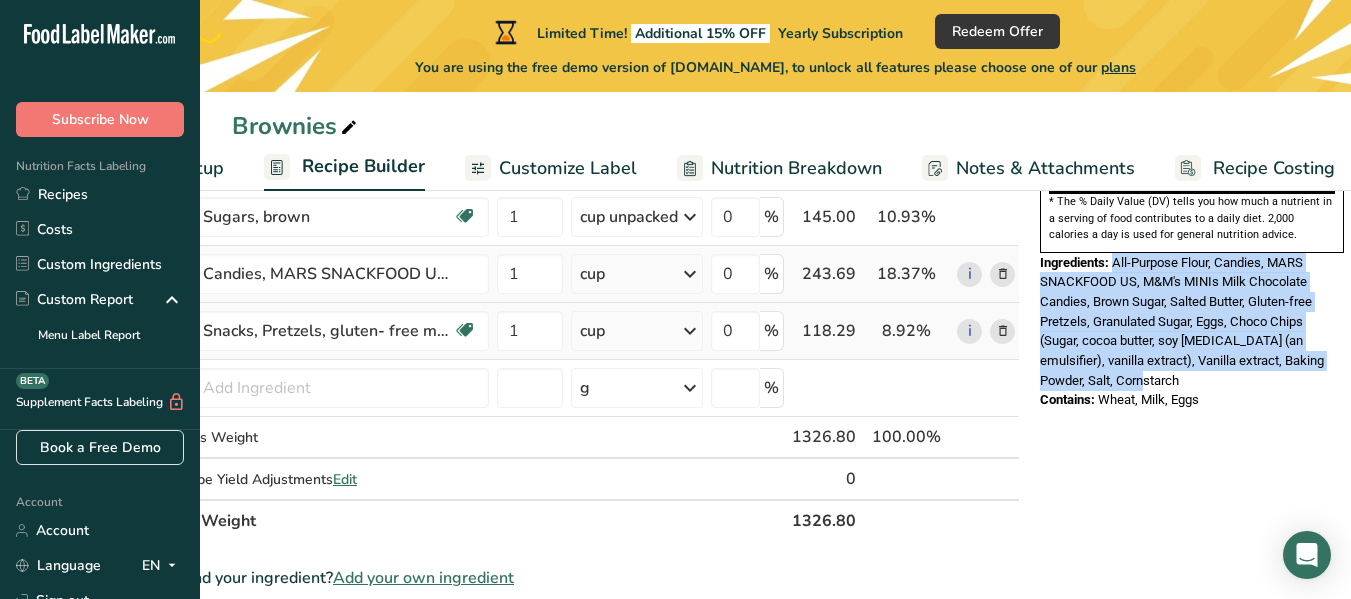 drag, startPoint x: 1206, startPoint y: 216, endPoint x: 1339, endPoint y: 339, distance: 181.1574 